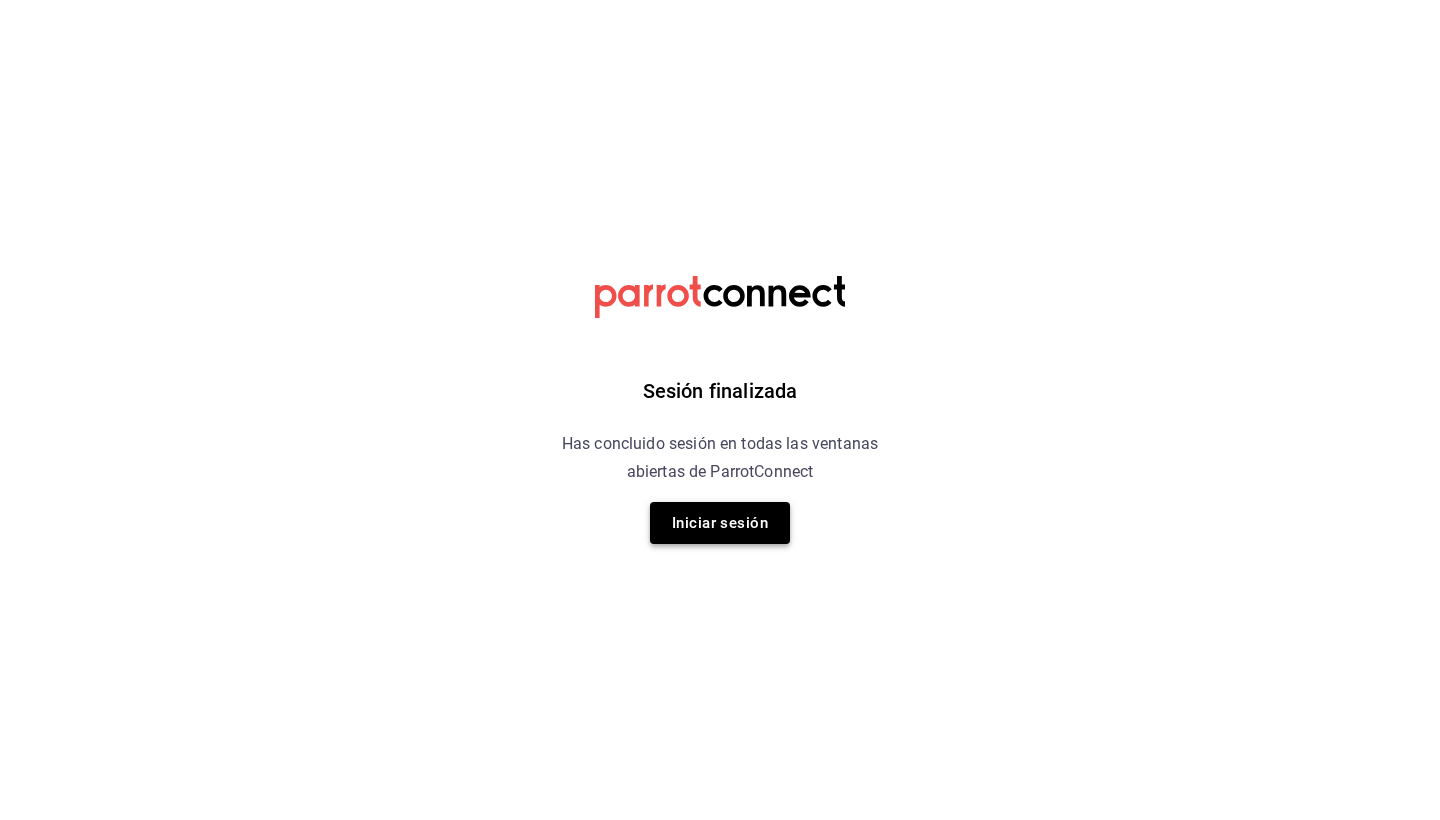 scroll, scrollTop: 0, scrollLeft: 0, axis: both 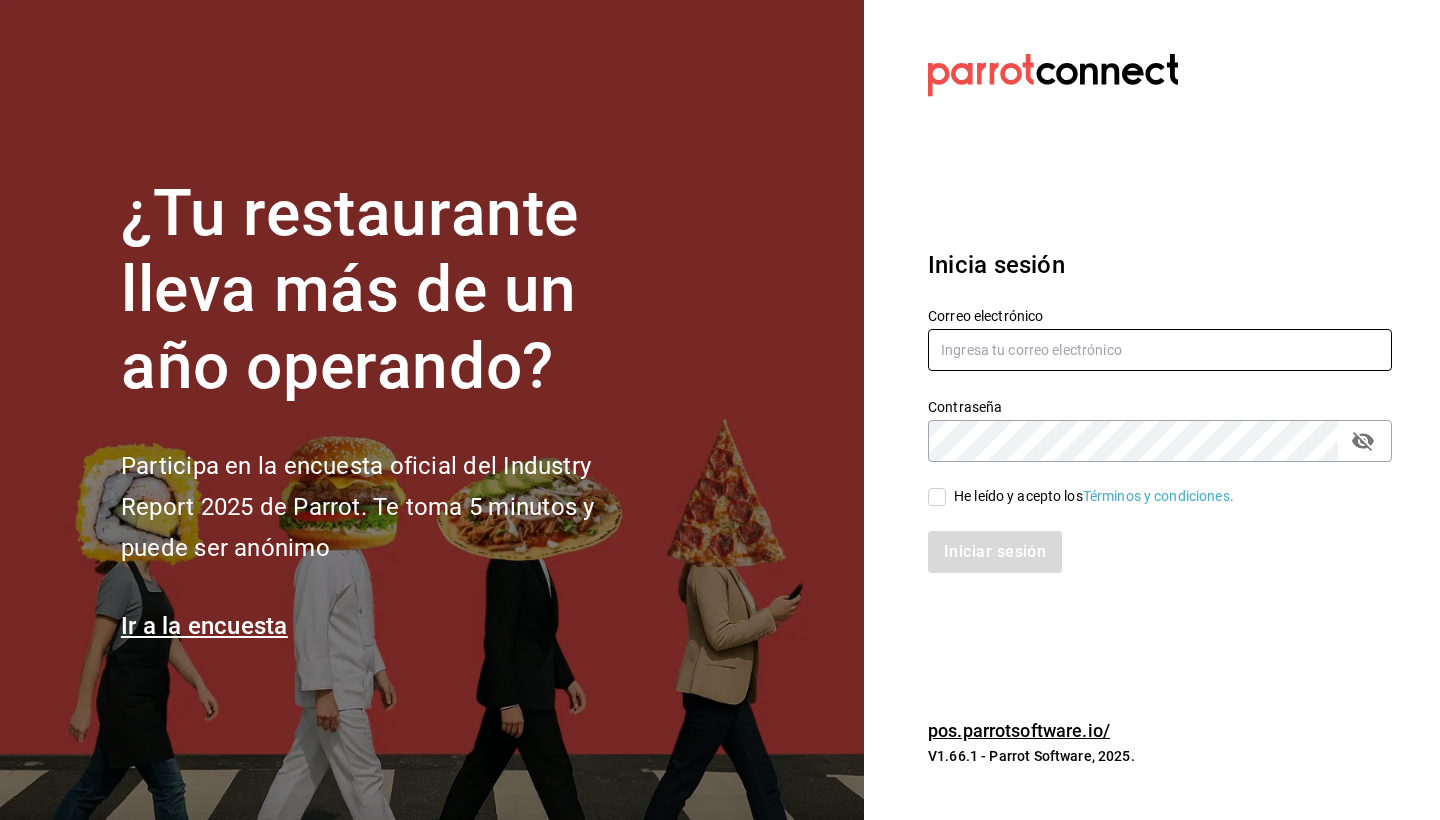 type on "[EMAIL]" 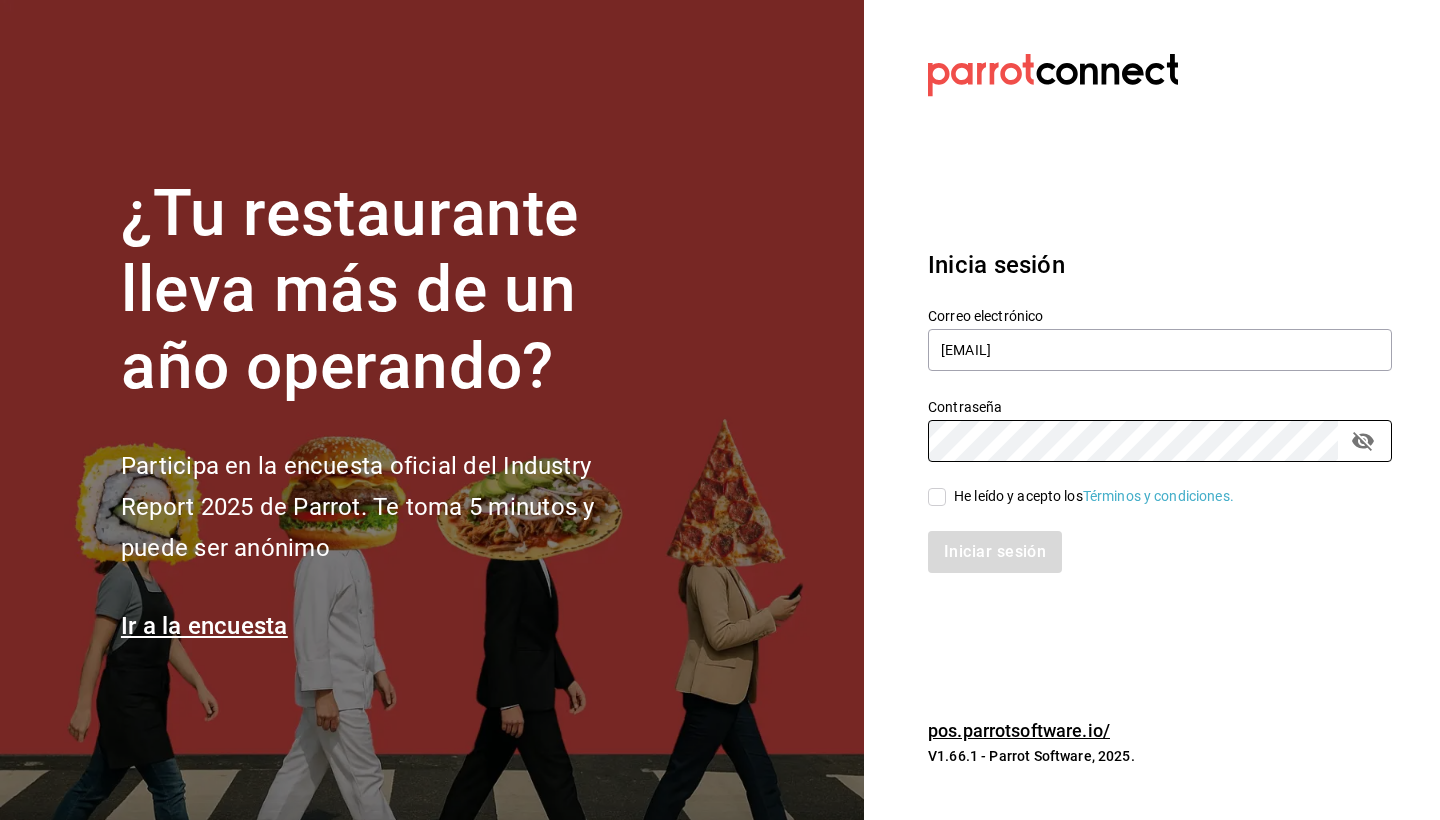click on "He leído y acepto los  Términos y condiciones." at bounding box center [937, 497] 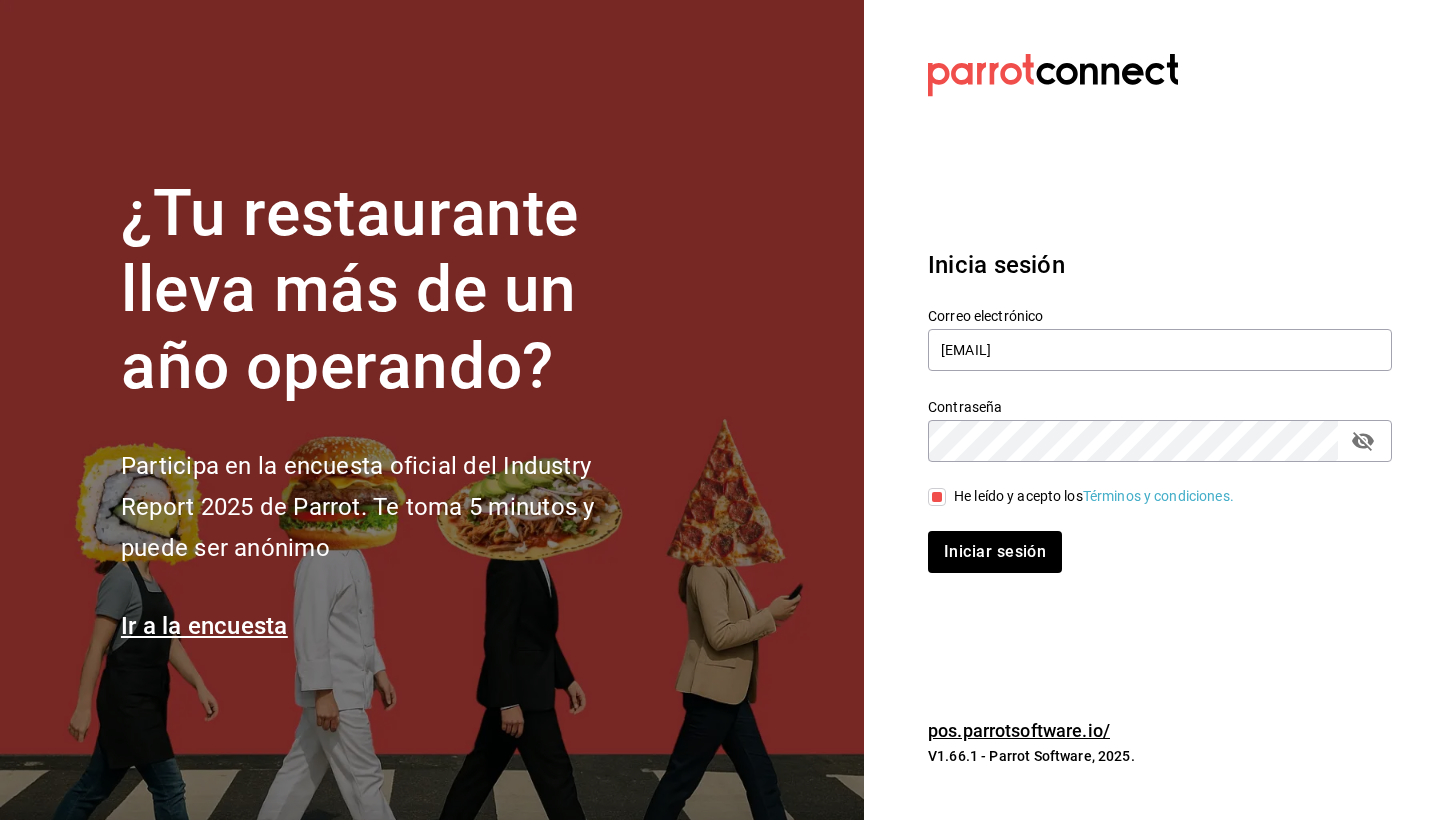 click 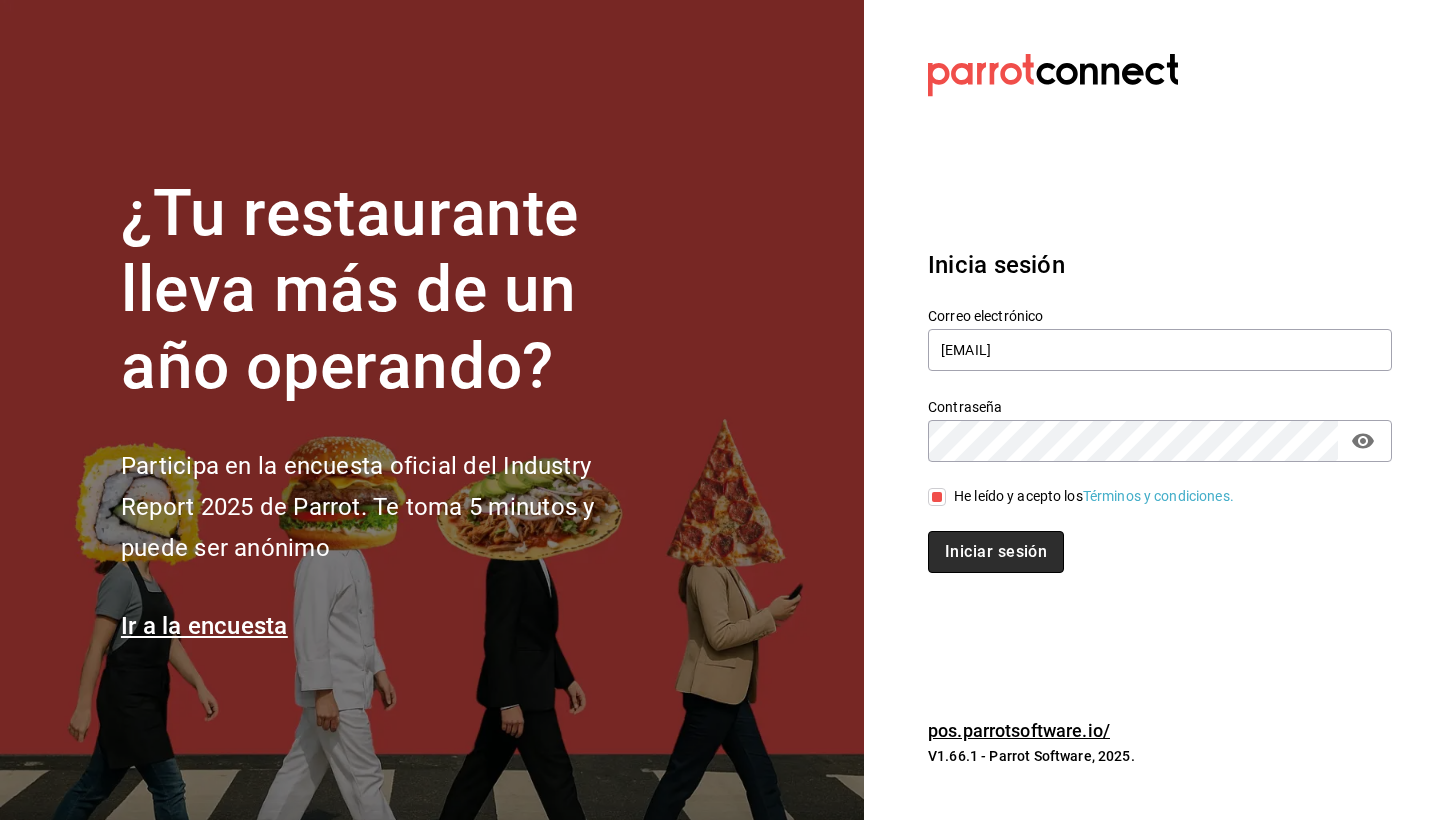 click on "Iniciar sesión" at bounding box center (996, 552) 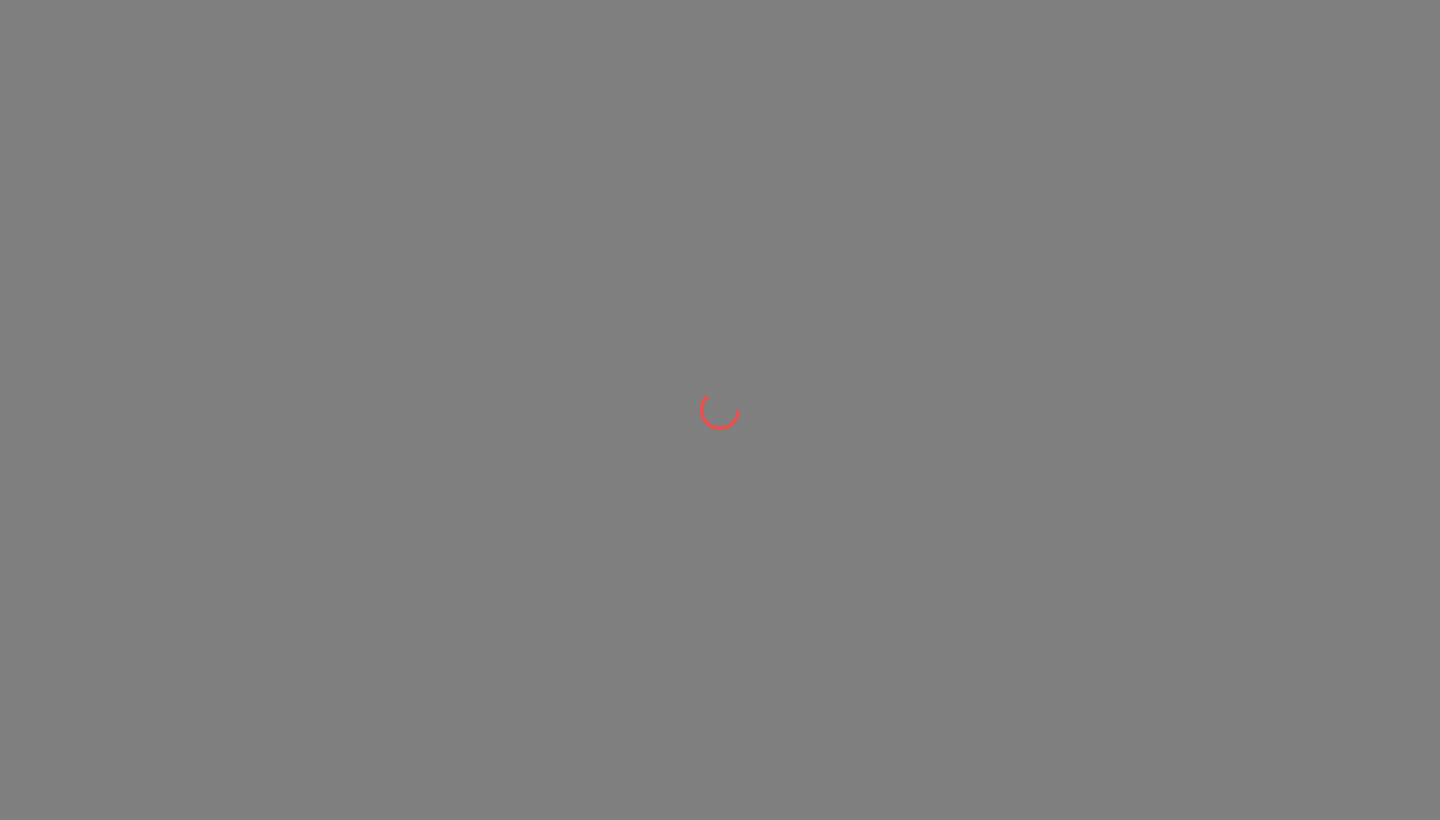 scroll, scrollTop: 0, scrollLeft: 0, axis: both 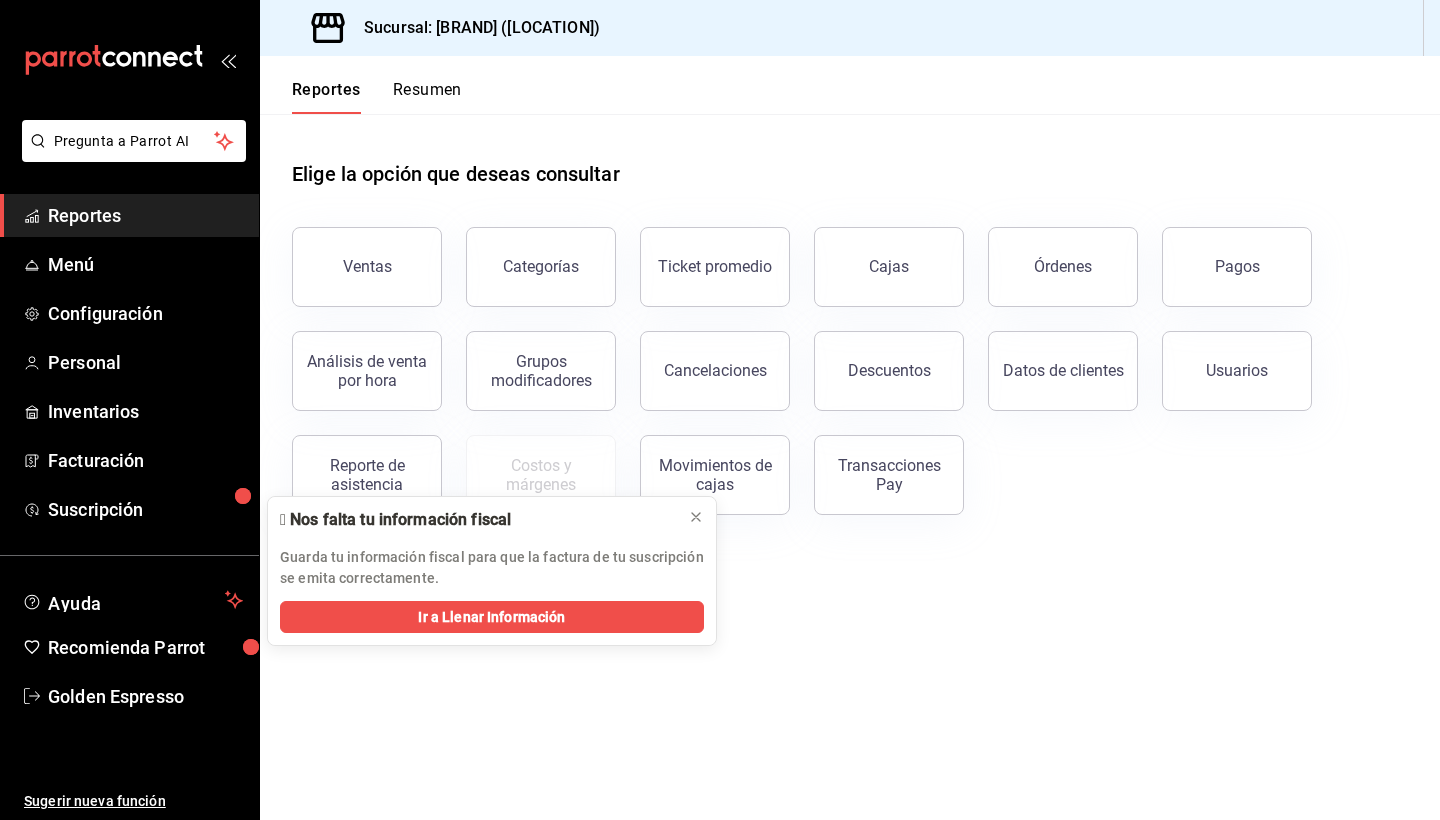click at bounding box center [129, 60] 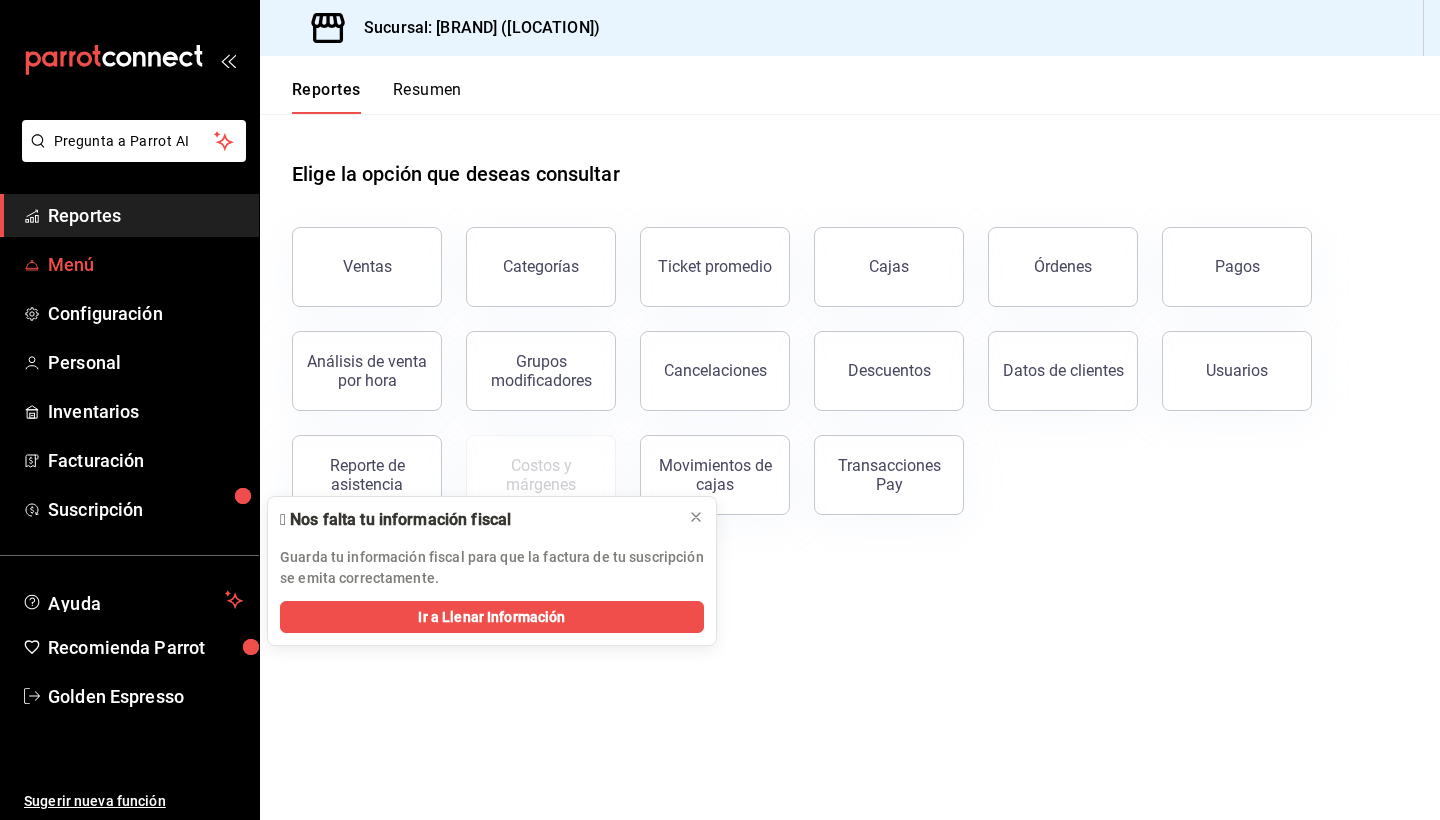 click on "Menú" at bounding box center (145, 264) 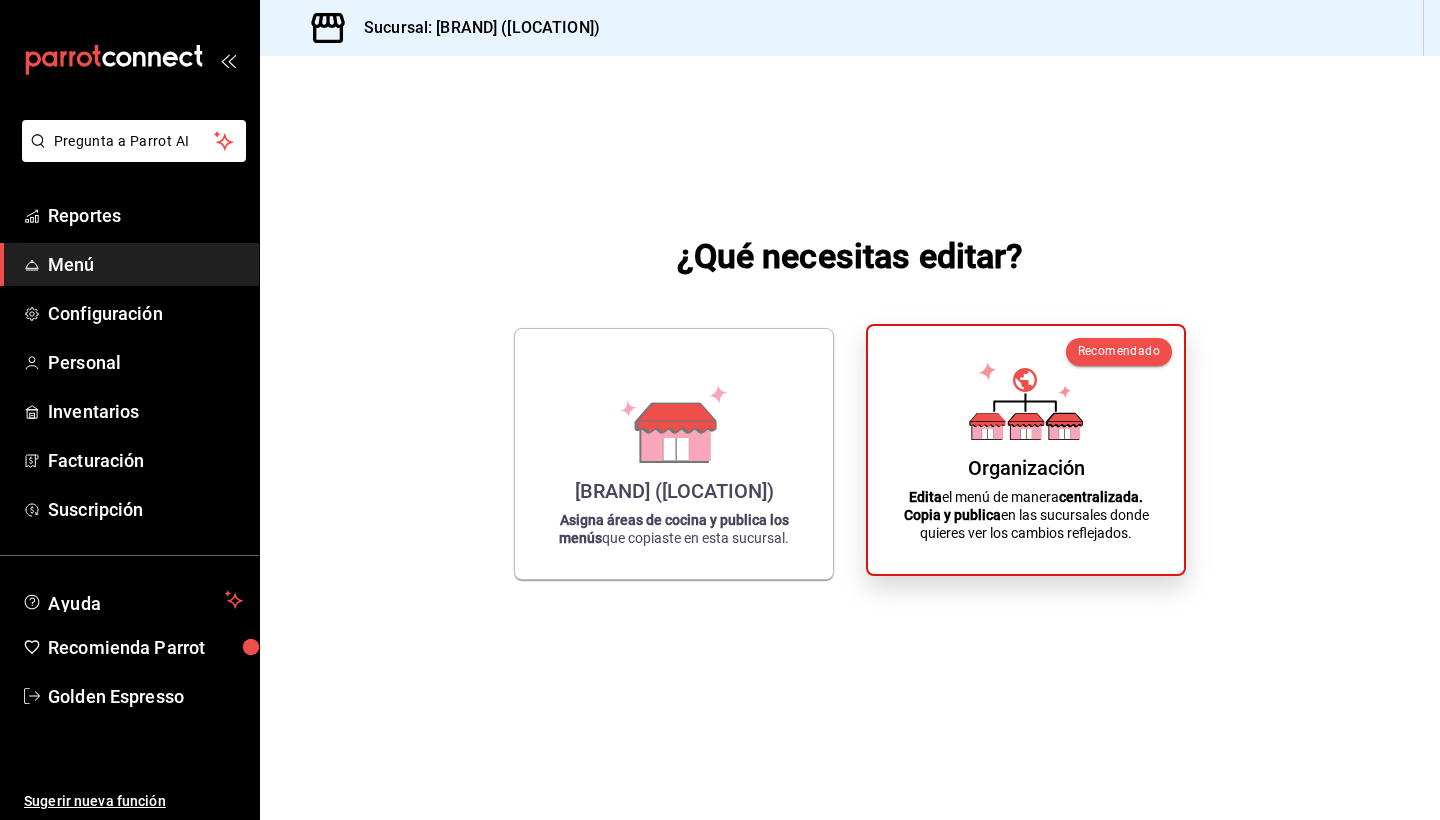 click on "Organización" at bounding box center [1026, 468] 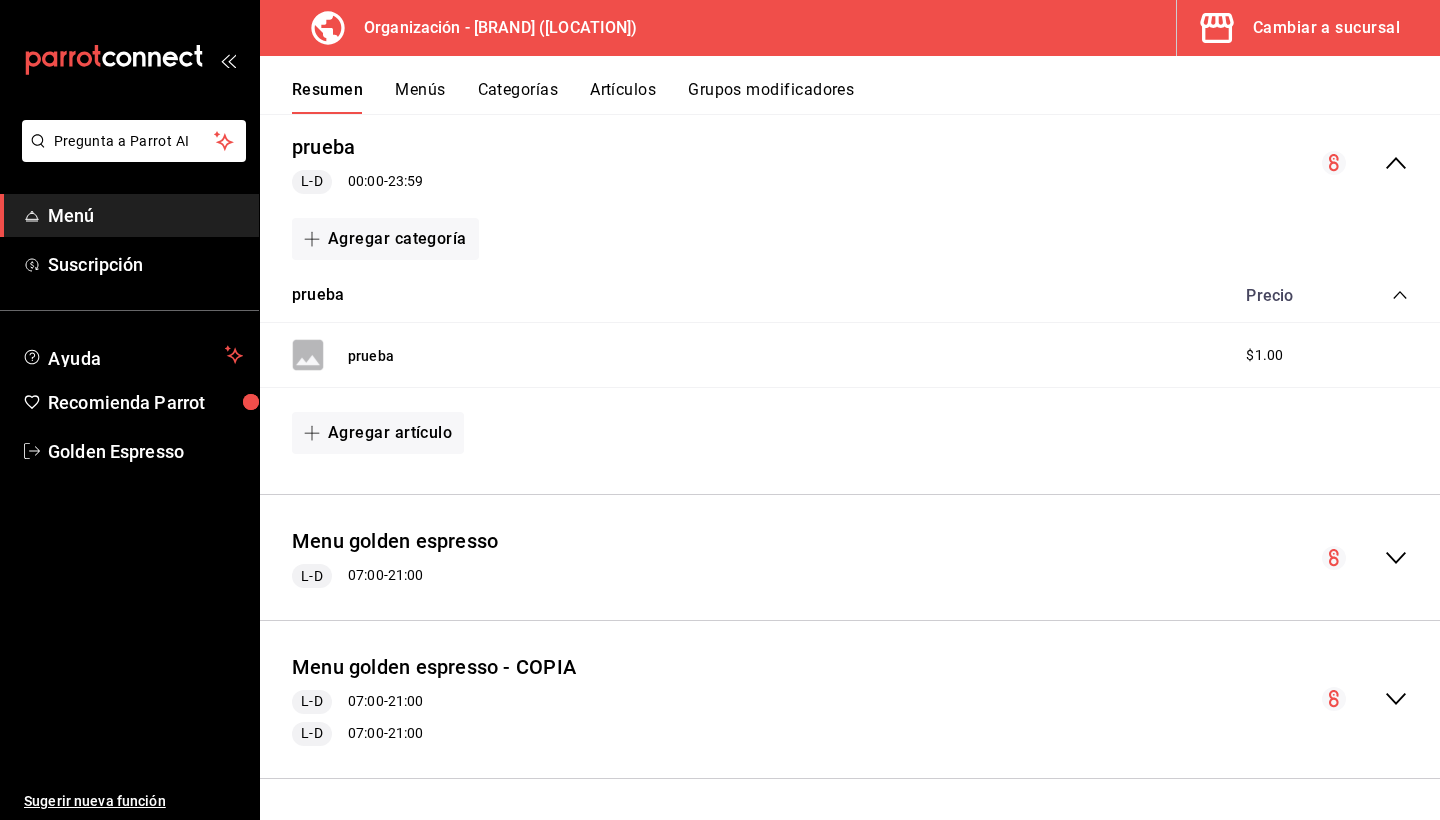 scroll, scrollTop: 183, scrollLeft: 0, axis: vertical 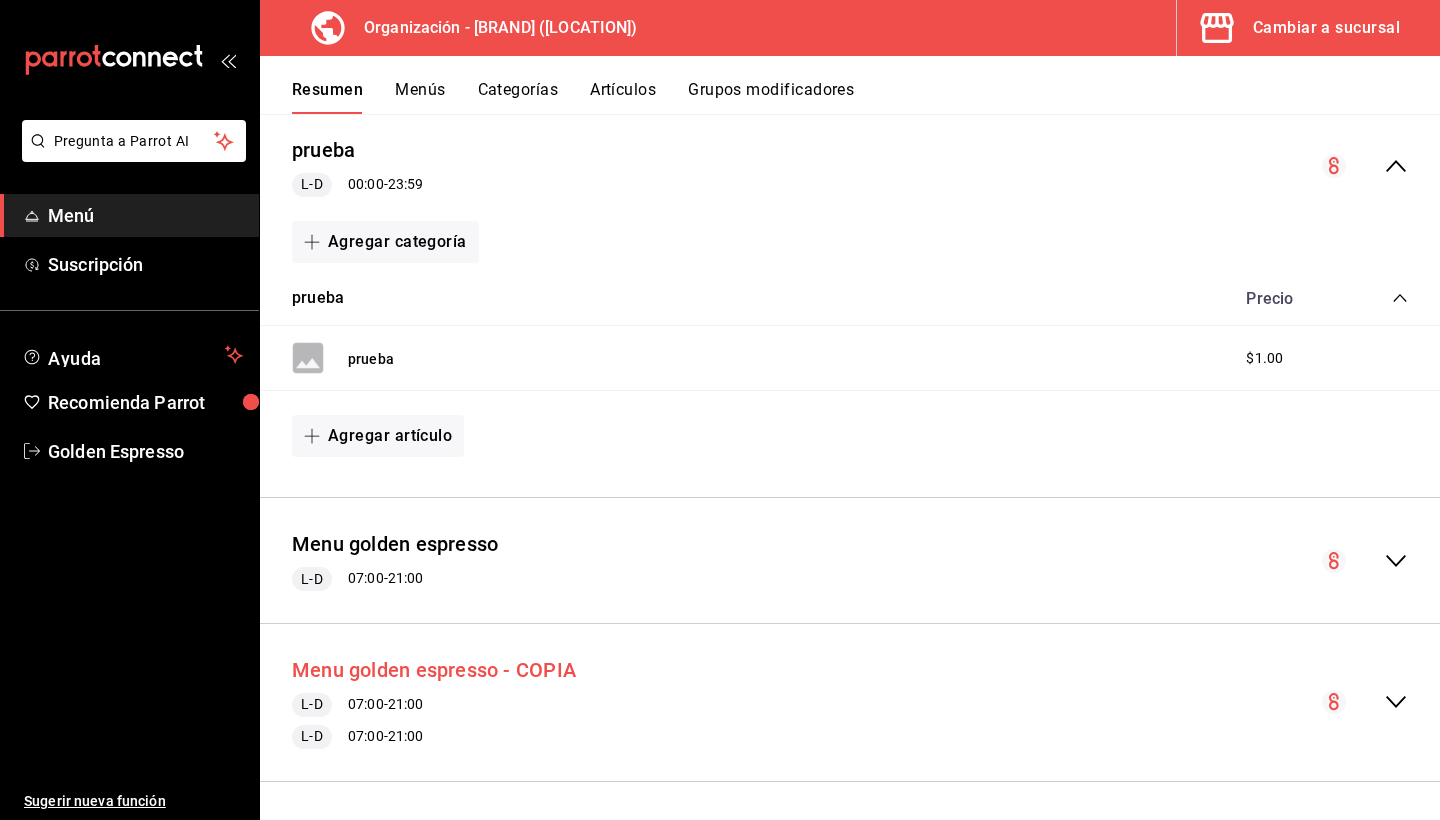 click on "Menu golden espresso - COPIA" at bounding box center [434, 670] 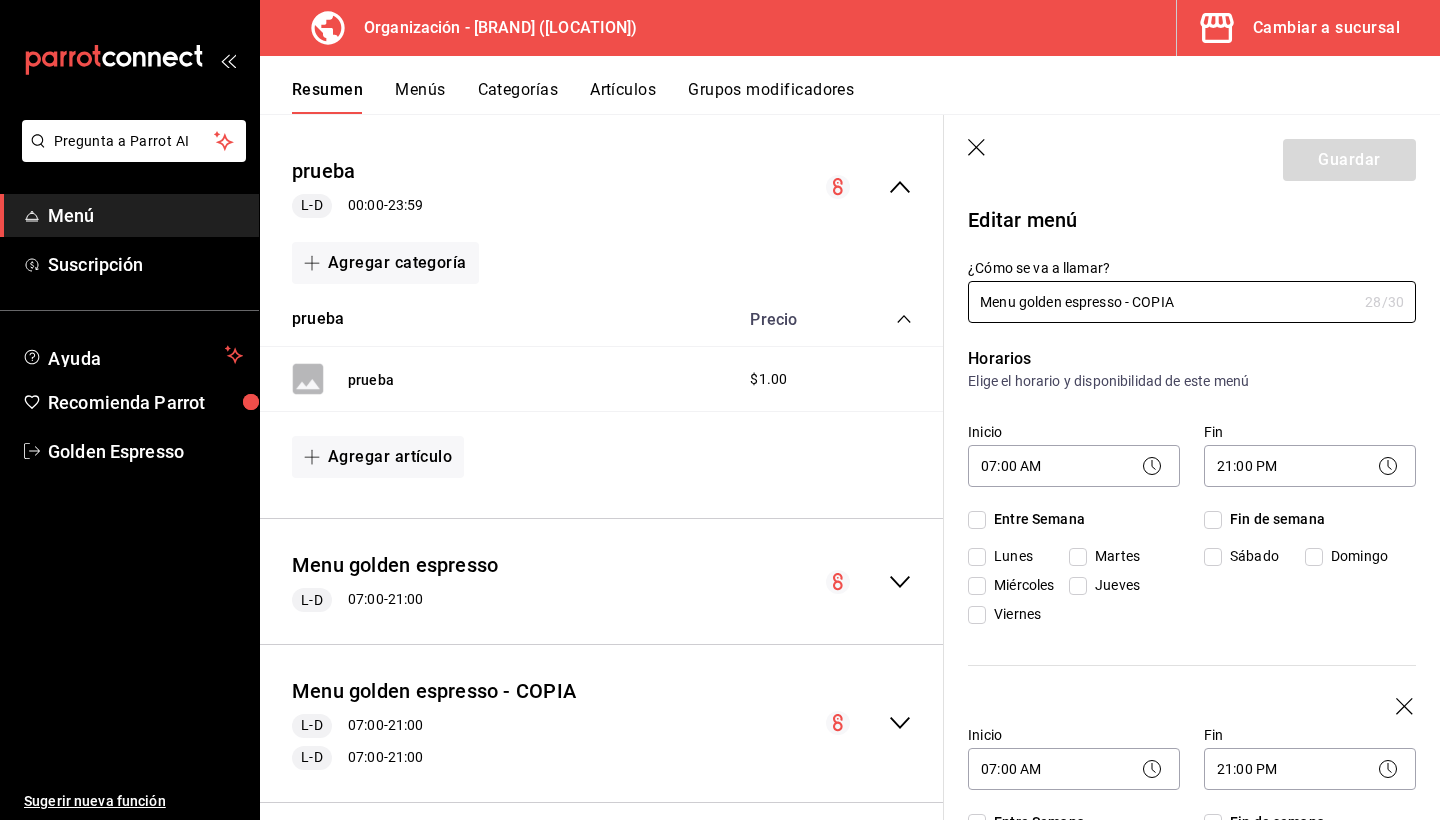 checkbox on "true" 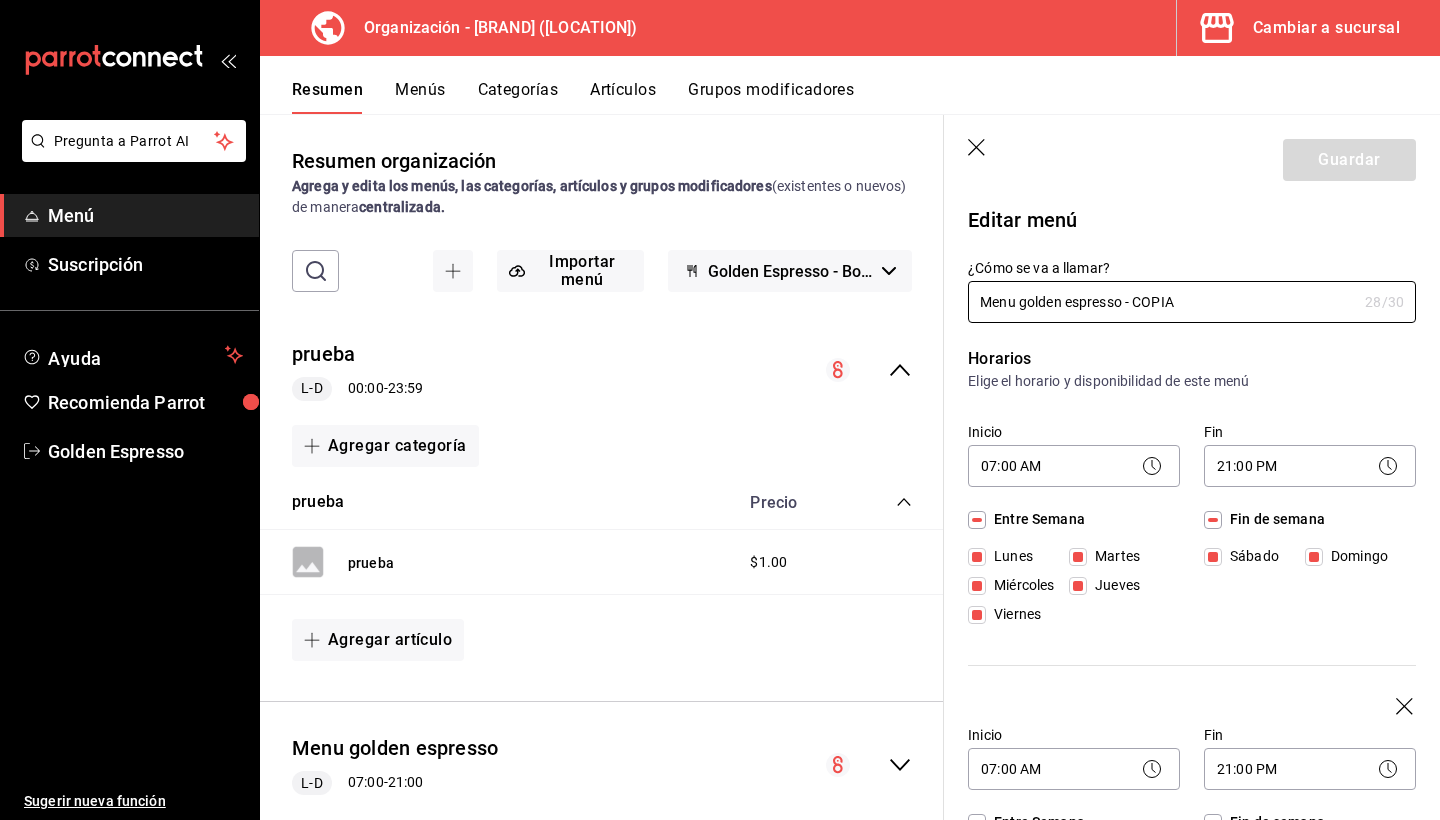 scroll, scrollTop: 0, scrollLeft: 0, axis: both 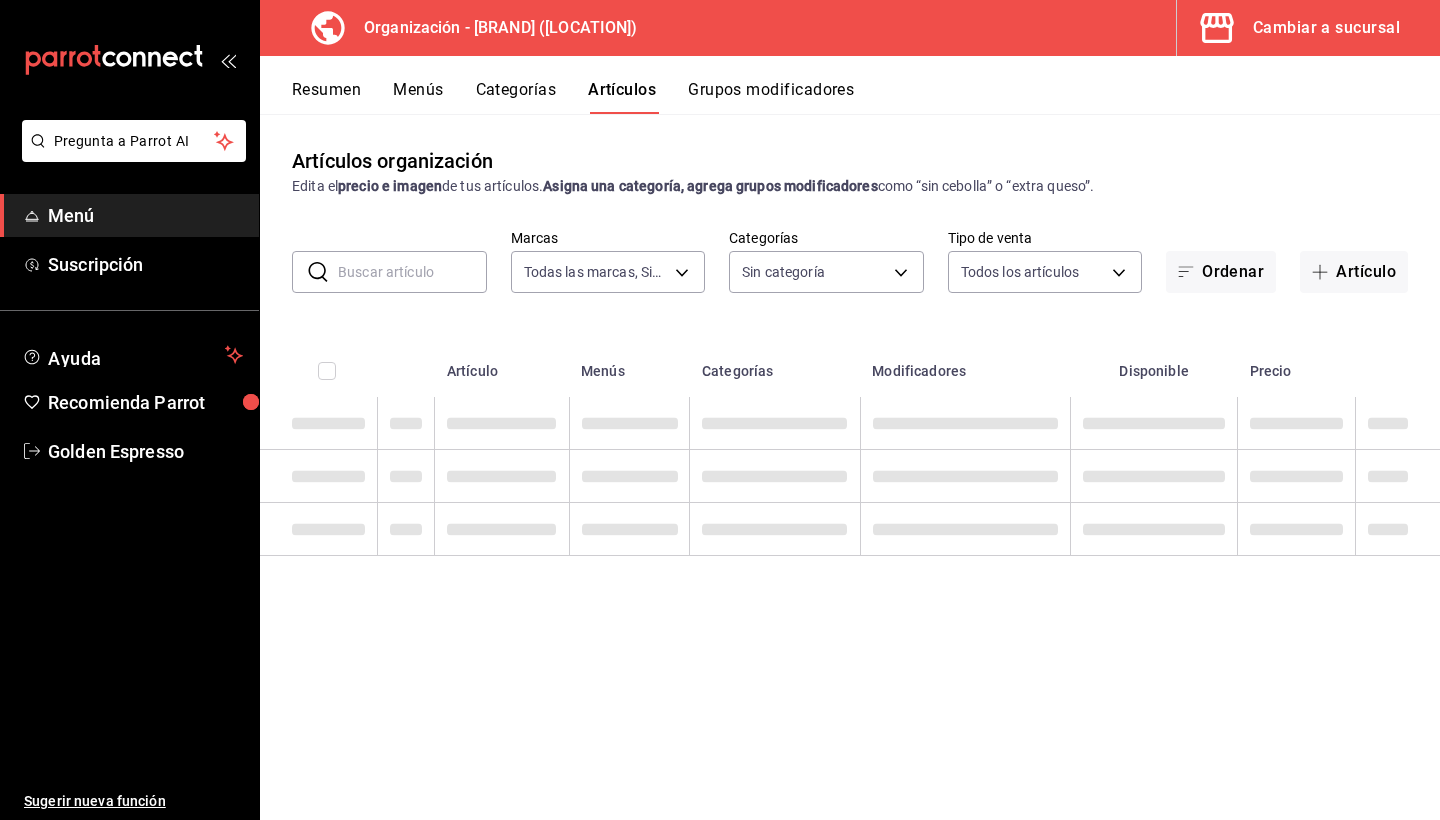 type on "[UUID]" 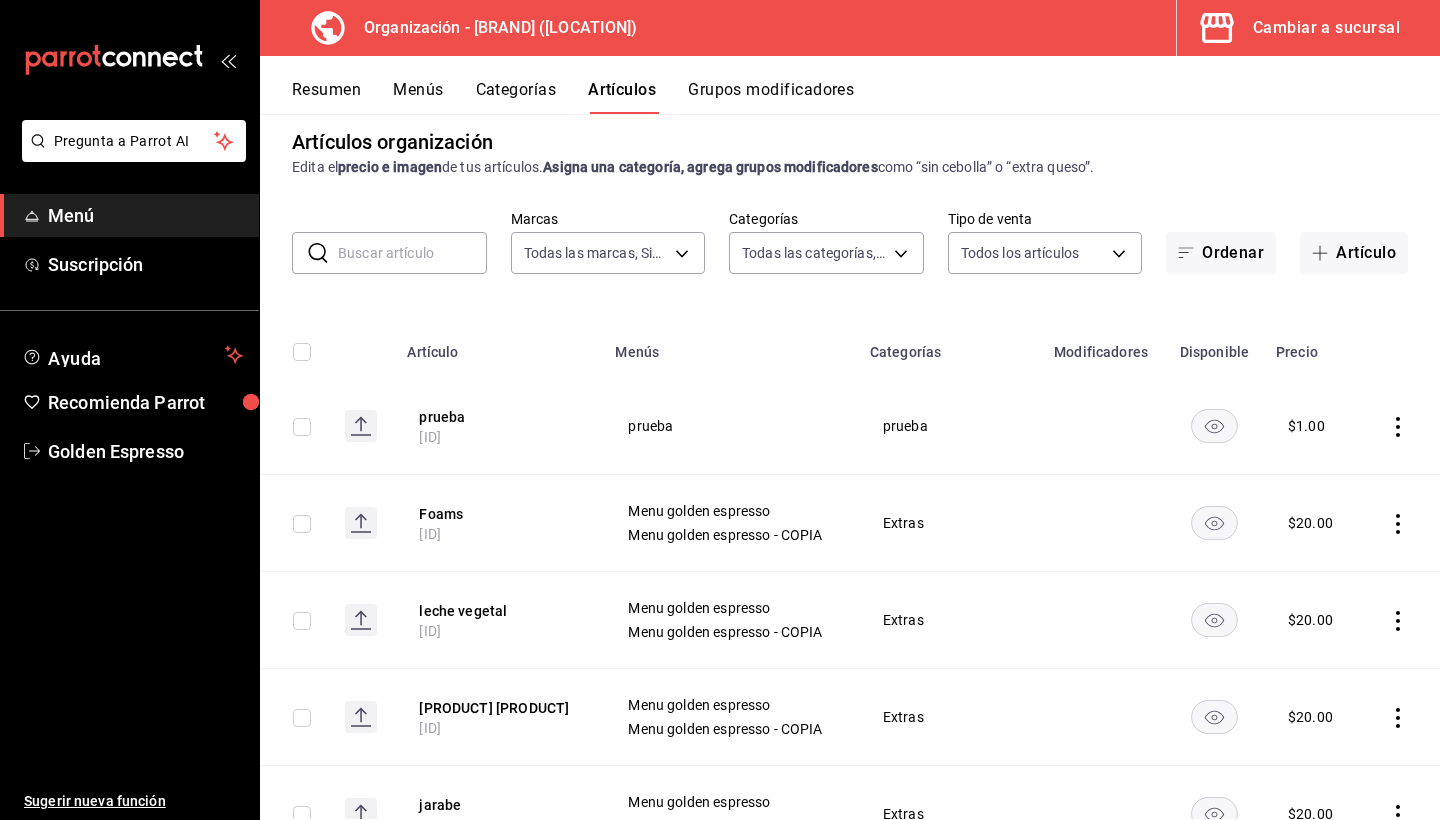 scroll, scrollTop: 21, scrollLeft: 0, axis: vertical 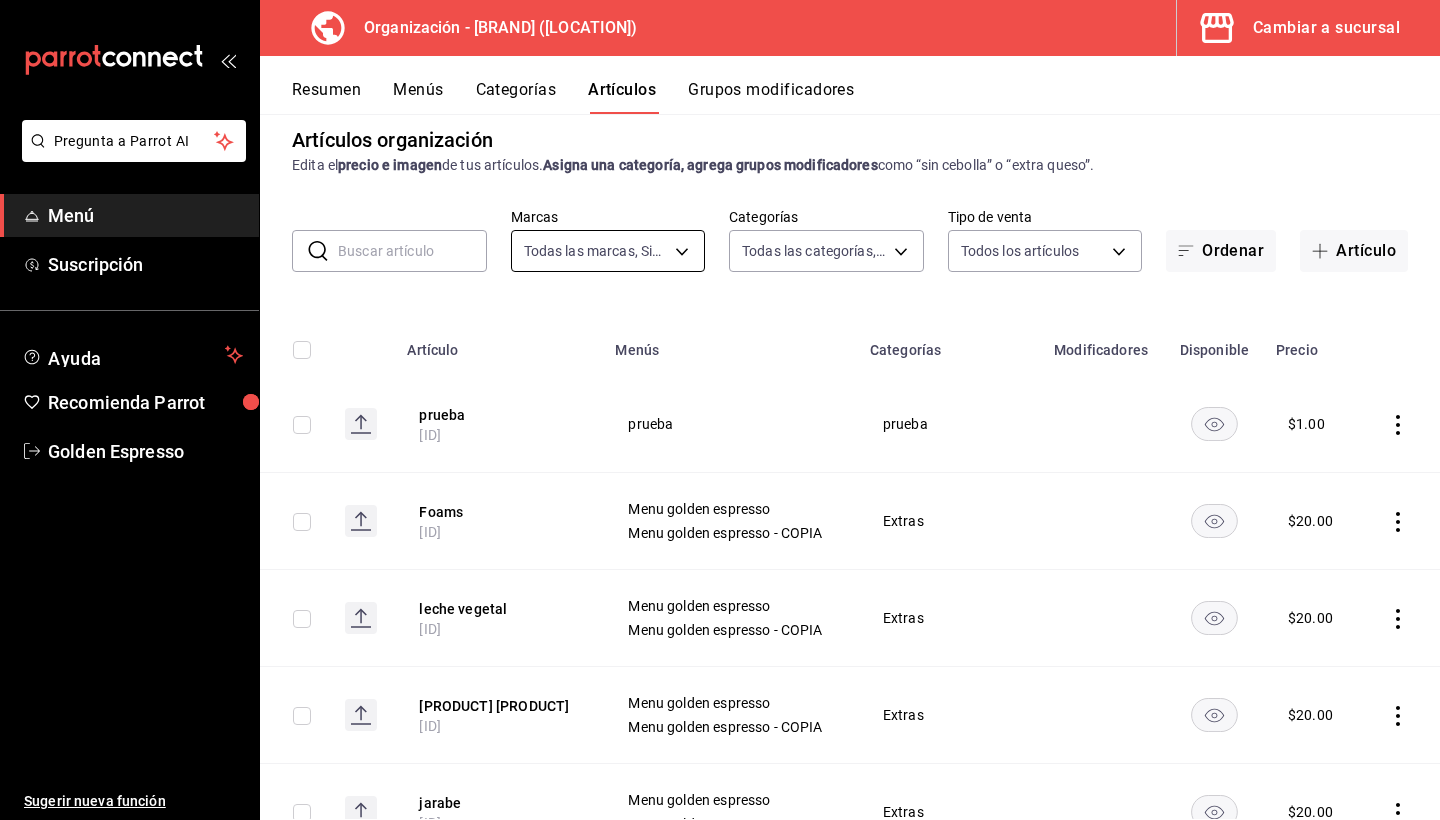 click on "Pregunta a Parrot AI Menú   Suscripción   Ayuda Recomienda Parrot   [BRAND]   Sugerir nueva función   Organización - [BRAND] ([LOCATION]) Cambiar a sucursal Resumen Menús Categorías Artículos Grupos modificadores Artículos organización Edita el  precio e imagen  de tus artículos.  Asigna una categoría, agrega grupos modificadores  como “sin cebolla” o “extra queso”. ​ ​ Marcas Todas las marcas, Sin marca [UUID] Categorías Todas las categorías, Sin categoría [UUID],[UUID],[UUID],[UUID],[UUID],[UUID],[UUID],[UUID],[UUID] Tipo de venta Todos los artículos ALL Ordenar Artículo Artículo Menús Categorías Modificadores Disponible Precio [PRODUCT] [ID] [PRODUCT] $ $" at bounding box center (720, 410) 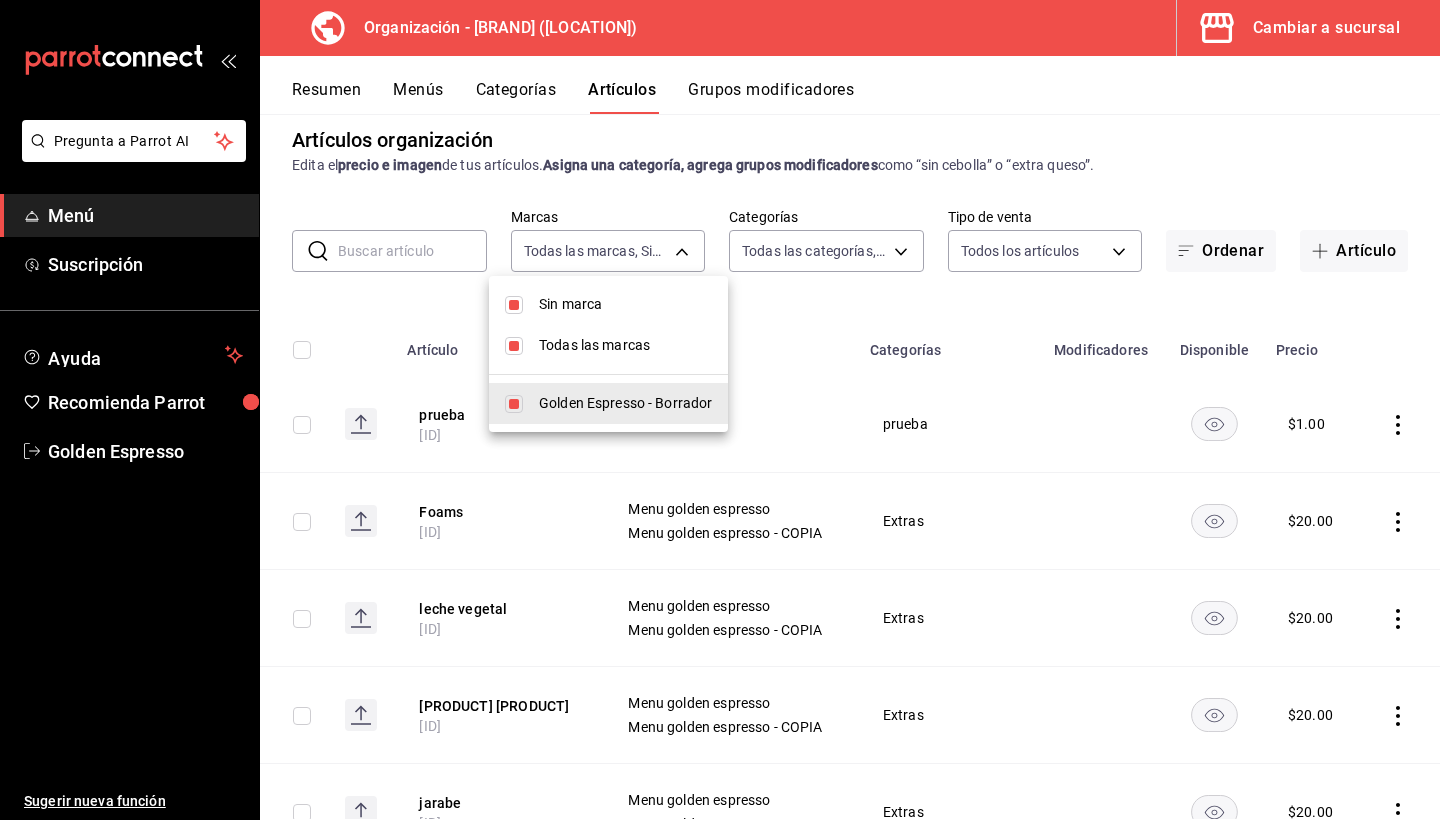 click at bounding box center [720, 410] 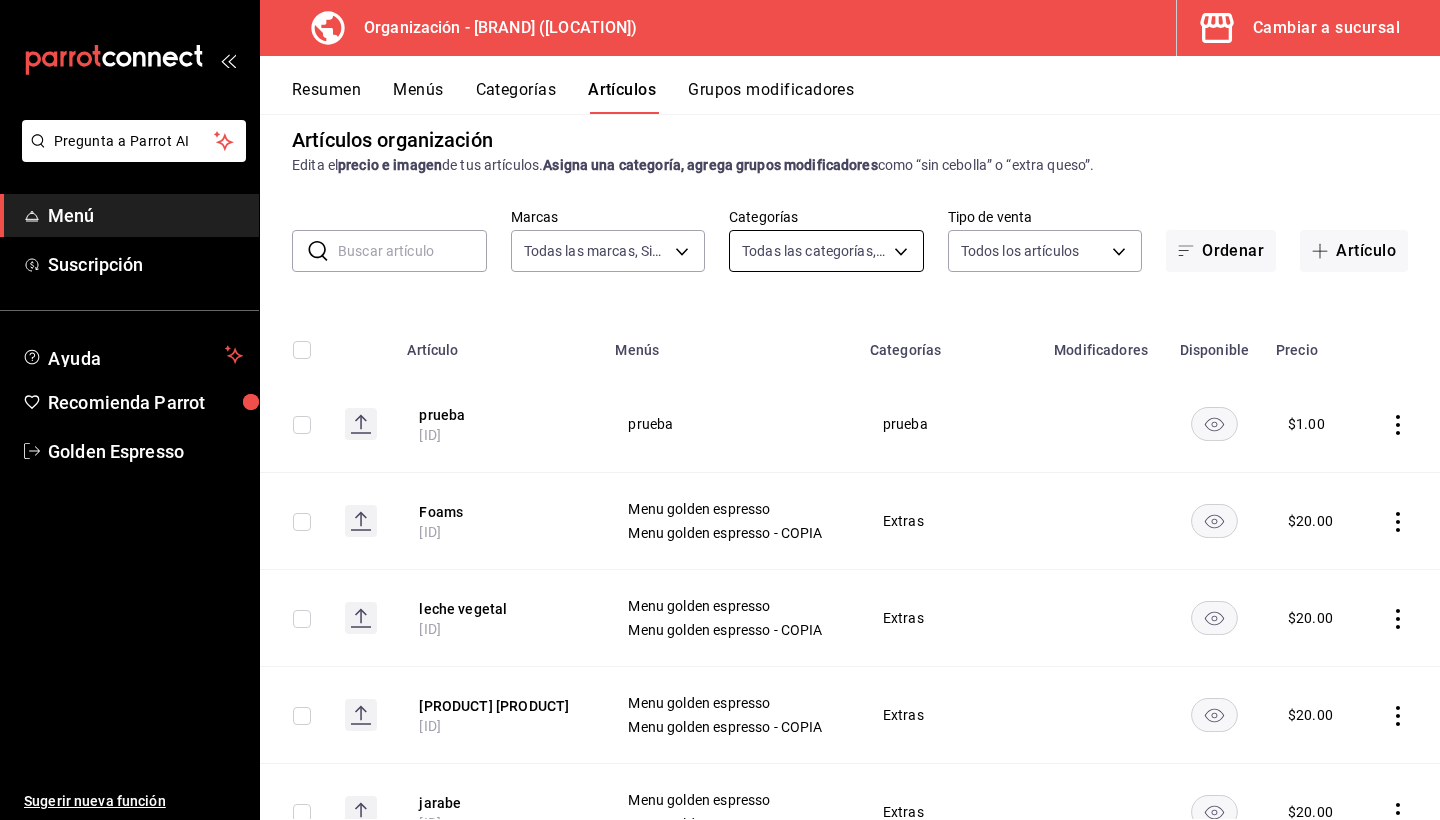 click on "Pregunta a Parrot AI Menú   Suscripción   Ayuda Recomienda Parrot   [BRAND]   Sugerir nueva función   Organización - [BRAND] ([LOCATION]) Cambiar a sucursal Resumen Menús Categorías Artículos Grupos modificadores Artículos organización Edita el  precio e imagen  de tus artículos.  Asigna una categoría, agrega grupos modificadores  como “sin cebolla” o “extra queso”. ​ ​ Marcas Todas las marcas, Sin marca [UUID] Categorías Todas las categorías, Sin categoría [UUID],[UUID],[UUID],[UUID],[UUID],[UUID],[UUID],[UUID],[UUID] Tipo de venta Todos los artículos ALL Ordenar Artículo Artículo Menús Categorías Modificadores Disponible Precio [PRODUCT] [ID] [PRODUCT] $ $" at bounding box center [720, 410] 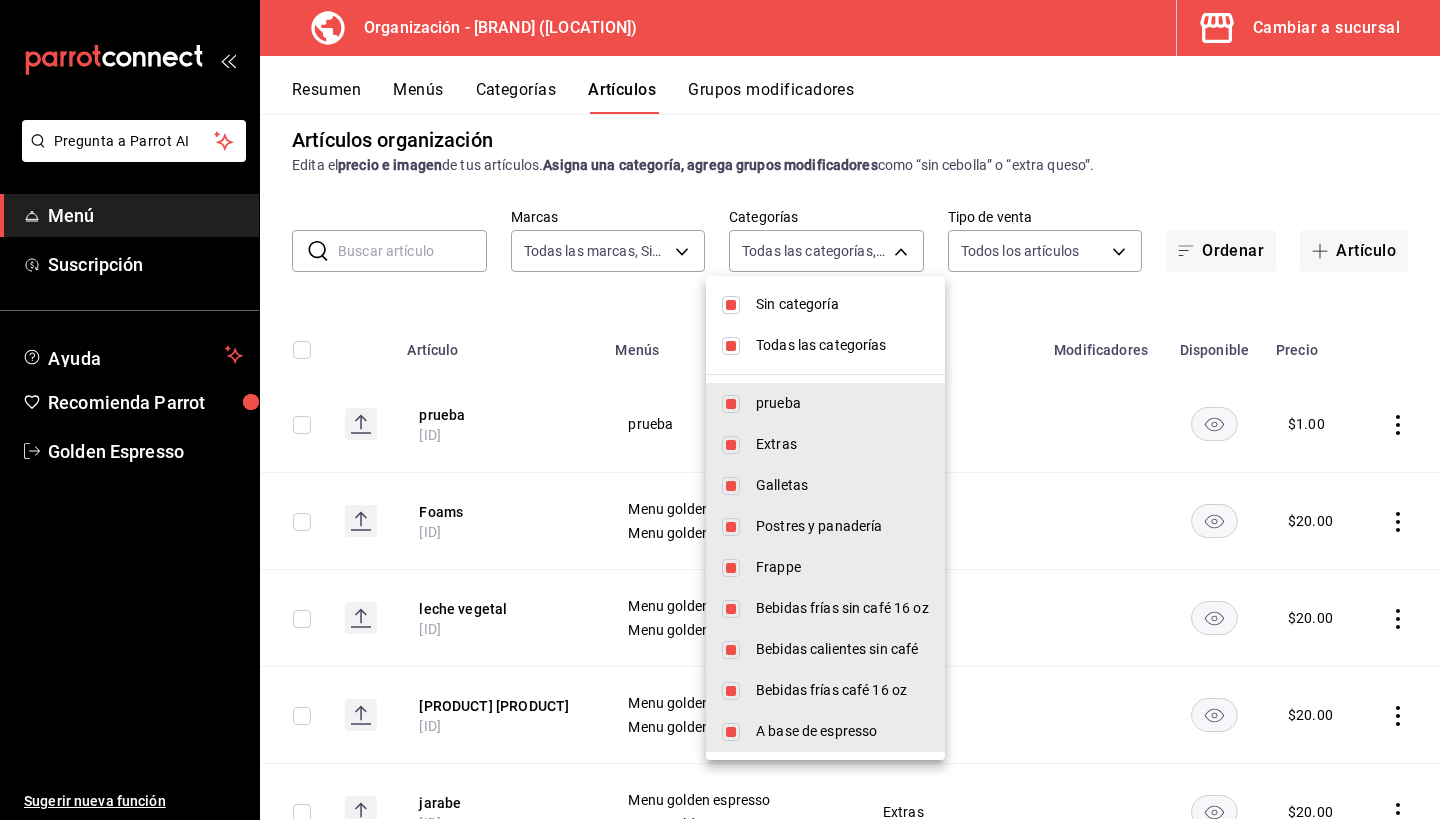 click on "Sin categoría" at bounding box center [842, 304] 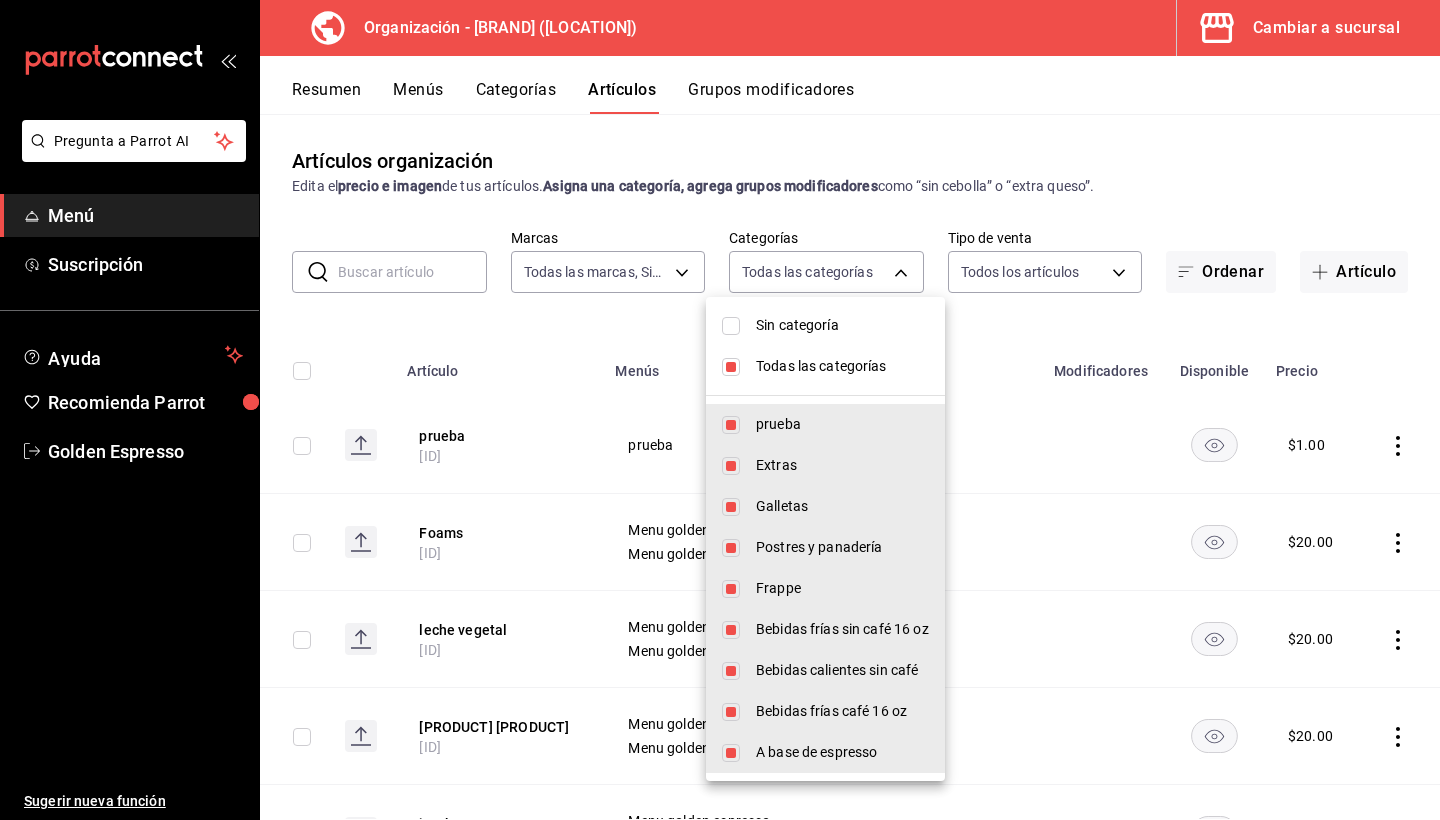 click on "Todas las categorías" at bounding box center [842, 366] 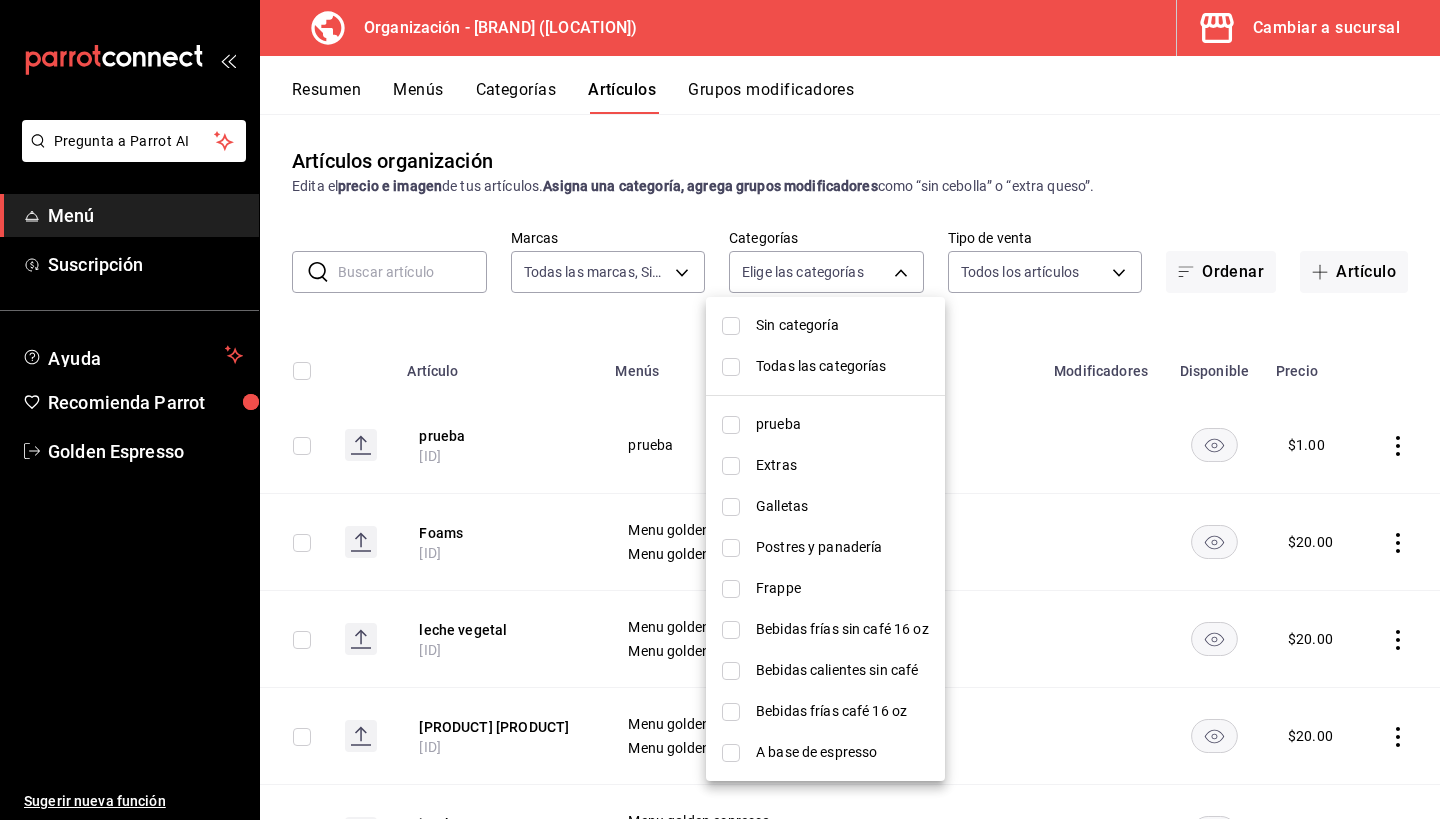 click on "Frappe" at bounding box center [842, 588] 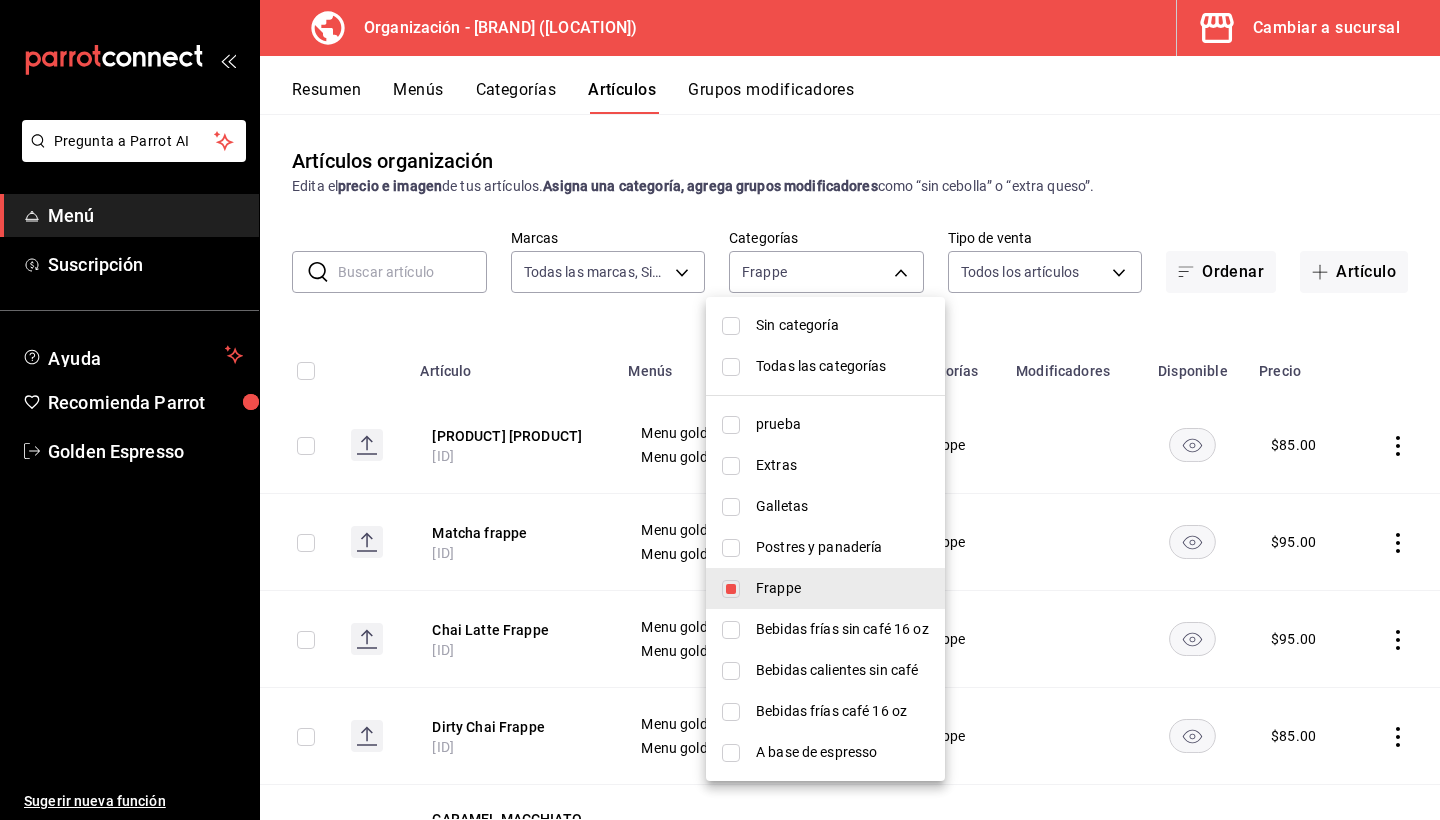 click at bounding box center (720, 410) 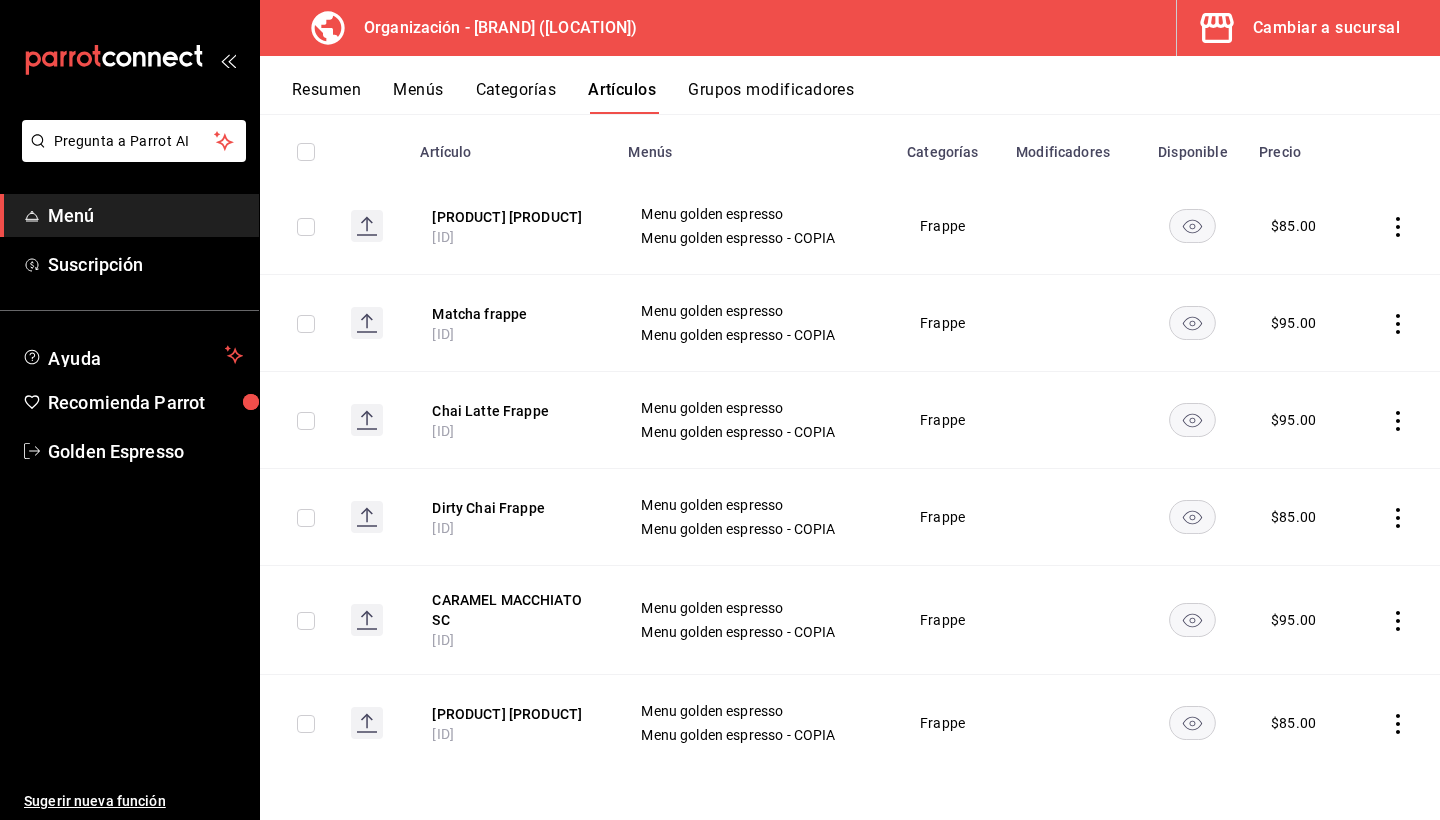 scroll, scrollTop: 219, scrollLeft: 0, axis: vertical 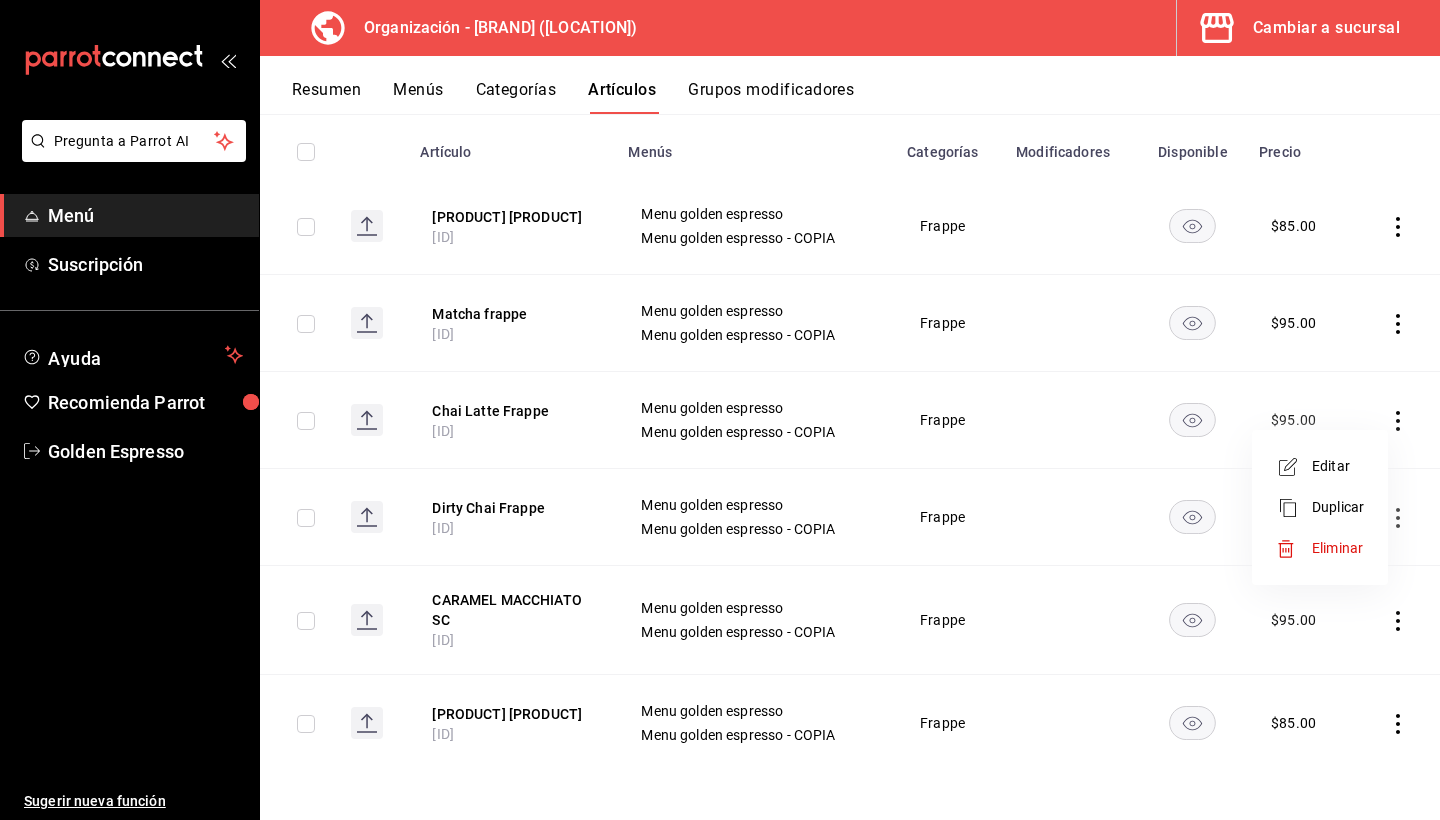 click on "Editar" at bounding box center (1338, 466) 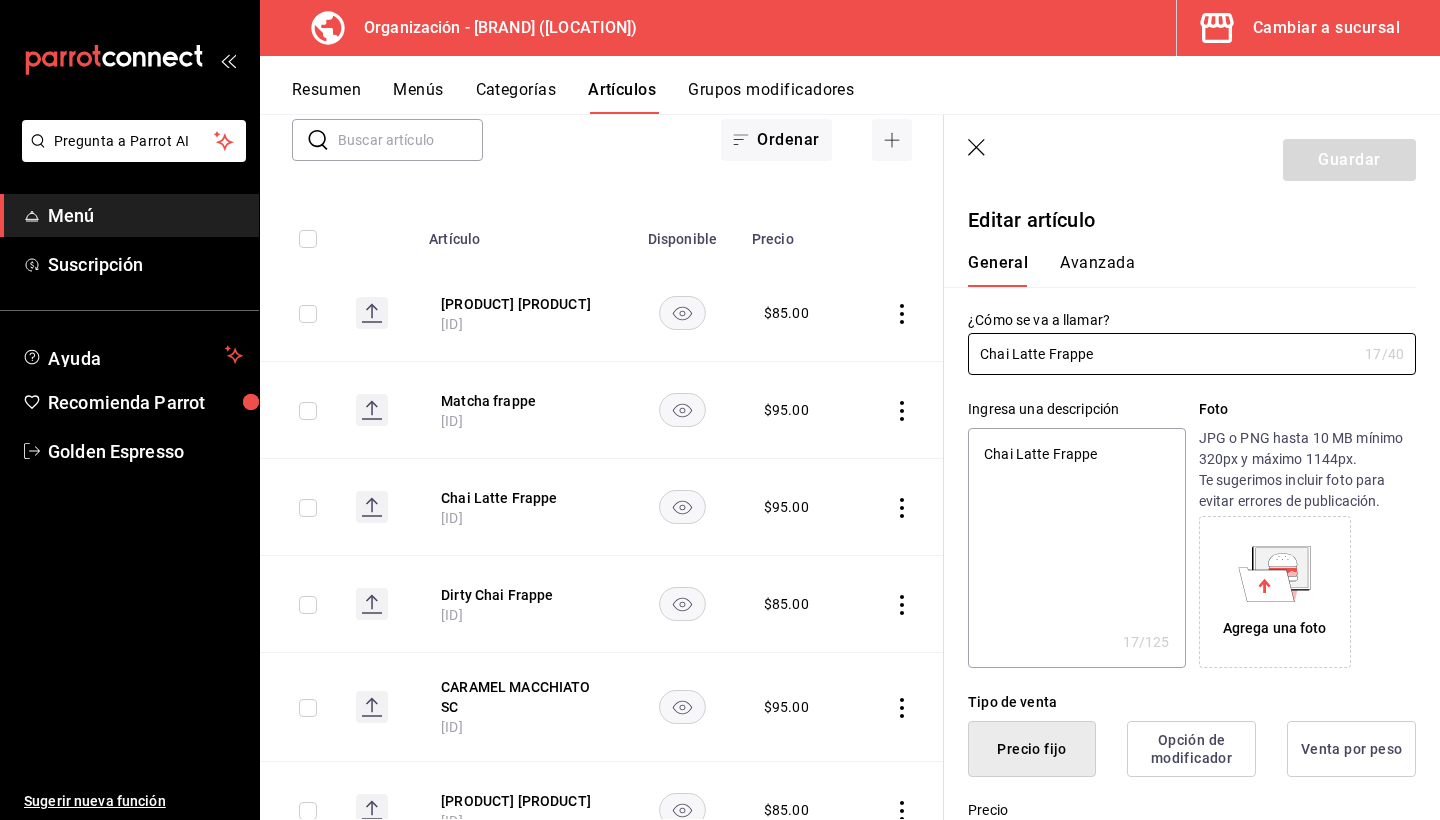 type on "x" 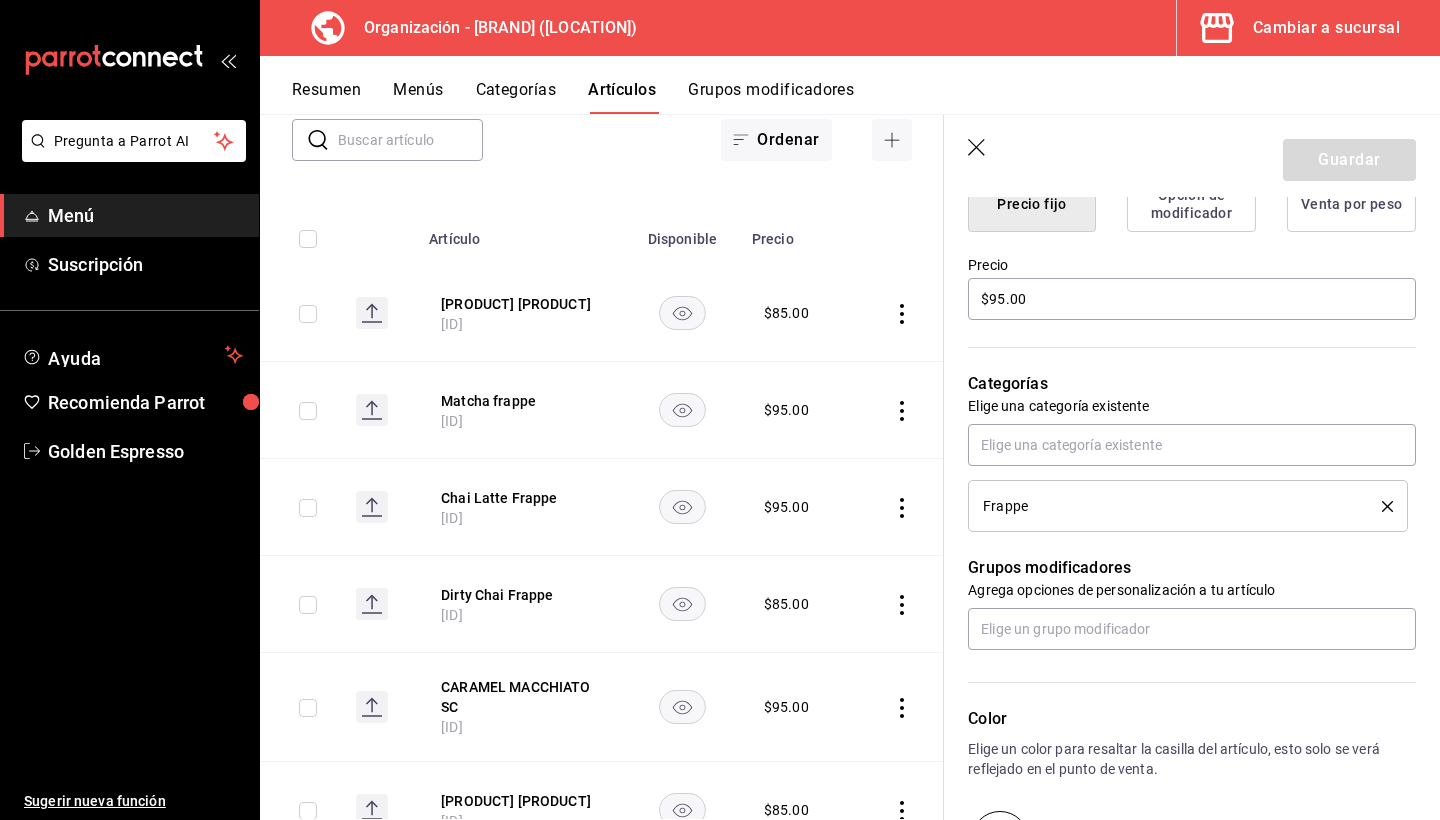 scroll, scrollTop: 619, scrollLeft: 0, axis: vertical 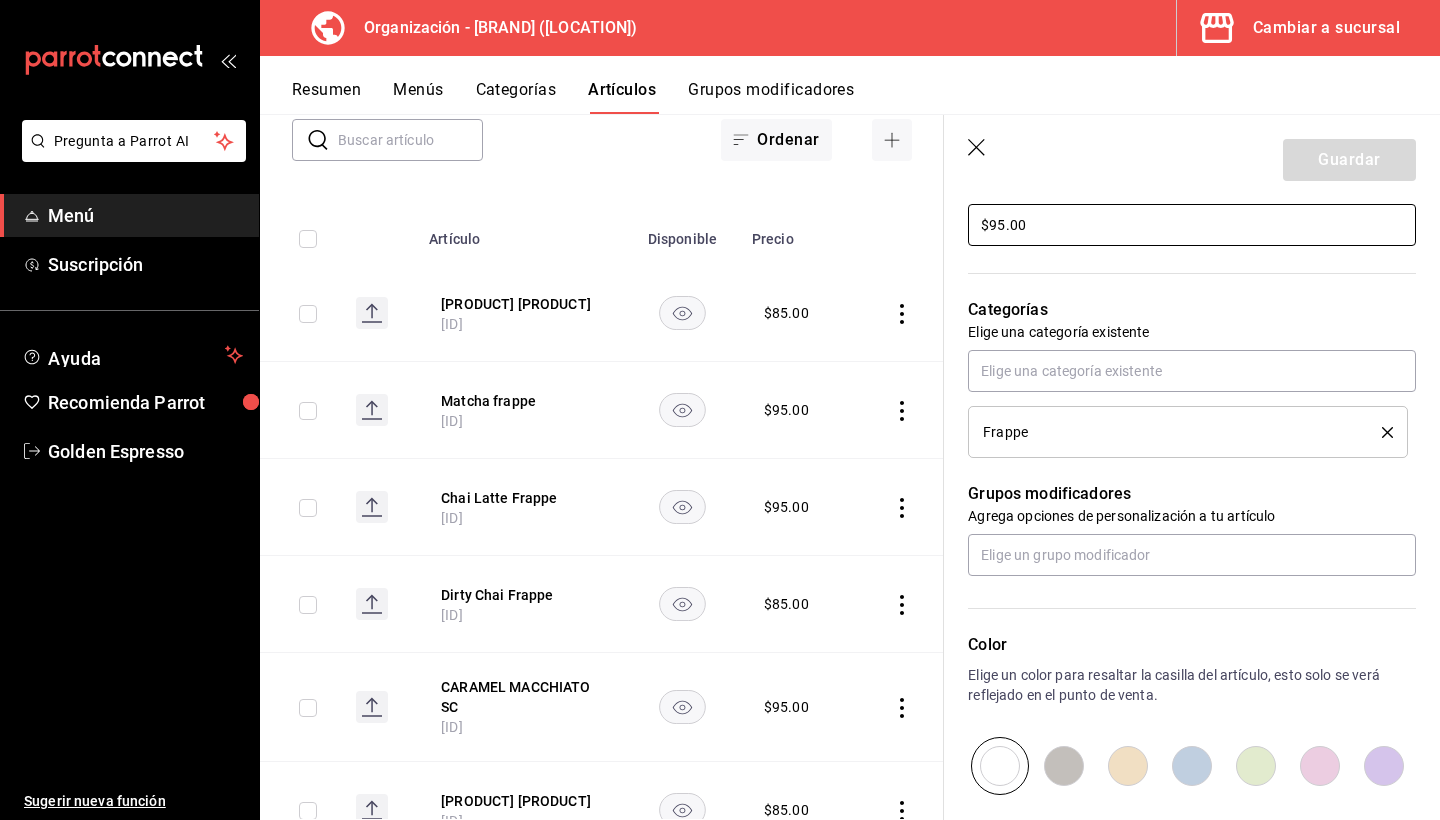 click on "$95.00" at bounding box center (1192, 225) 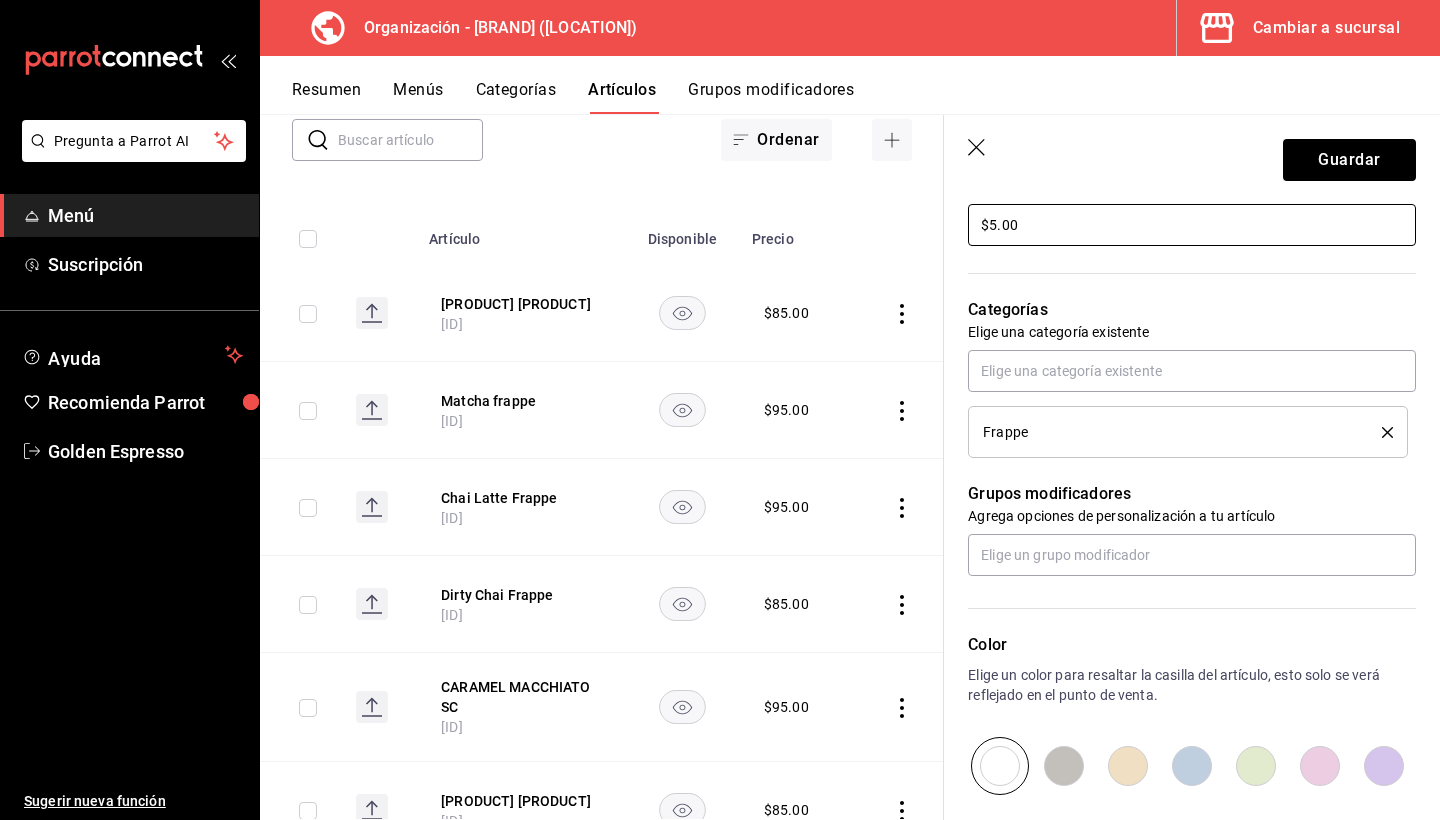 type on "x" 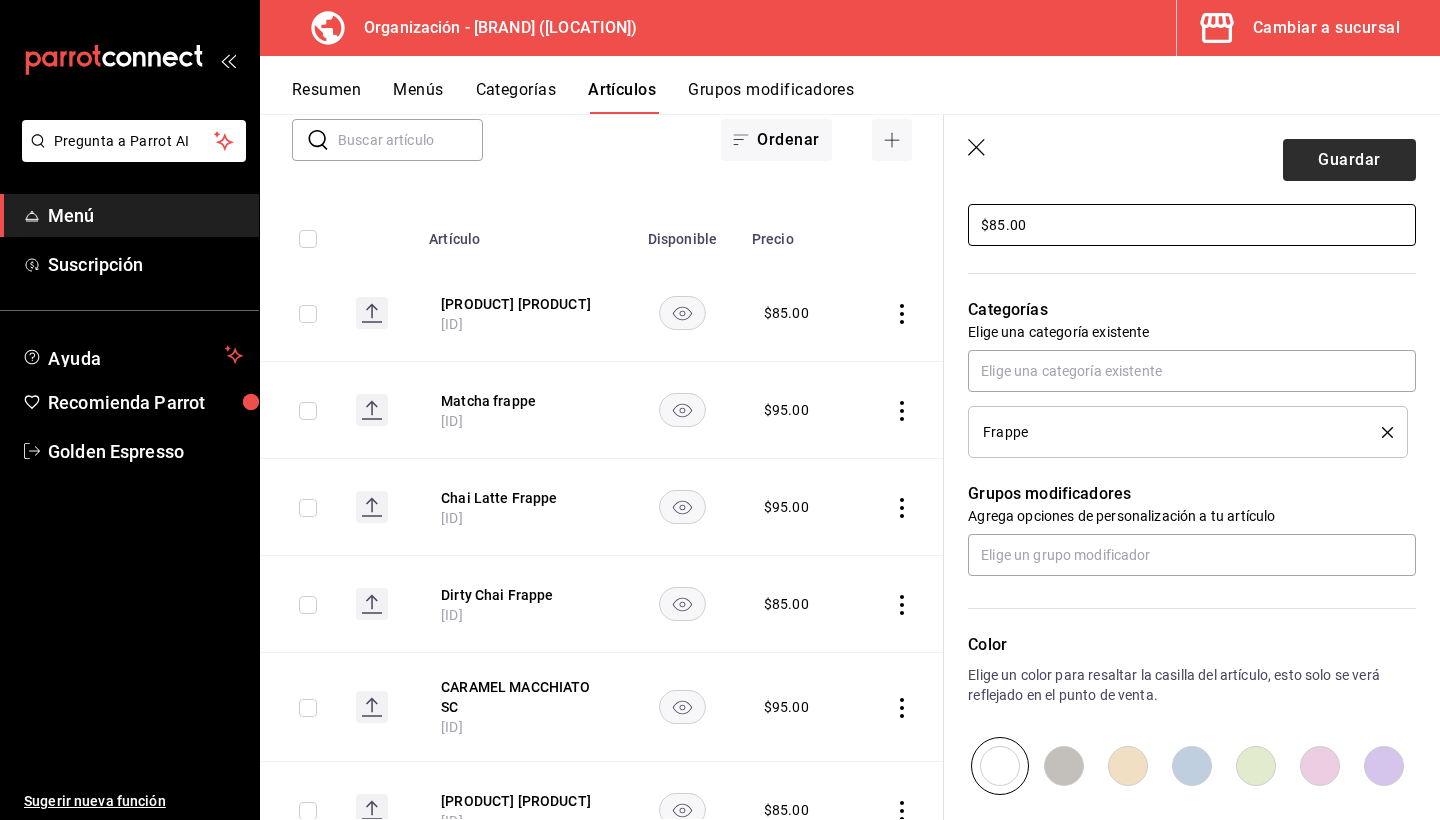 type on "$85.00" 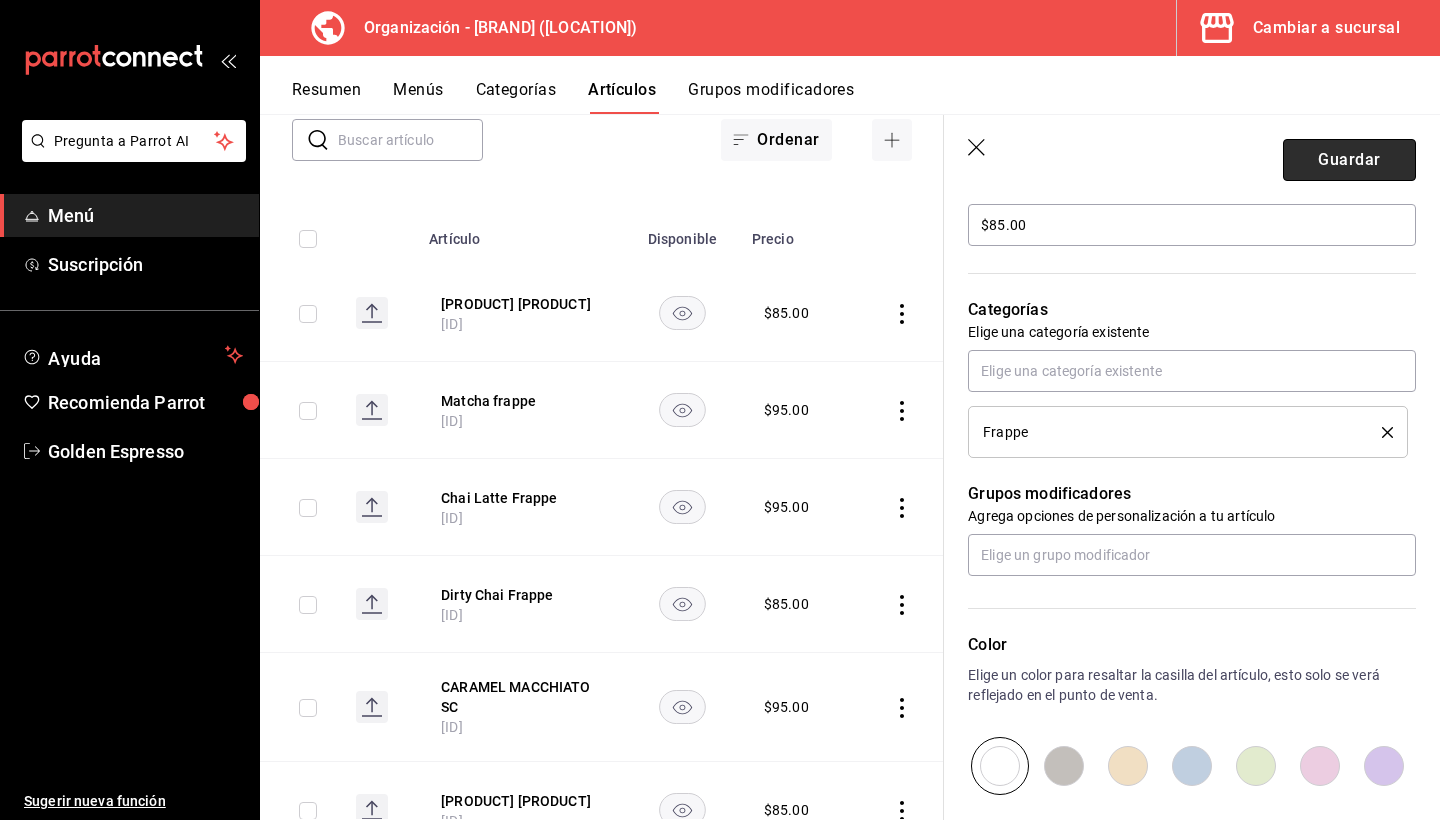 click on "Guardar" at bounding box center (1349, 160) 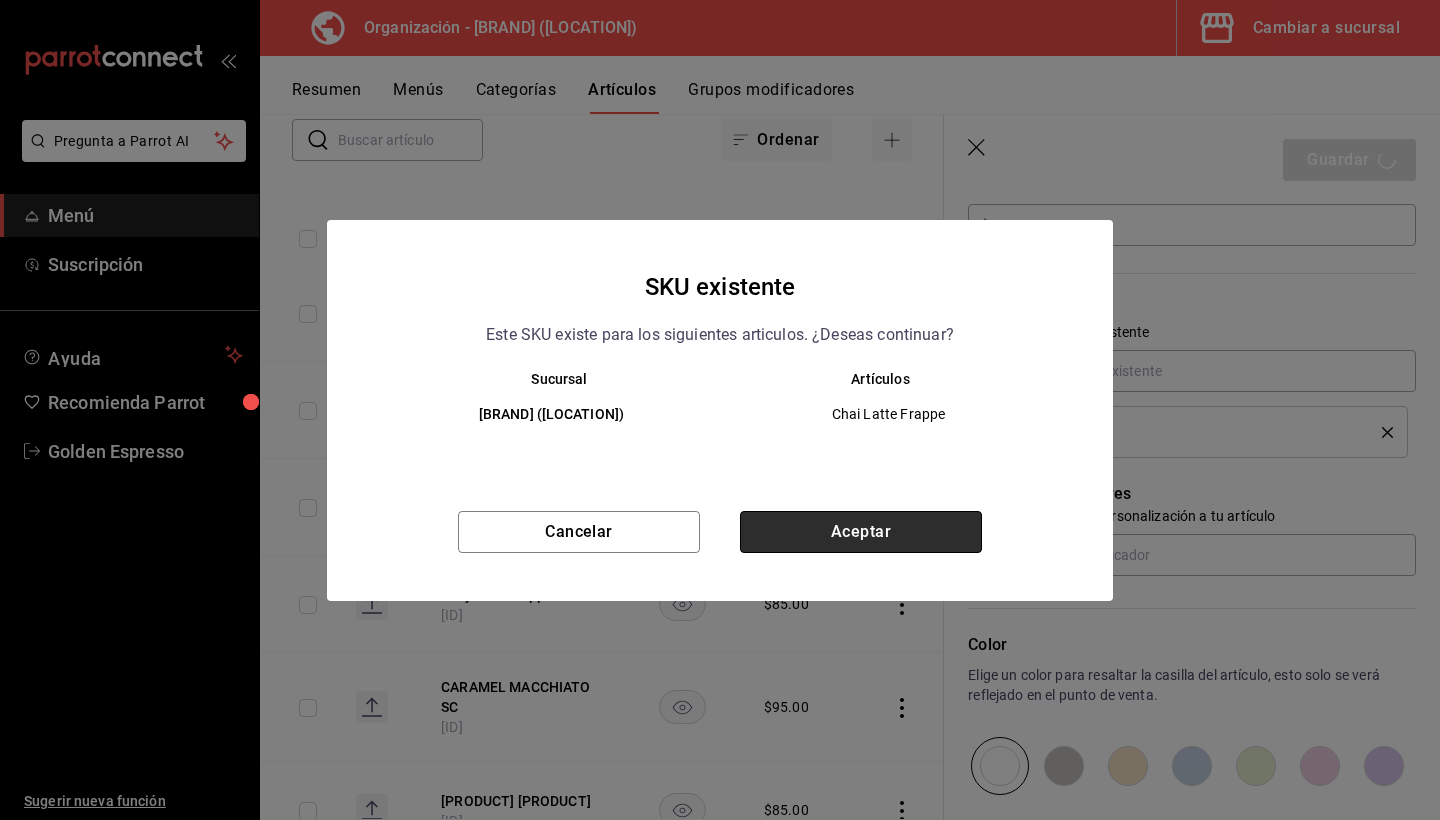 click on "Aceptar" at bounding box center (861, 532) 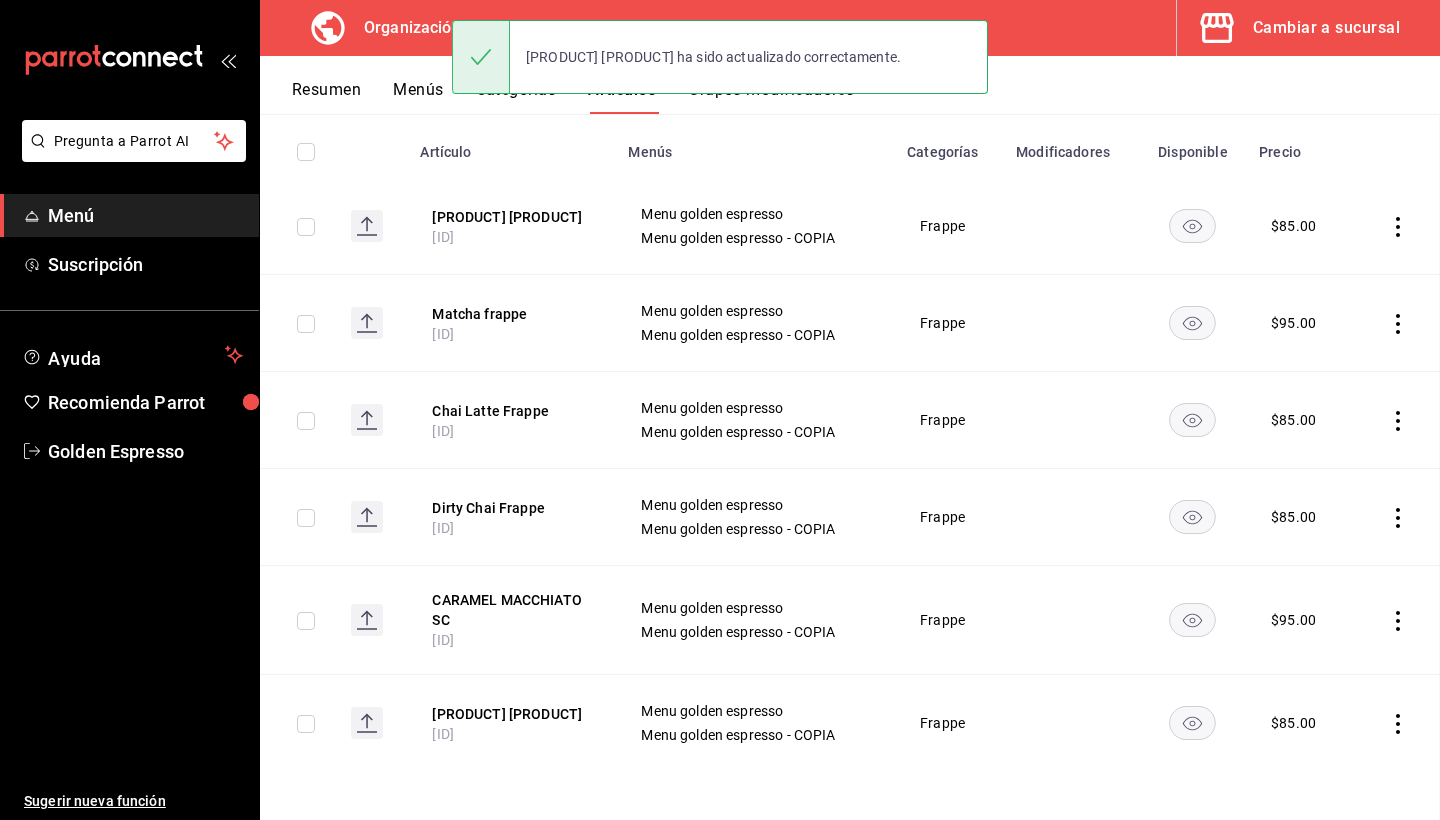 scroll, scrollTop: 0, scrollLeft: 0, axis: both 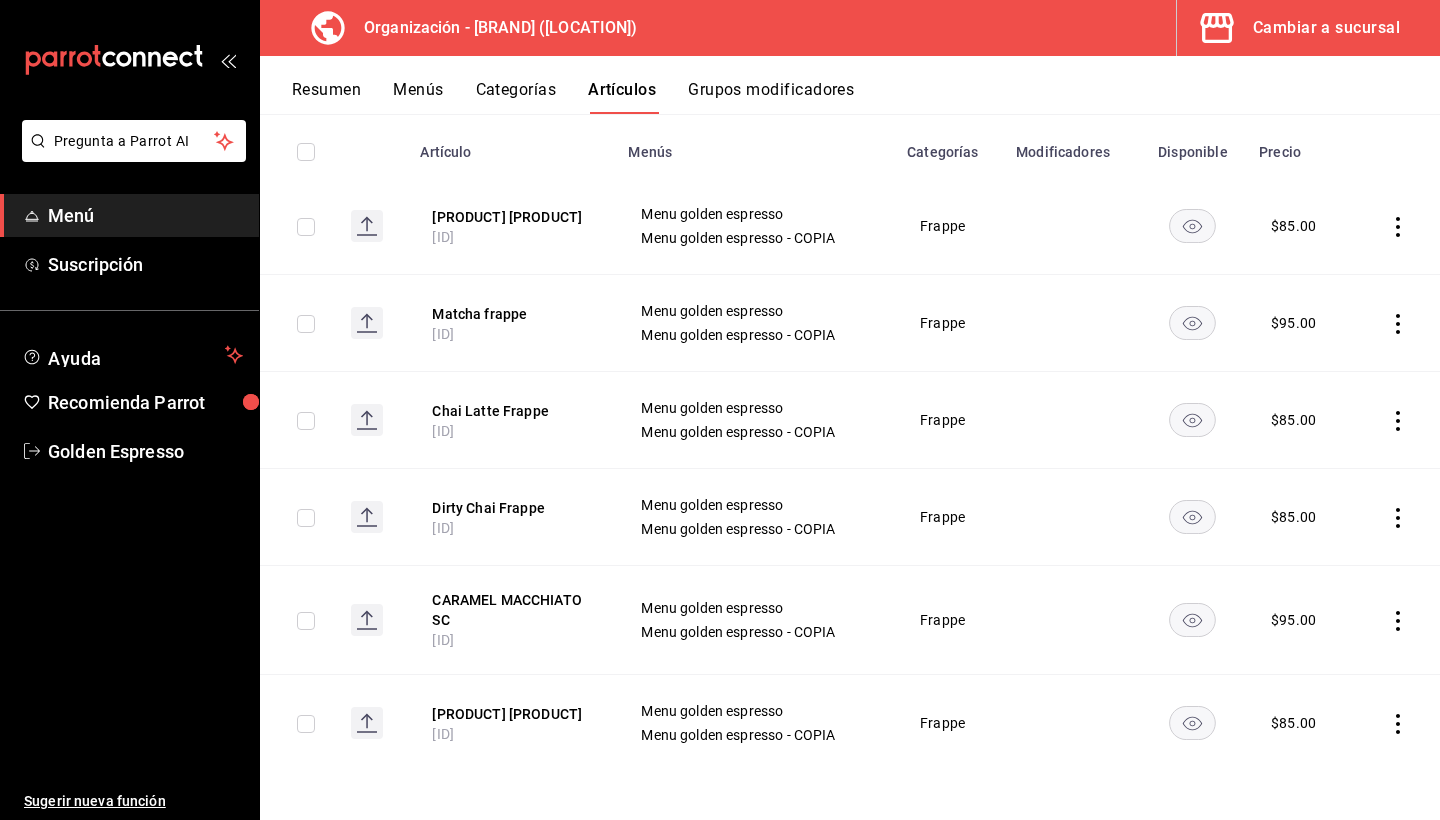 click 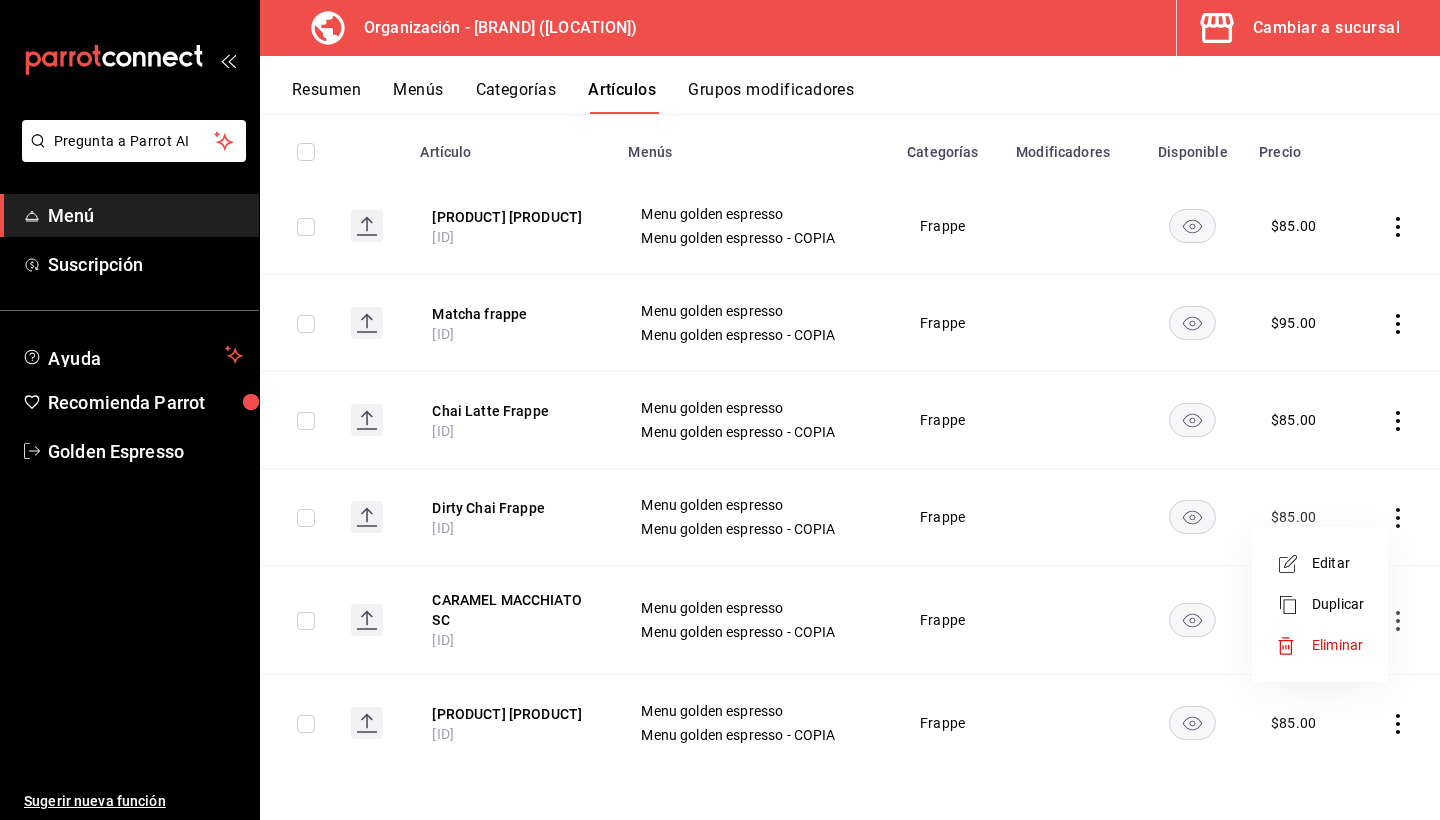 click on "Editar" at bounding box center (1338, 563) 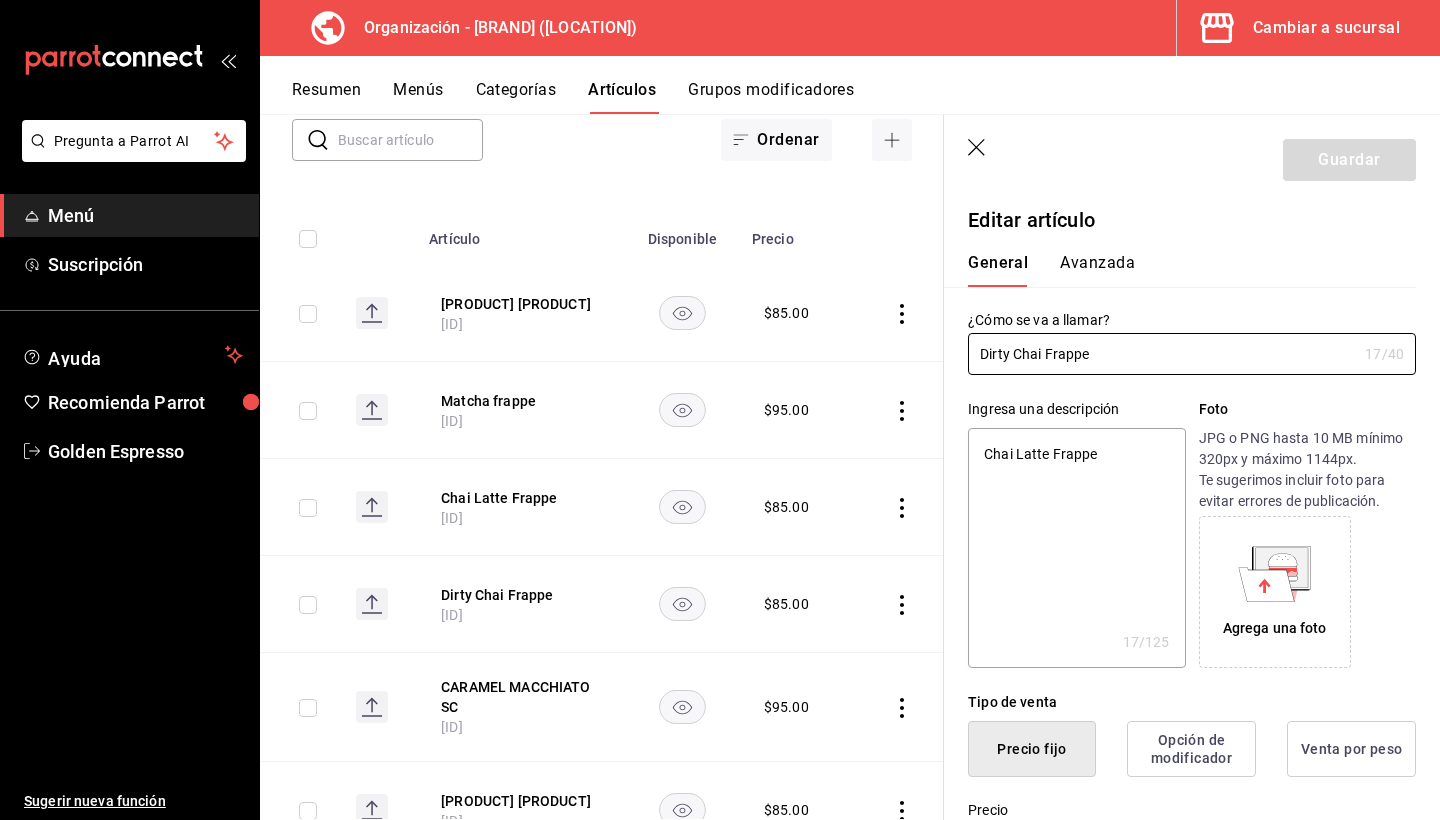 type on "x" 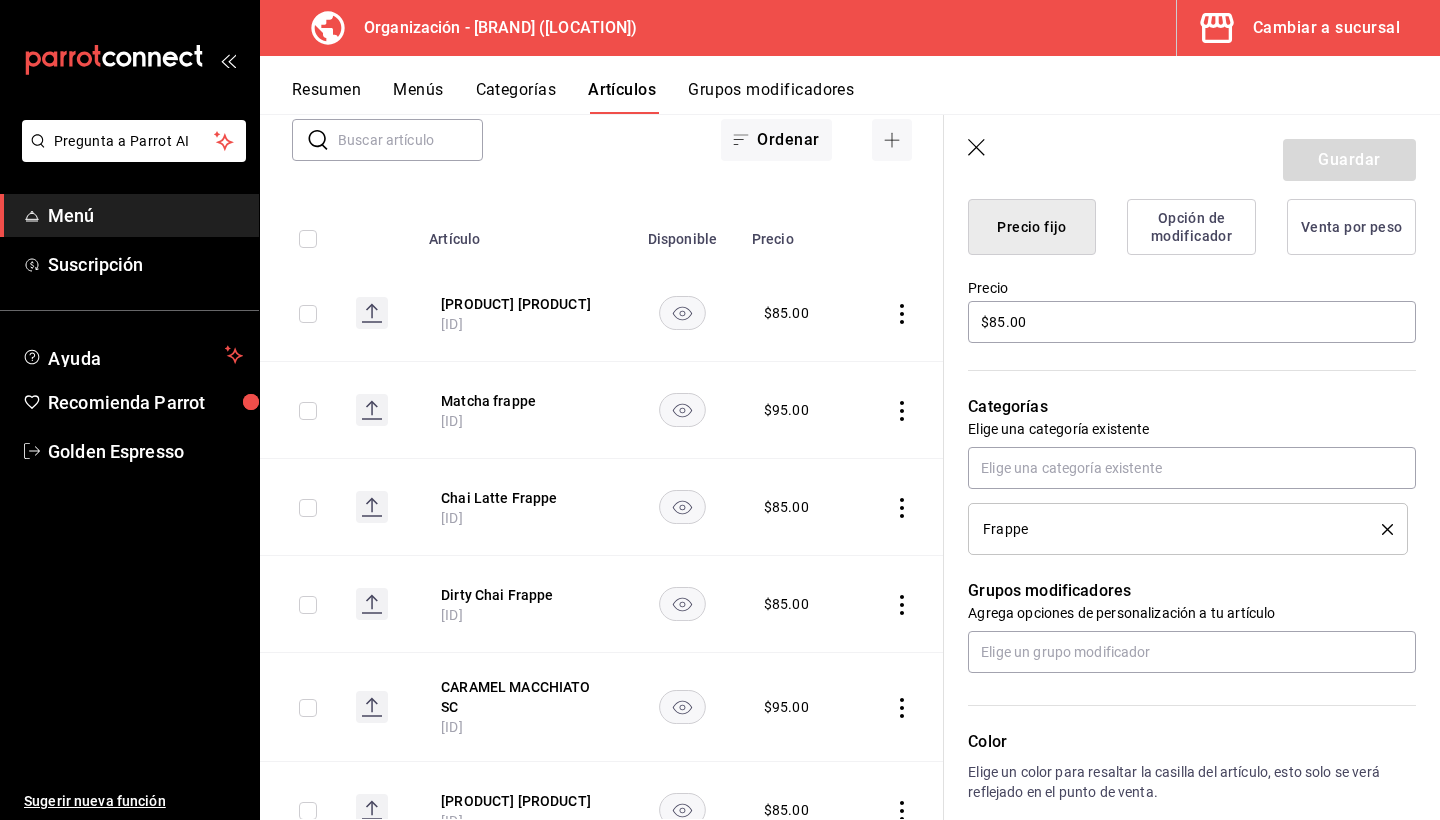 scroll, scrollTop: 503, scrollLeft: 0, axis: vertical 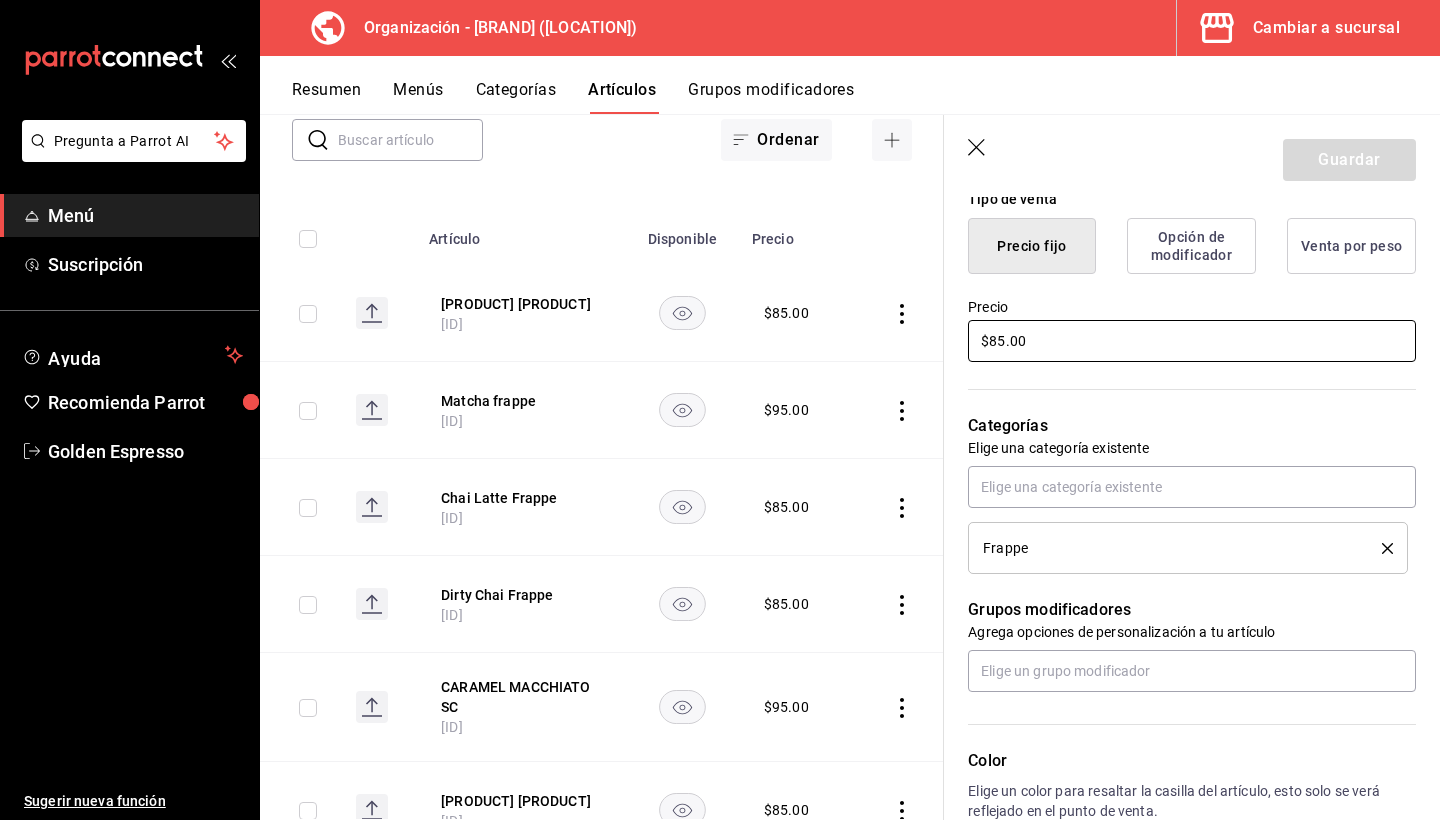 click on "$85.00" at bounding box center [1192, 341] 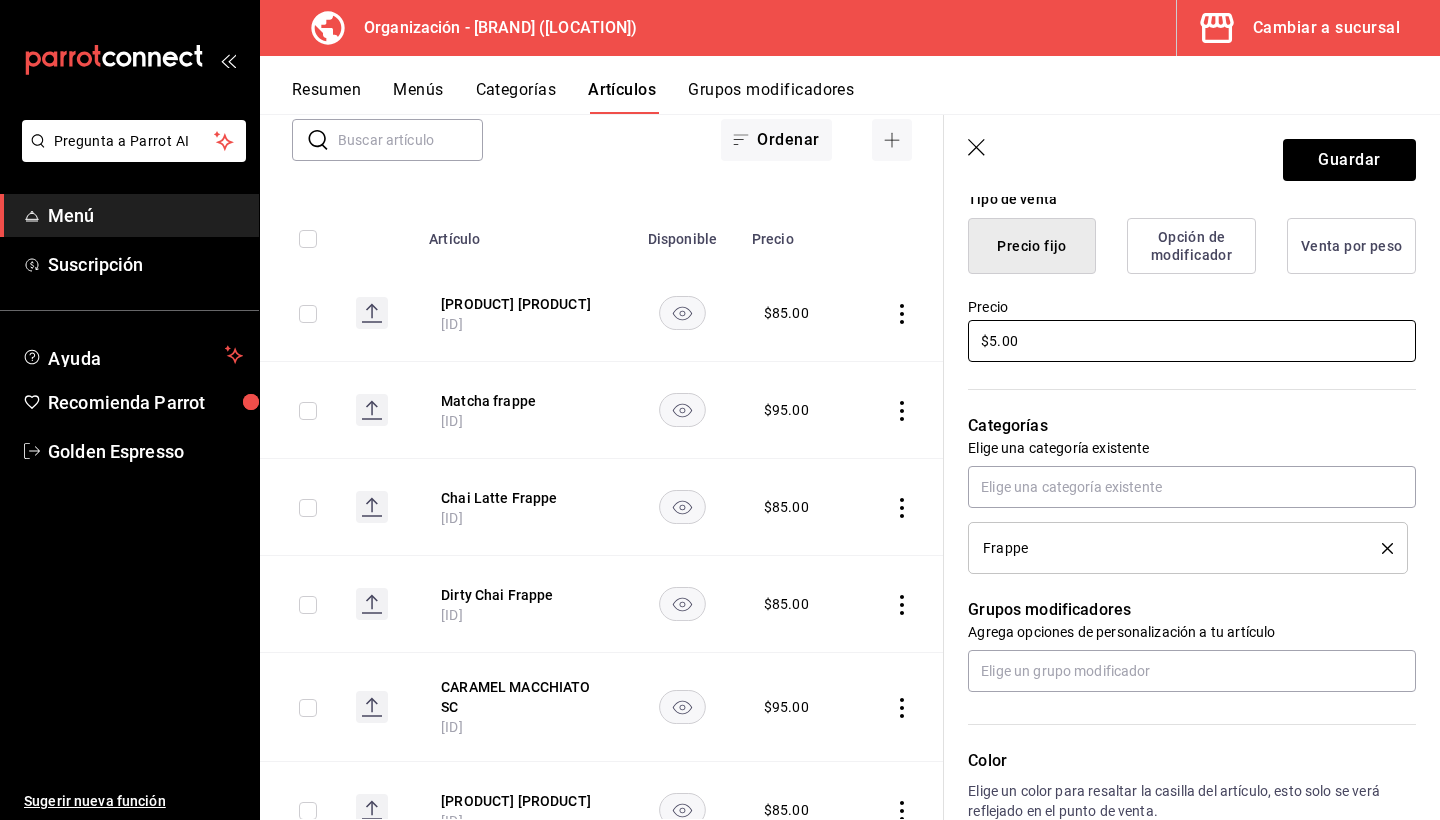 type on "x" 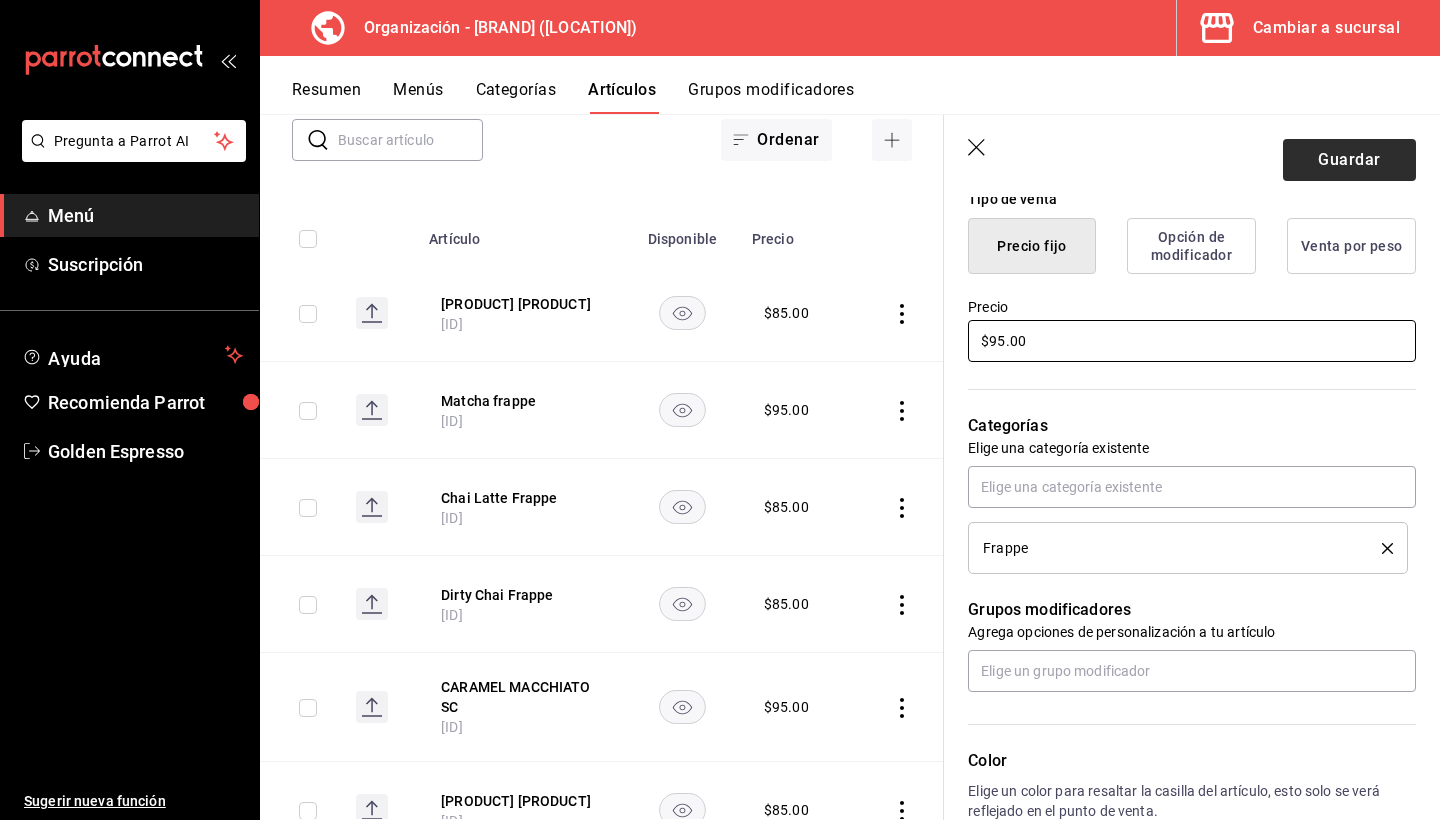 type on "$95.00" 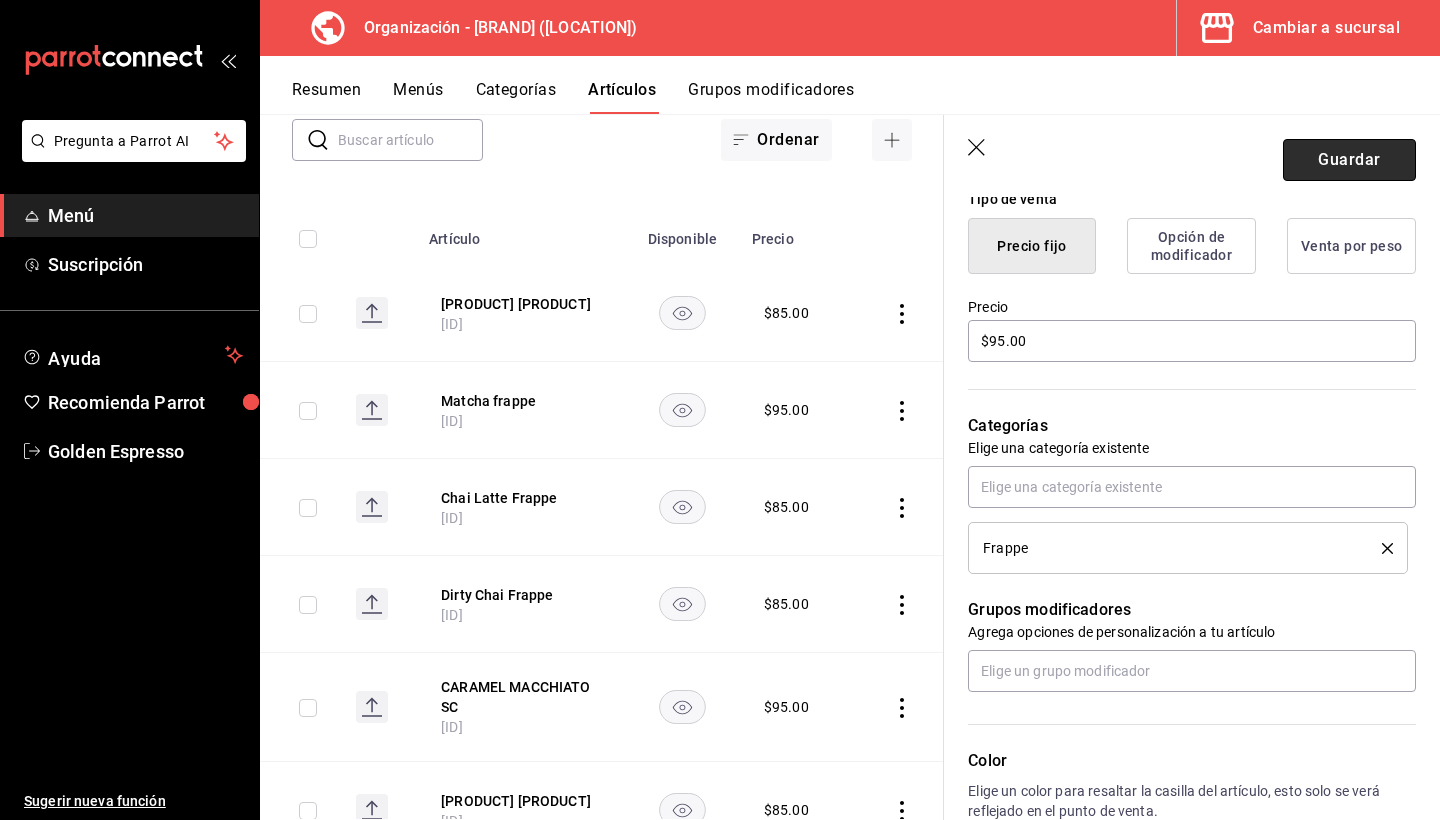 click on "Guardar" at bounding box center [1349, 160] 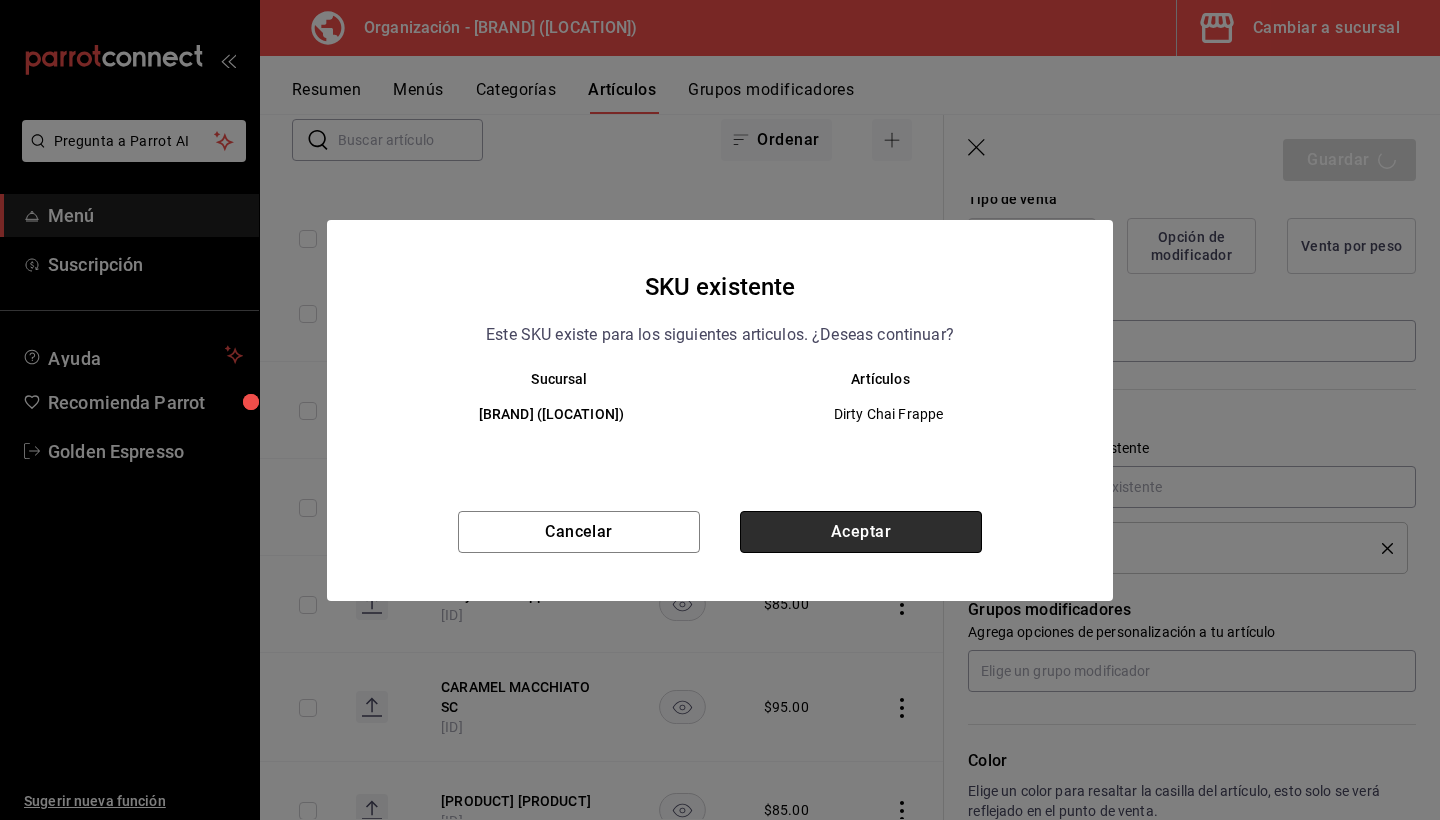 click on "Aceptar" at bounding box center [861, 532] 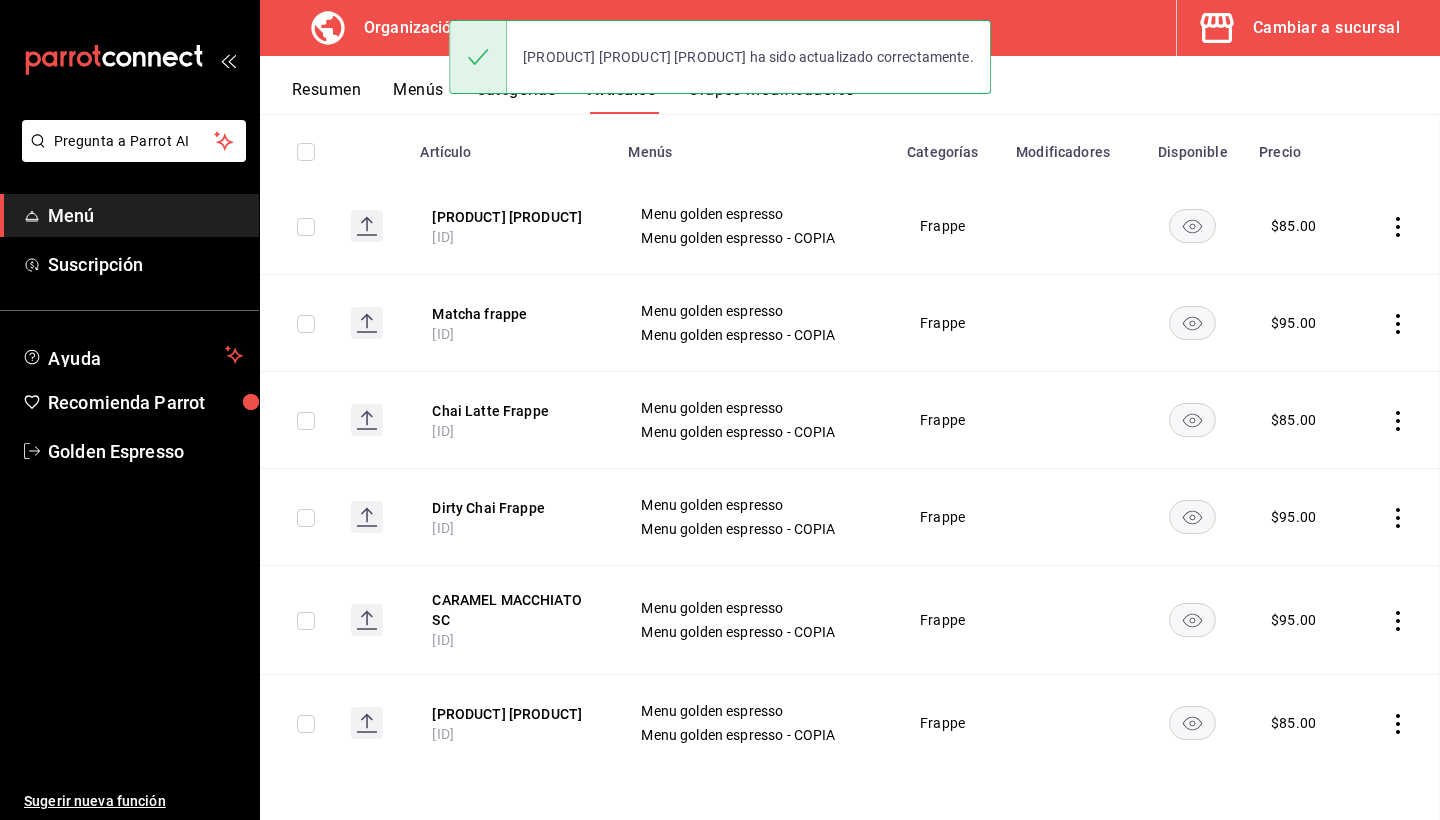 scroll, scrollTop: 0, scrollLeft: 0, axis: both 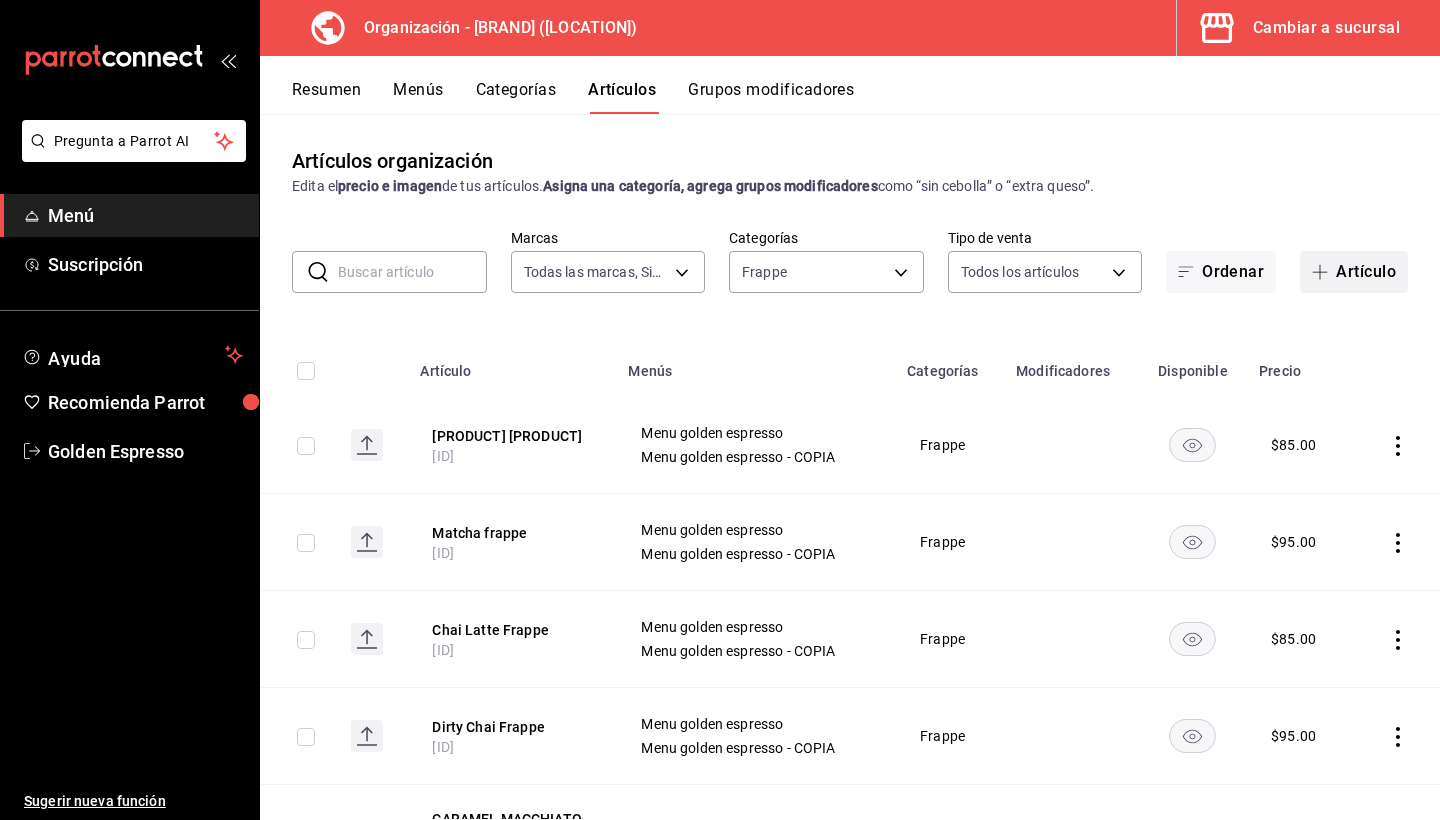 click on "Artículo" at bounding box center [1354, 272] 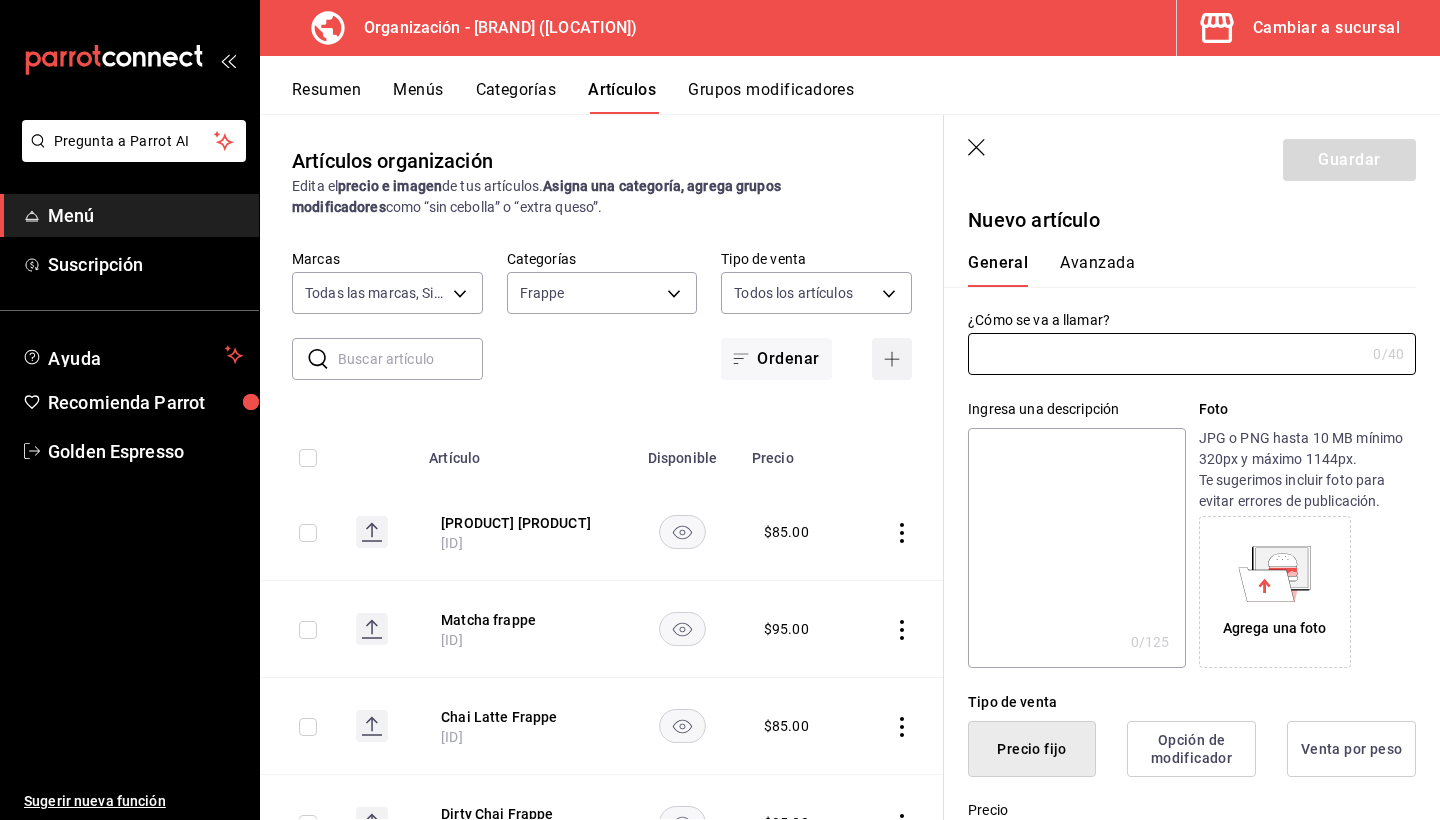 type on "Pregunta a Parrot AI Menú   Suscripción   Ayuda Recomienda Parrot   [BRAND]   Sugerir nueva función   Organización - [BRAND] ([LOCATION]) Cambiar a sucursal Resumen Menús Categorías Artículos Grupos modificadores Artículos organización Edita el  precio e imagen  de tus artículos.  Asigna una categoría, agrega grupos modificadores  como “sin cebolla” o “extra queso”. ​ ​ Marcas Todas las marcas, Sin marca [UUID] Categorías Bebidas frías sin café 16 oz [UUID] Tipo de venta Todos los artículos ALL Ordenar Artículo Artículo Menús Categorías Modificadores Disponible Precio [PRODUCT] [ID] Menu [BRAND] Menu [BRAND] - COPIA Bebidas frías sin café 16 oz $ 95.00 [PRODUCT] [ID] Menu [BRAND] Menu [BRAND] - COPIA Bebidas frías sin café 16 oz $ 70.00 [PRODUCT] [ID] Menu [BRAND] Menu [BRAND] - COPIA $ 95.00 [PRODUCT] [PRODUCT]" 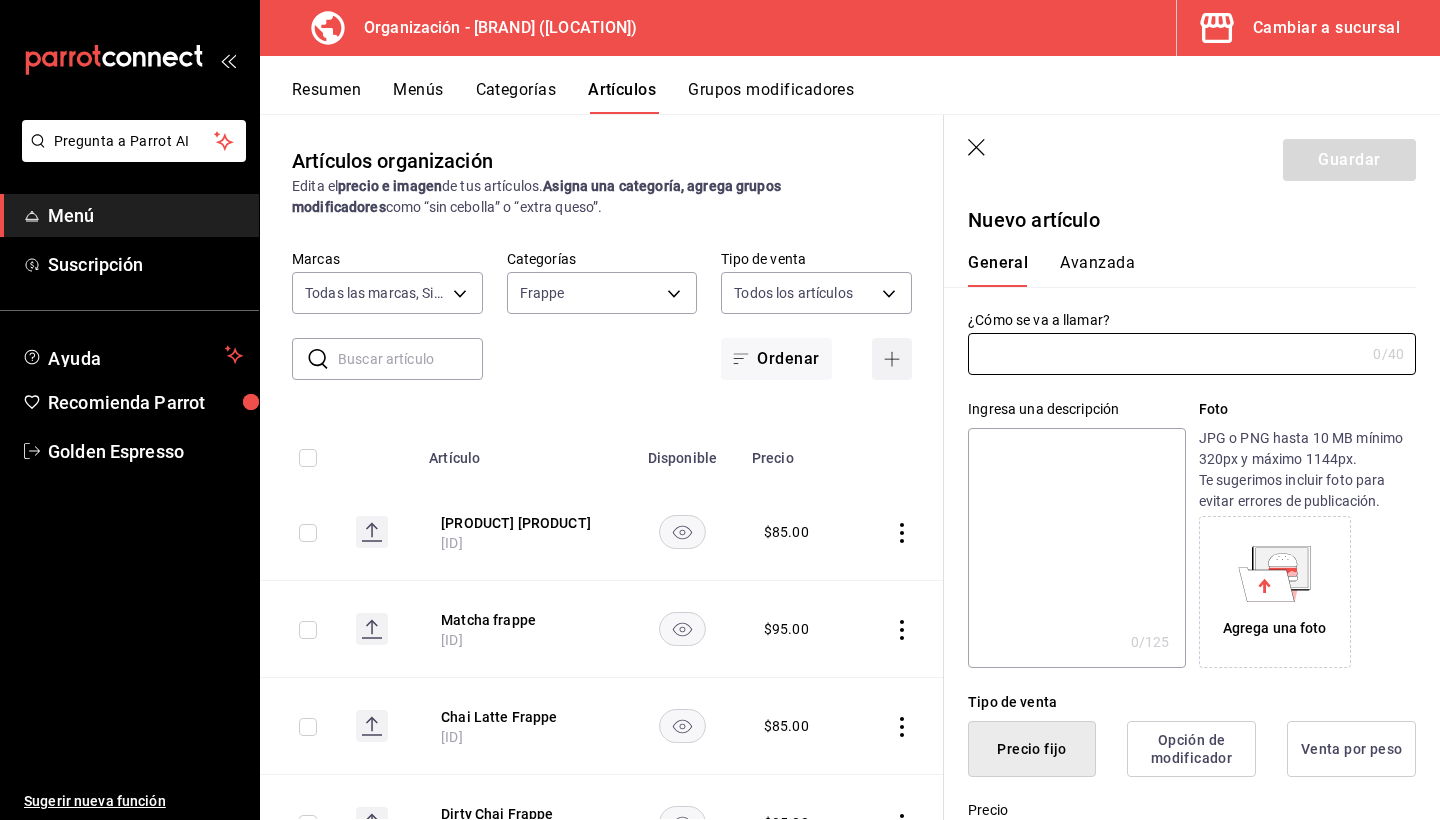 type on "t" 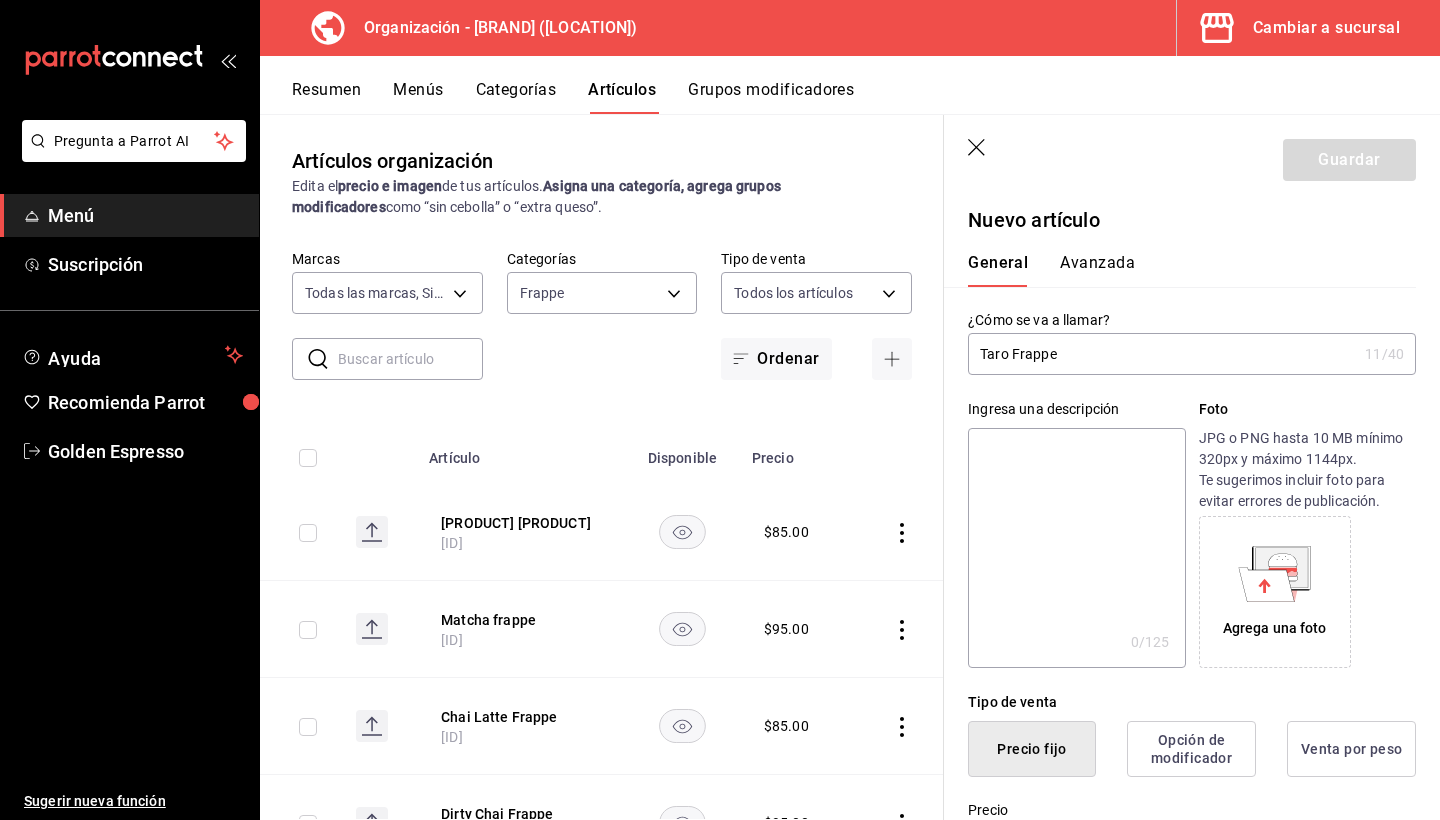 click on "Taro Frappe" at bounding box center (1162, 354) 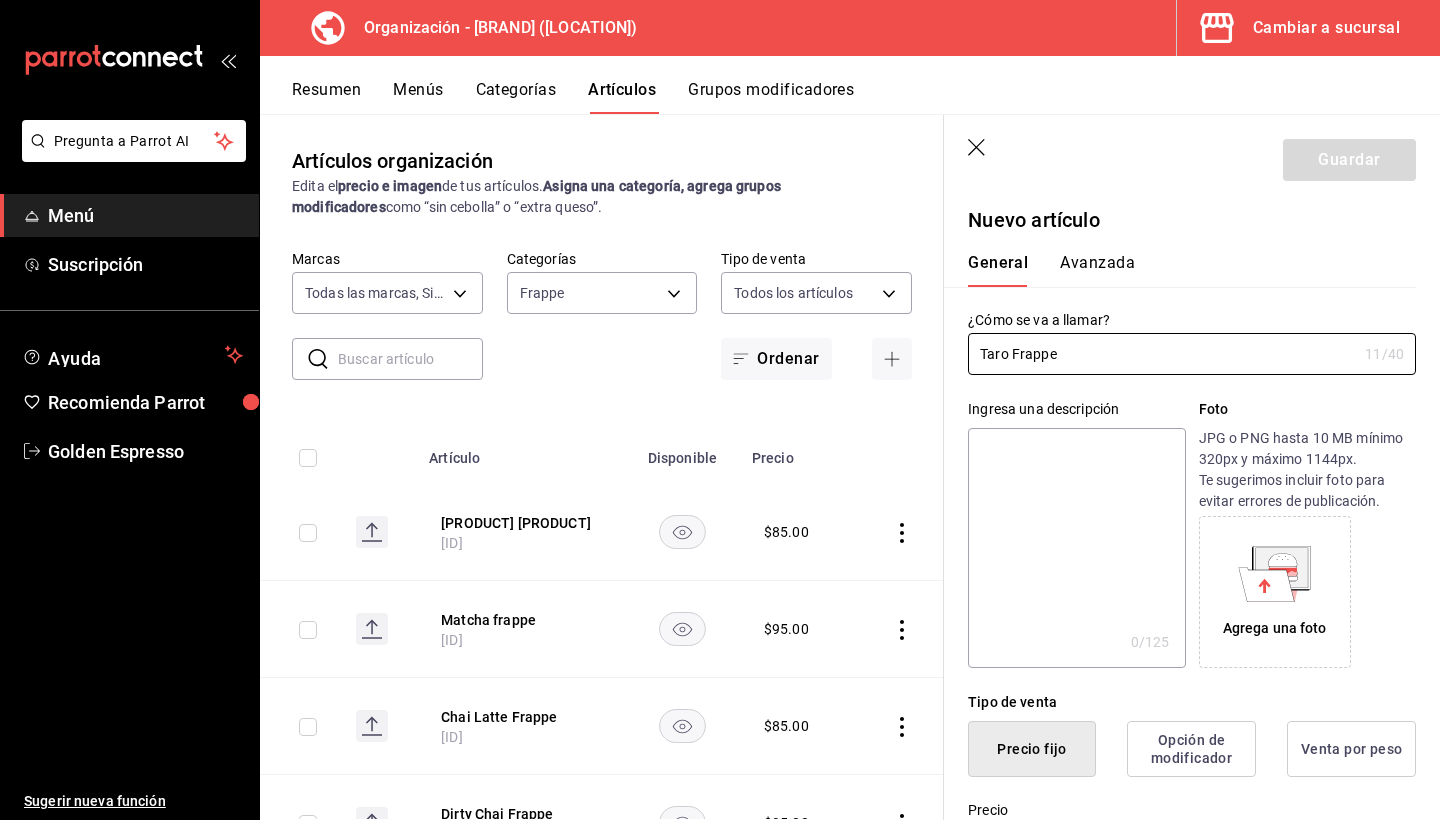 type on "Taro Frappe" 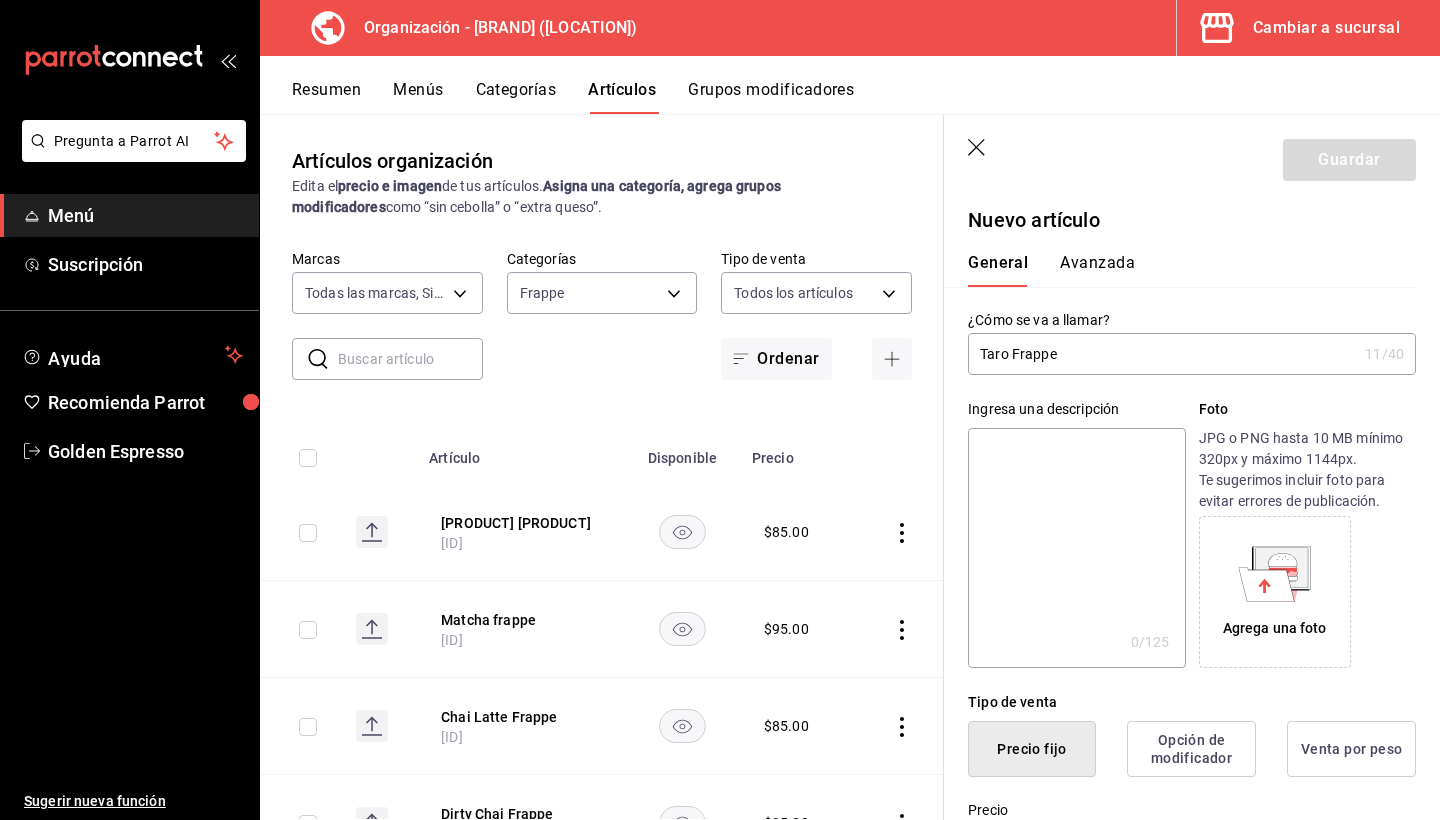 paste on "Taro Frappe" 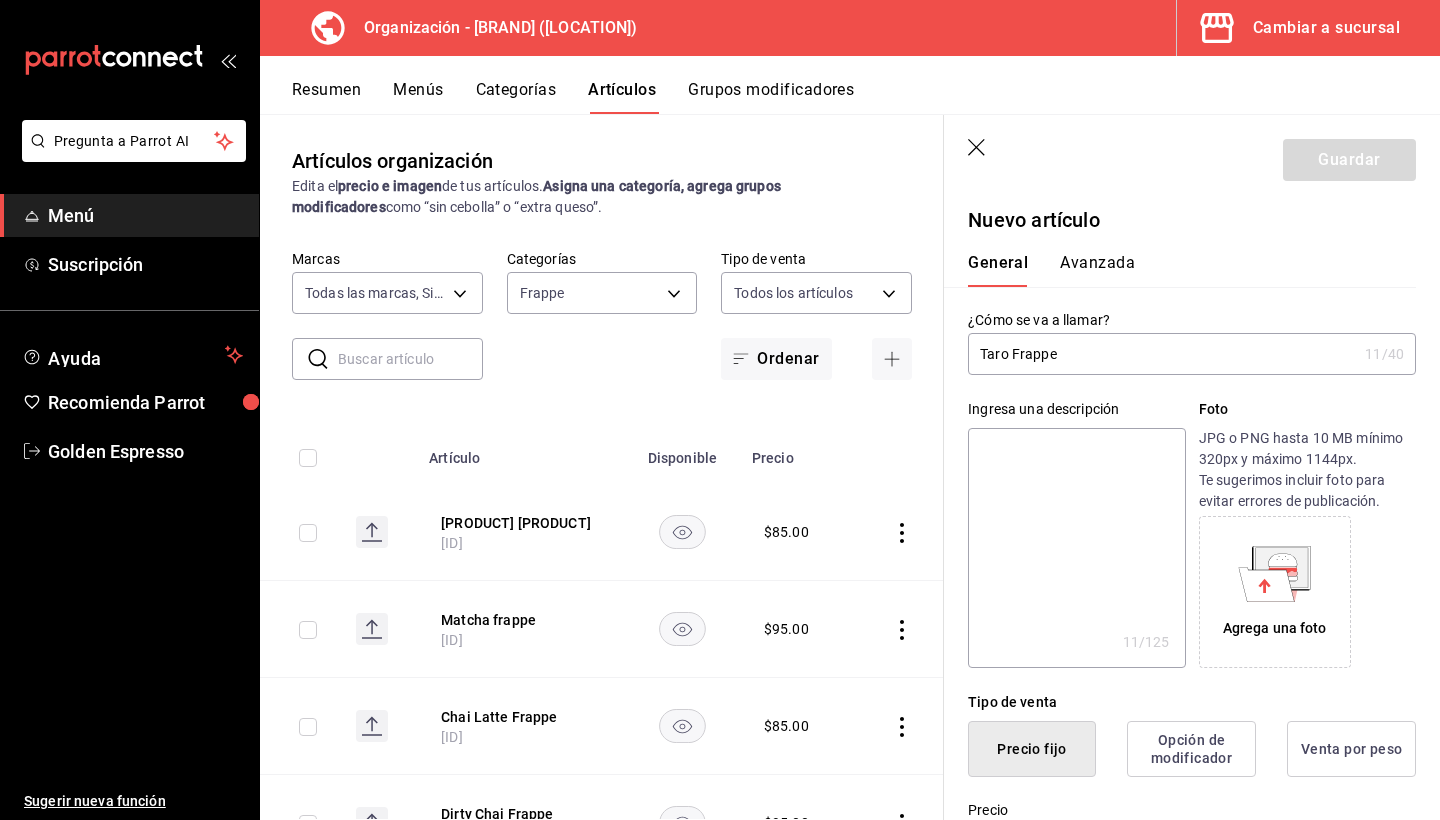 type on "Taro Frappe" 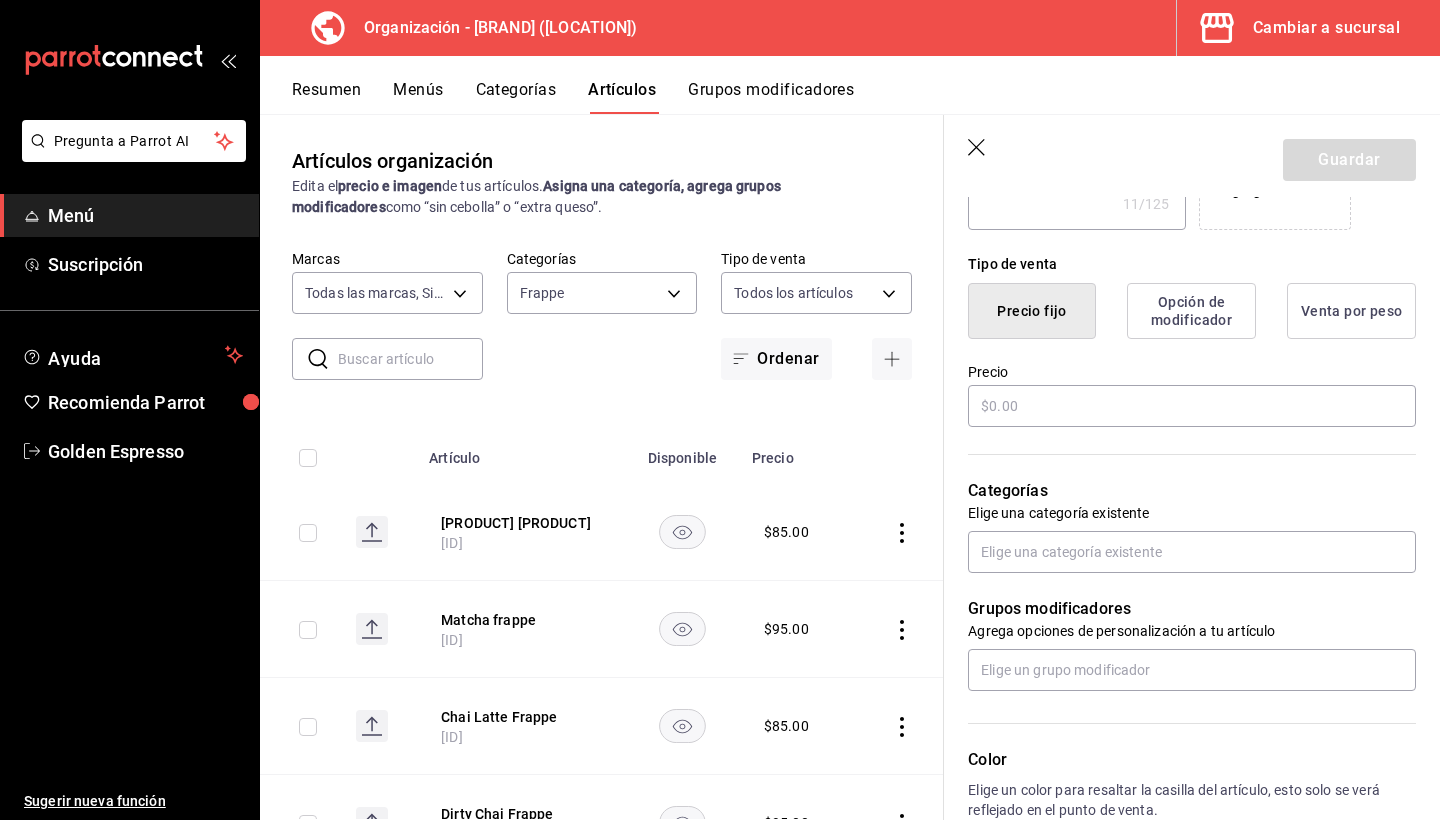 scroll, scrollTop: 448, scrollLeft: 0, axis: vertical 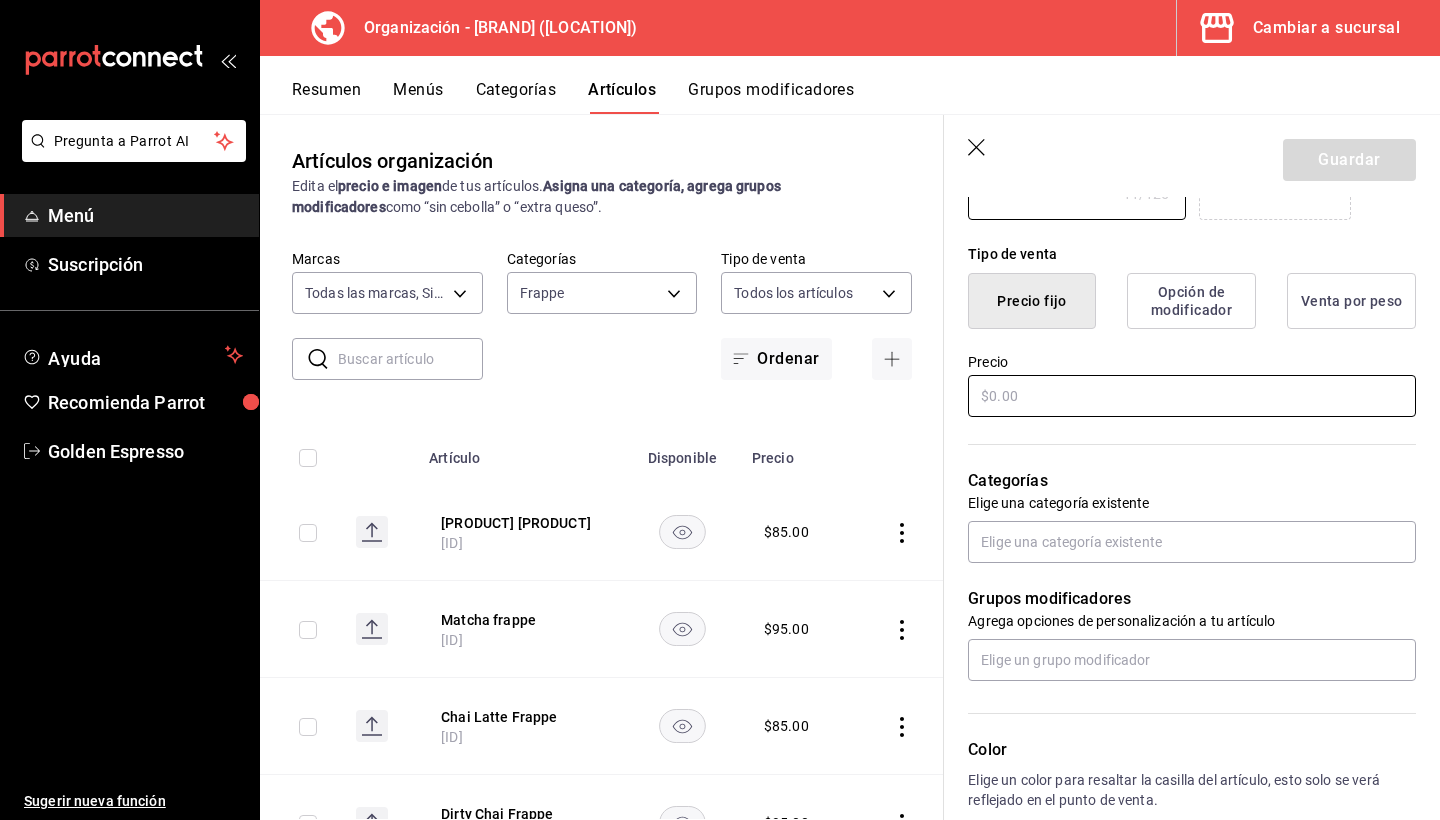type on "Taro Frappe" 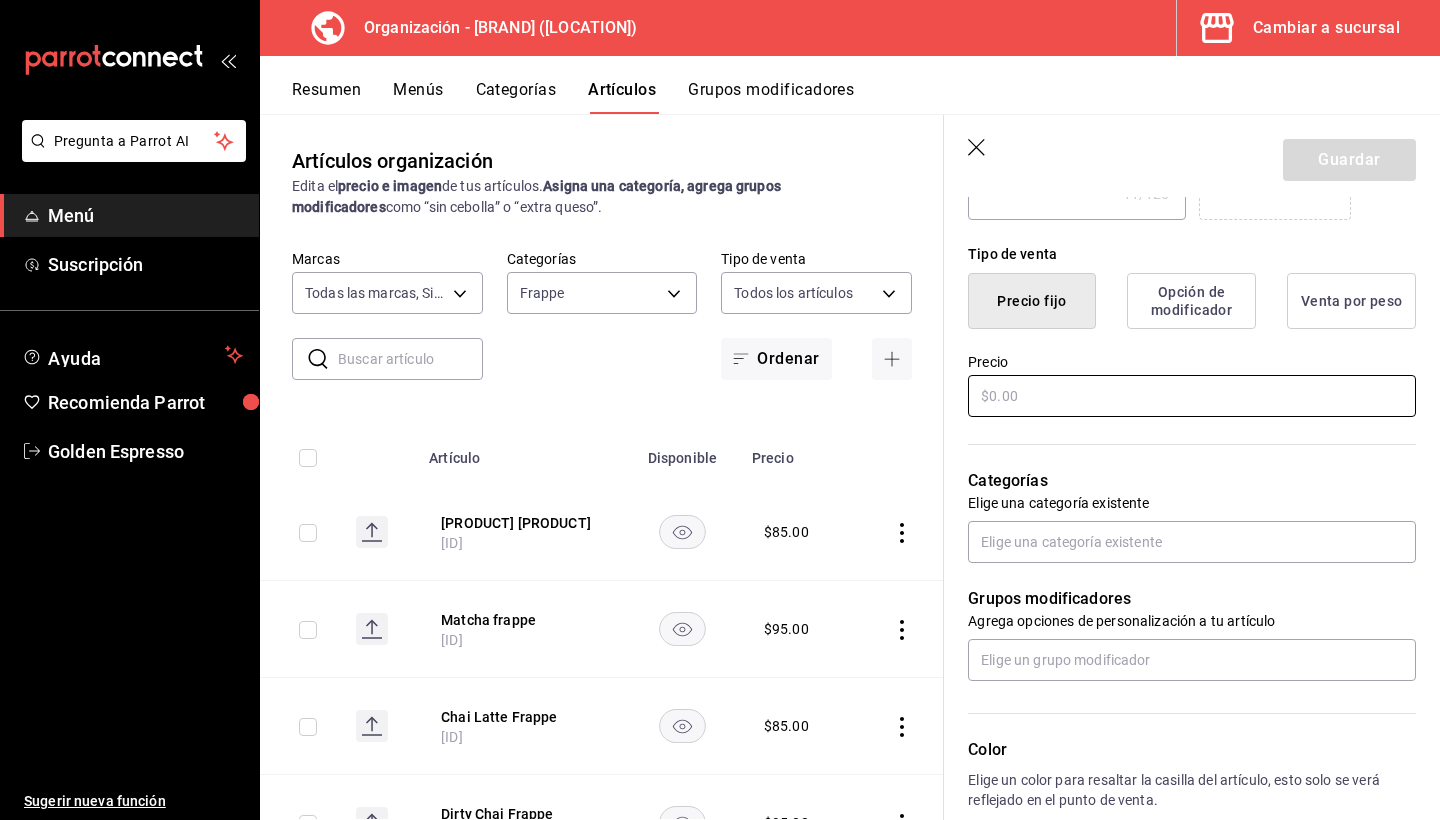 type on "x" 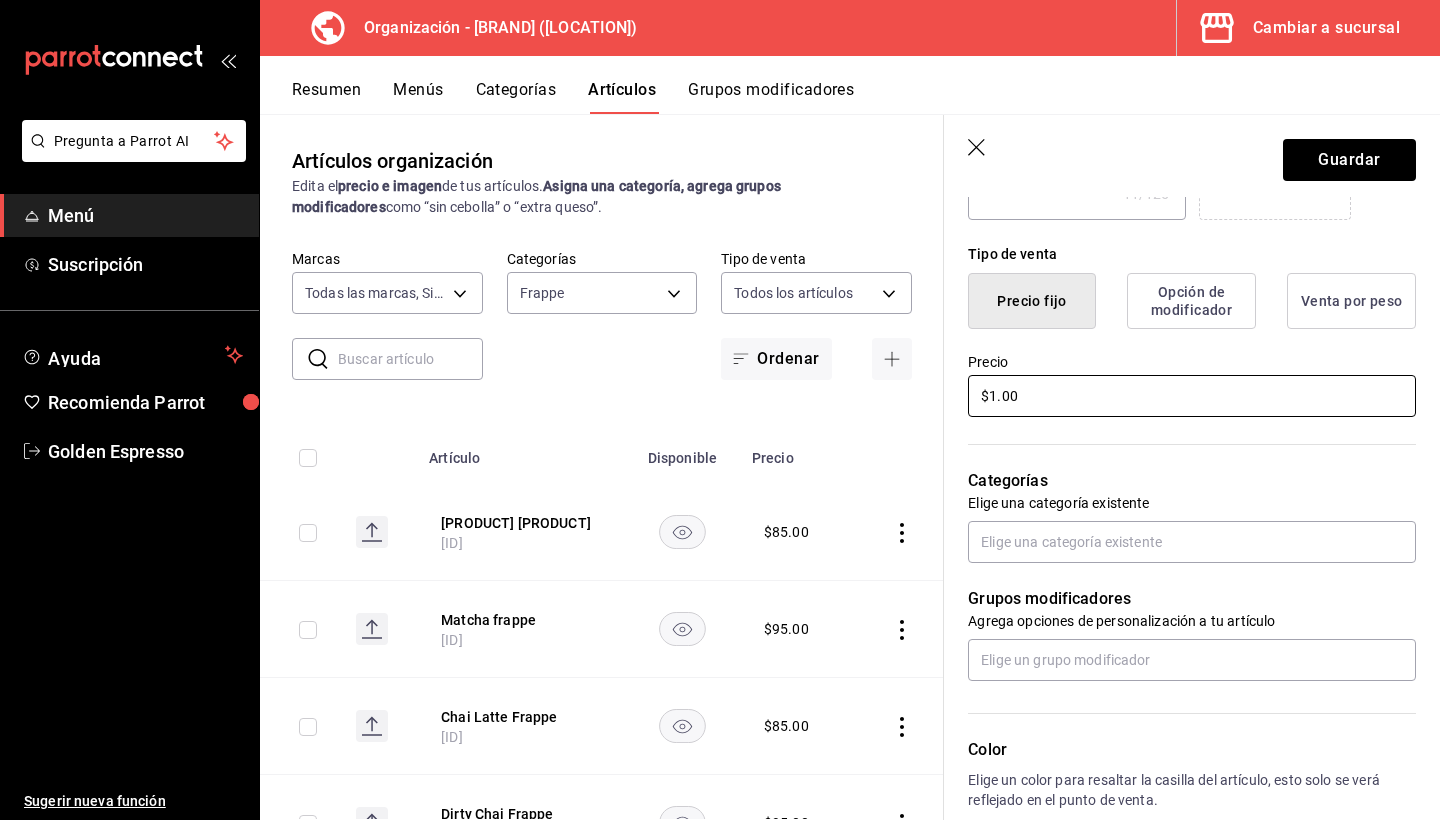 type on "x" 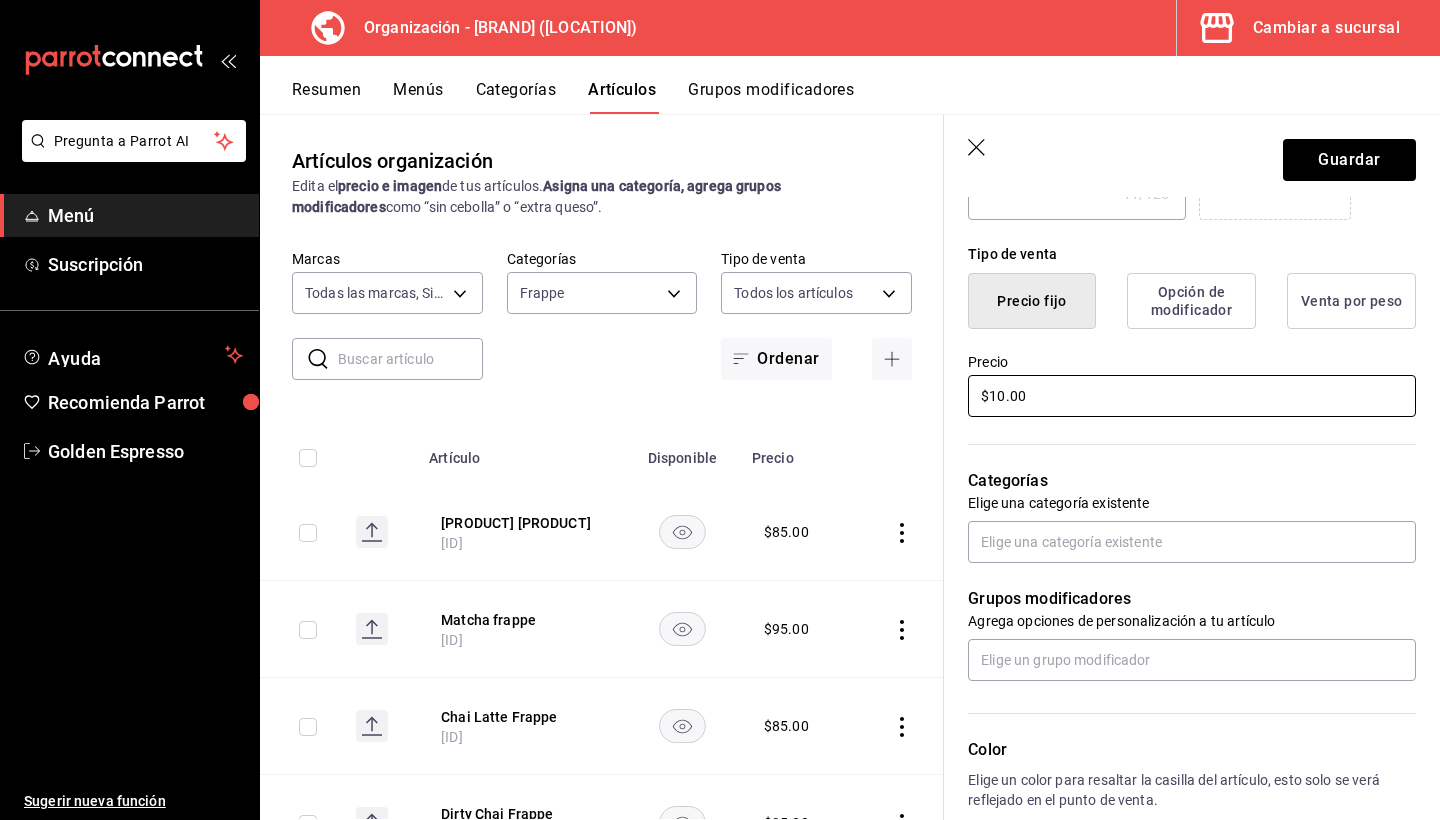 type on "x" 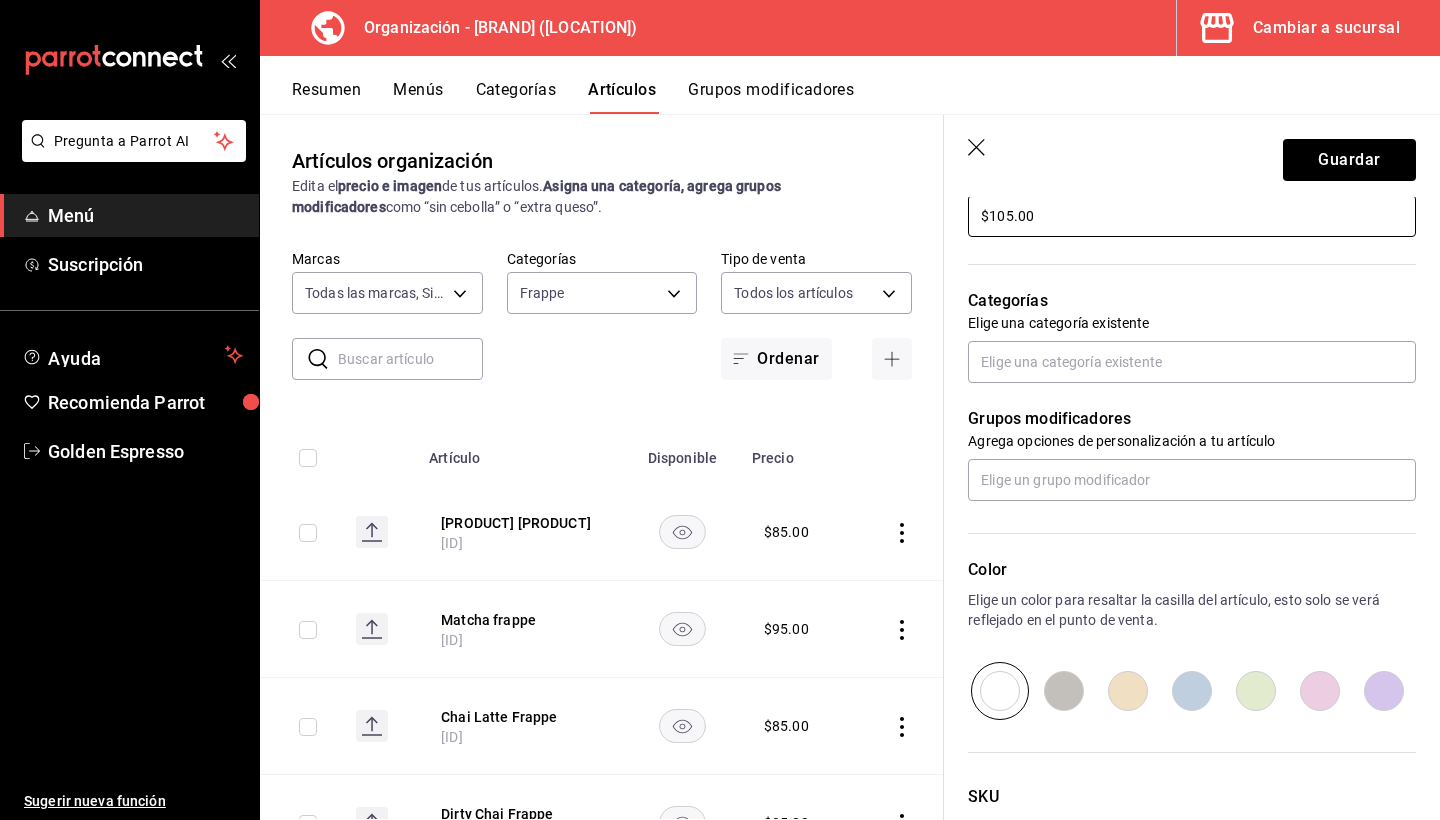 scroll, scrollTop: 635, scrollLeft: 0, axis: vertical 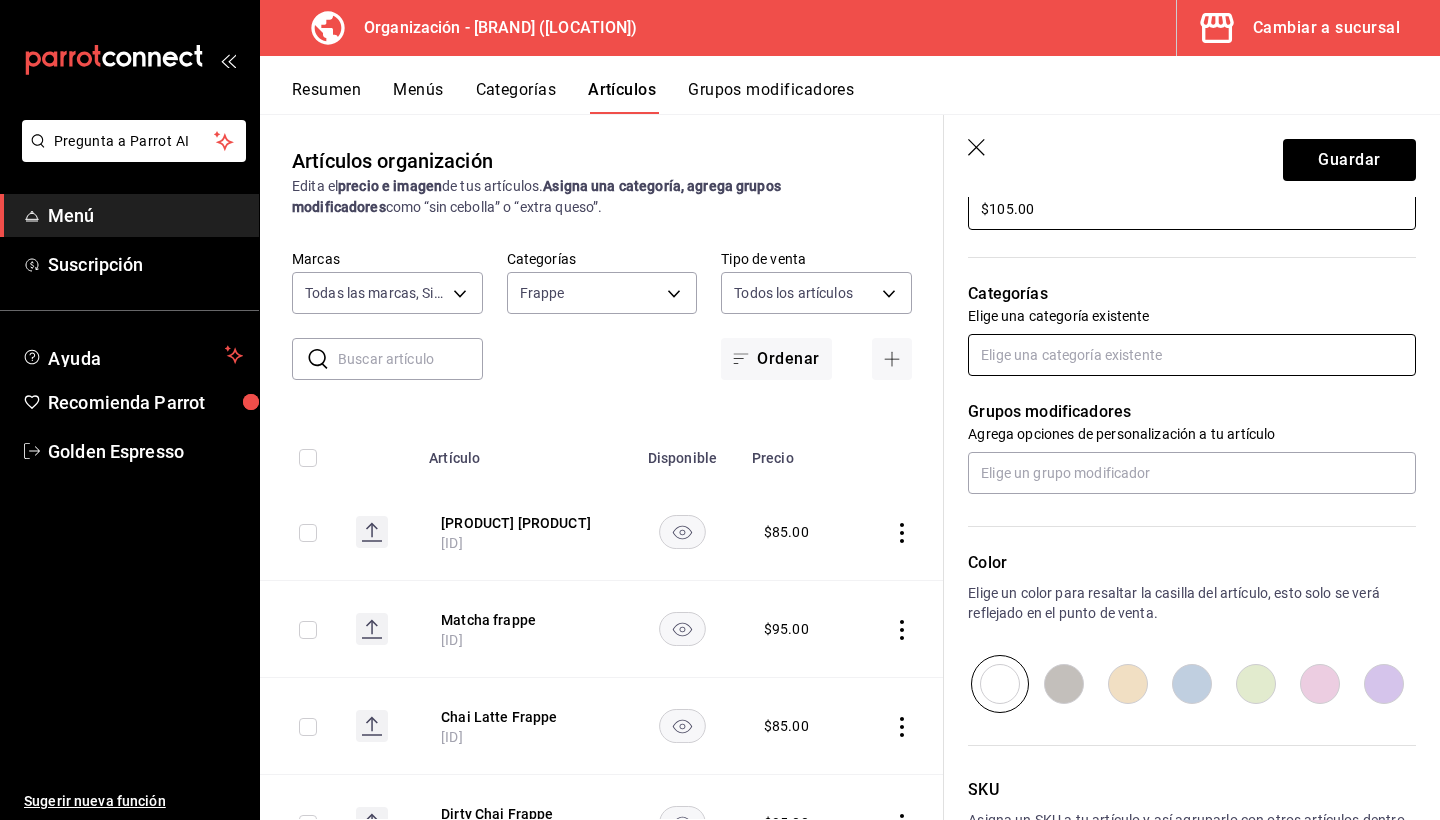 type on "$105.00" 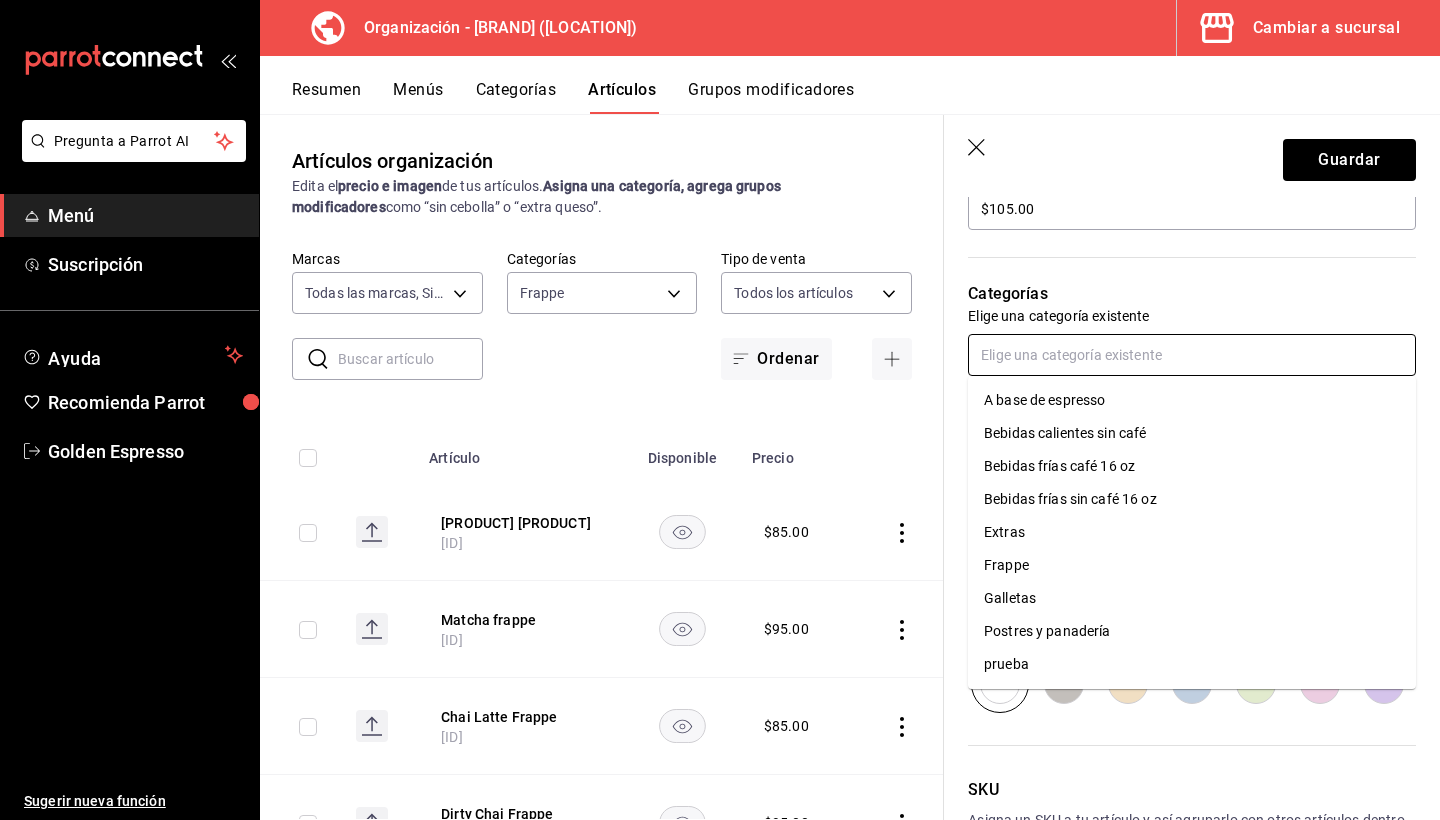 click at bounding box center (1192, 355) 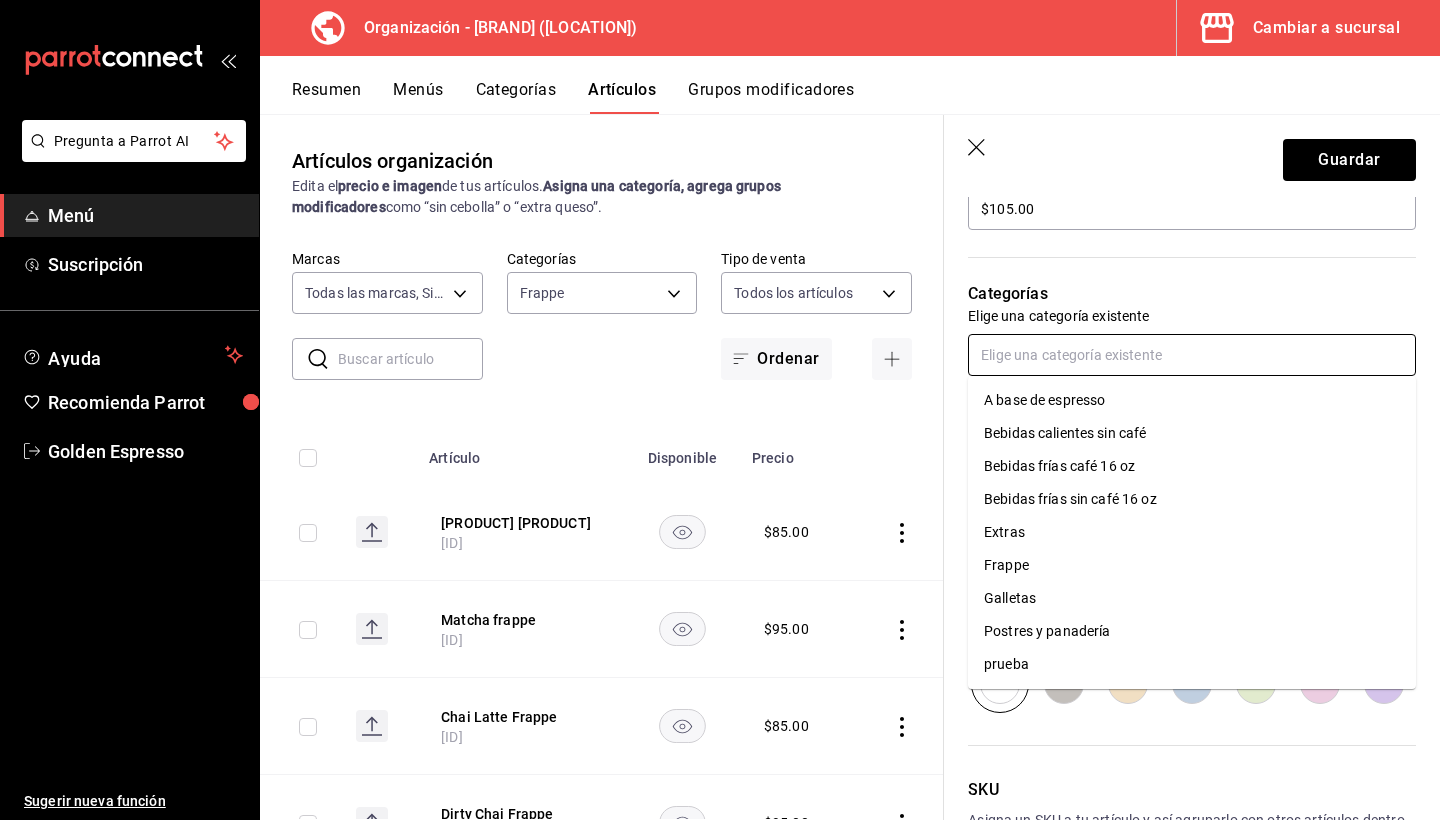 click on "Frappe" at bounding box center [1192, 565] 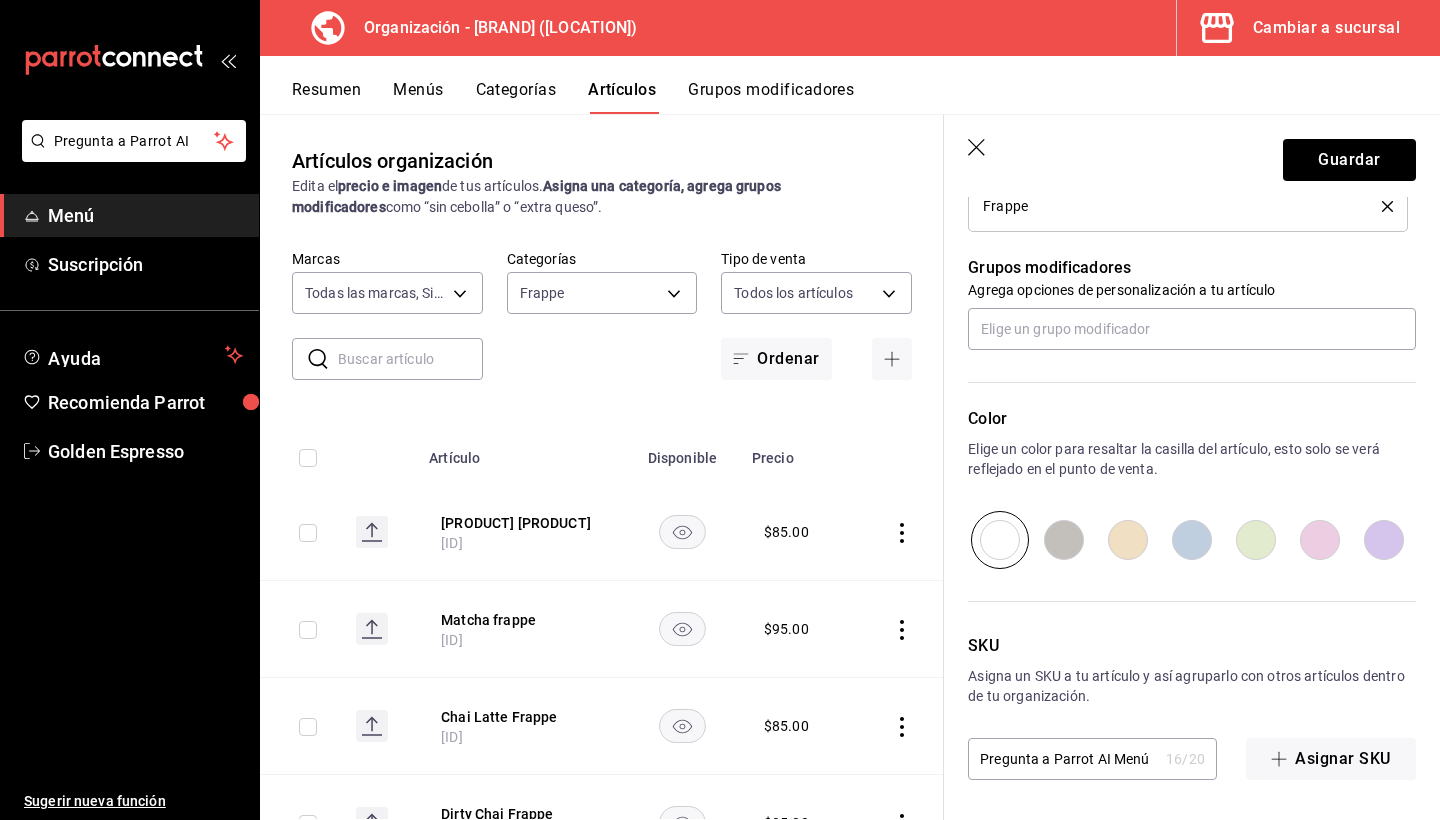 scroll, scrollTop: 845, scrollLeft: 0, axis: vertical 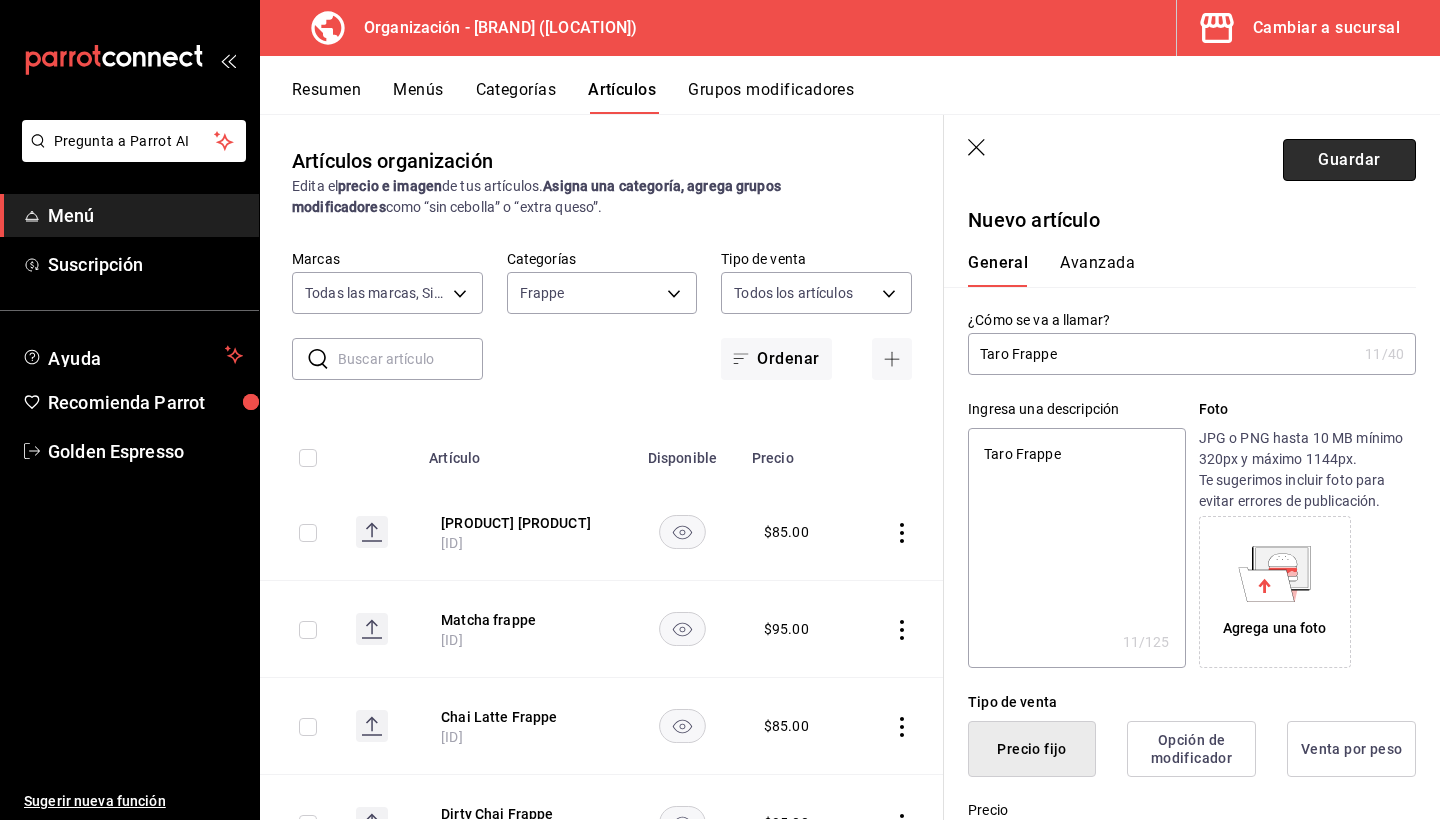 click on "Guardar" at bounding box center (1349, 160) 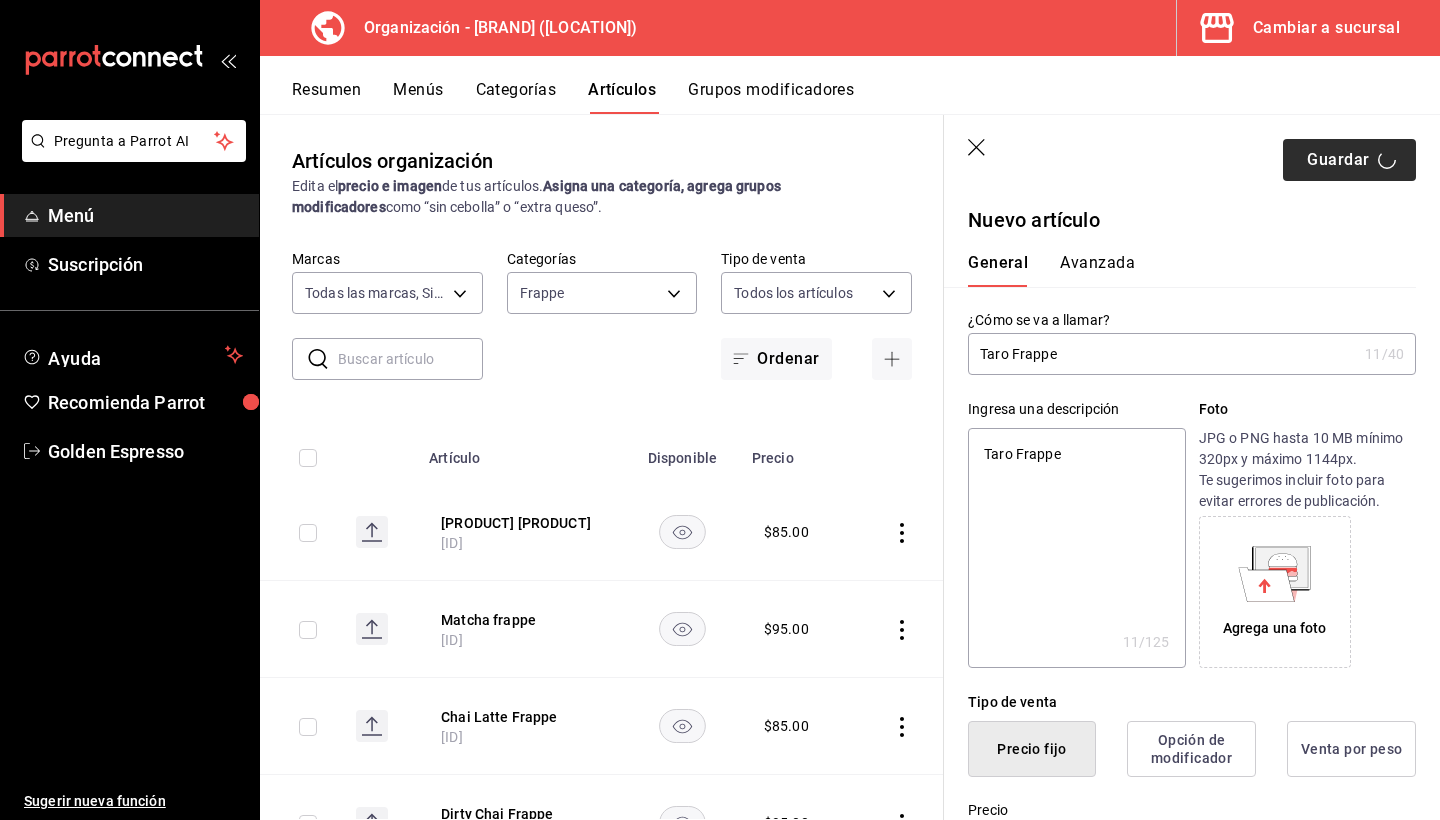 type on "x" 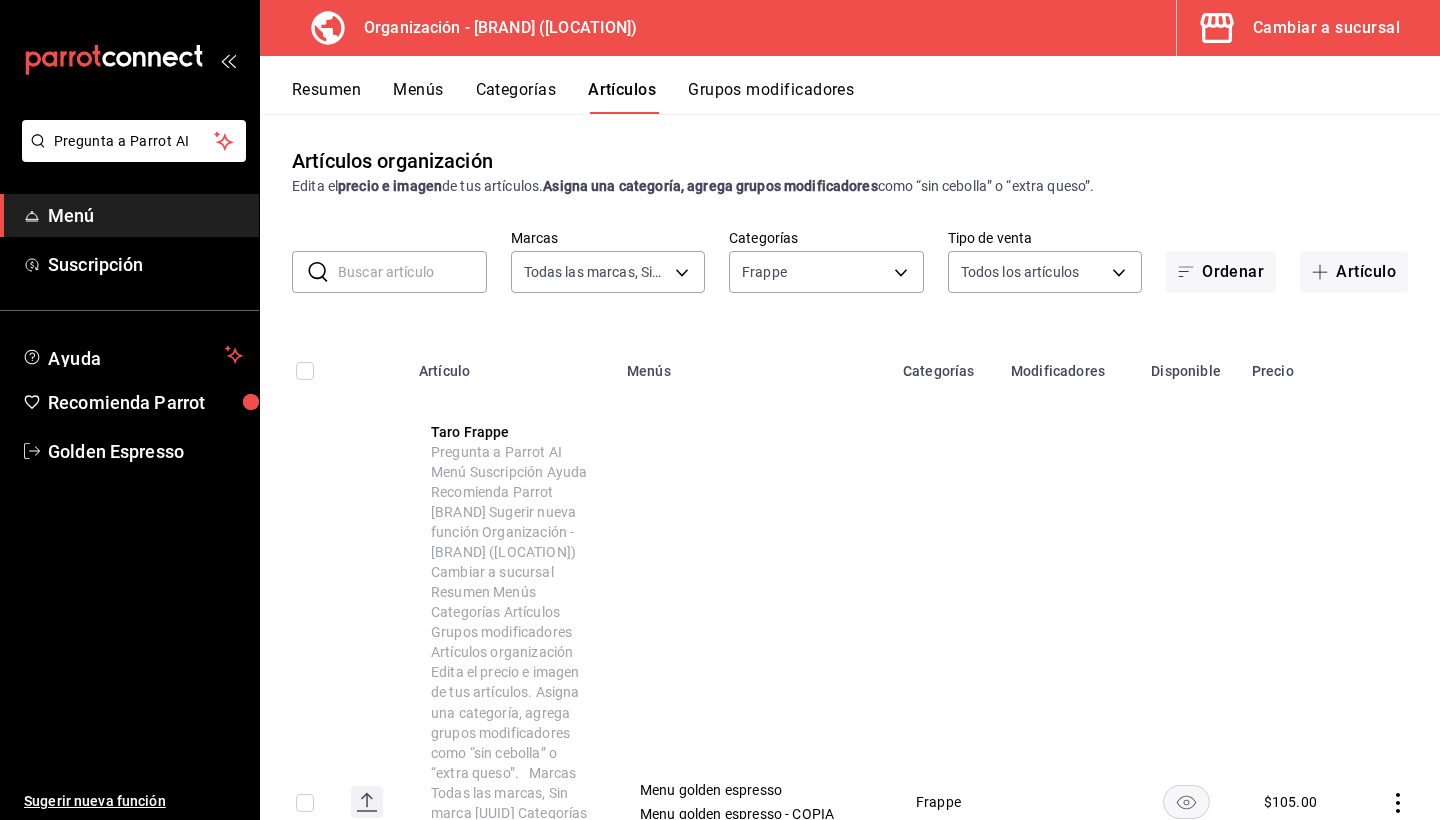 scroll, scrollTop: 0, scrollLeft: 0, axis: both 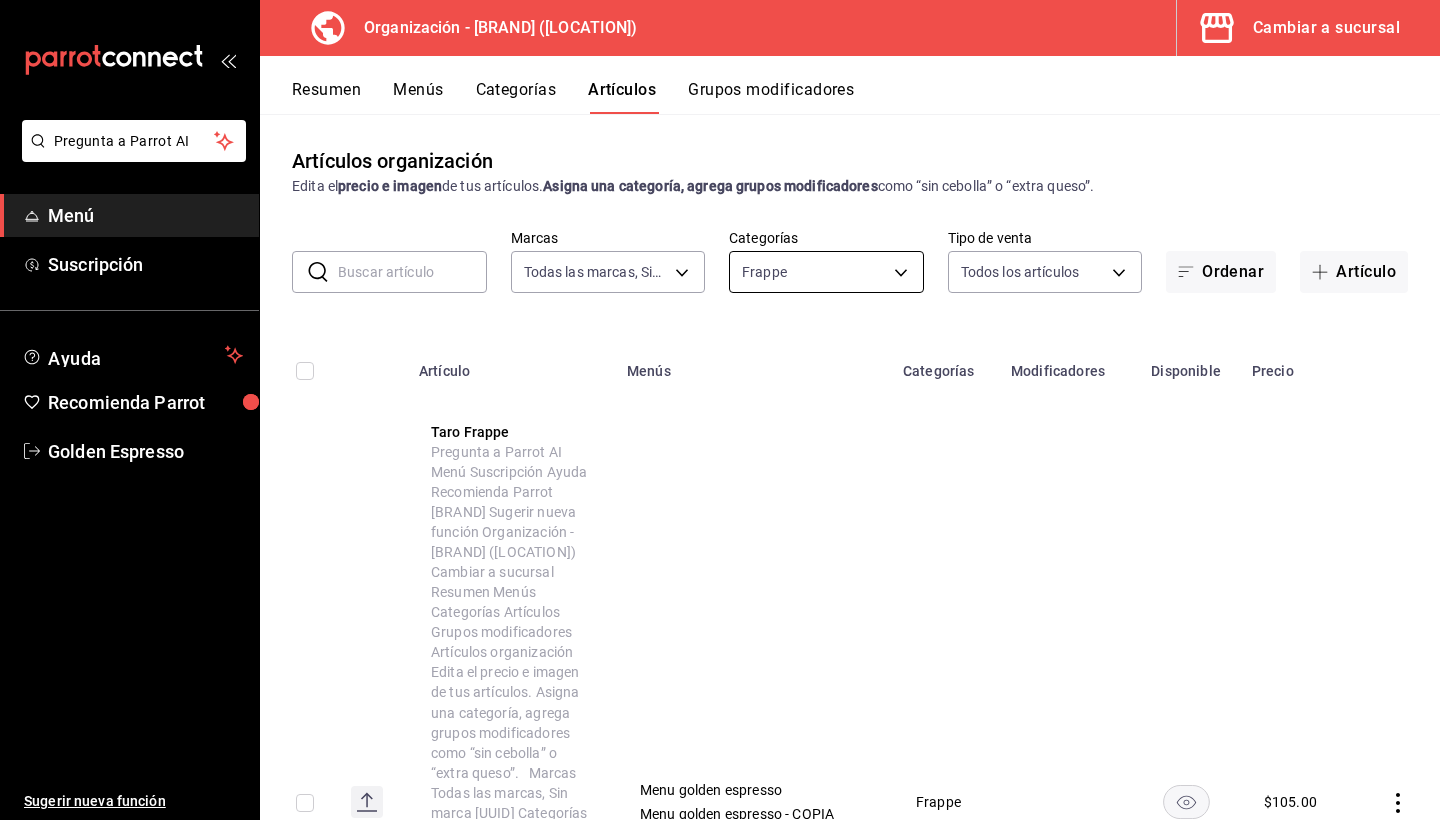 click on "Pregunta a Parrot AI Menú   Suscripción   Ayuda Recomienda Parrot   [BRAND]   Sugerir nueva función   Organización - [BRAND] ([LOCATION]) Cambiar a sucursal Resumen Menús Categorías Artículos Grupos modificadores Artículos organización Edita el  precio e imagen  de tus artículos.  Asigna una categoría, agrega grupos modificadores  como “sin cebolla” o “extra queso”. ​ ​ Marcas Todas las marcas, Sin marca [UUID] Categorías Frappe [UUID] Tipo de venta Todos los artículos ALL Ordenar Artículo Artículo Menús Categorías Modificadores Disponible Precio [PRODUCT] [ID] Menu [BRAND] Menu [BRAND] - COPIA Frappe $ 105.00 [PRODUCT] [ID] Menu [BRAND] Menu [BRAND] - COPIA Frappe $ 85.00 [PRODUCT] [ID] Menu [BRAND] Menu [BRAND] - COPIA Frappe $ 95.00 [PRODUCT] [ID] Menu [BRAND] Frappe $" at bounding box center (720, 410) 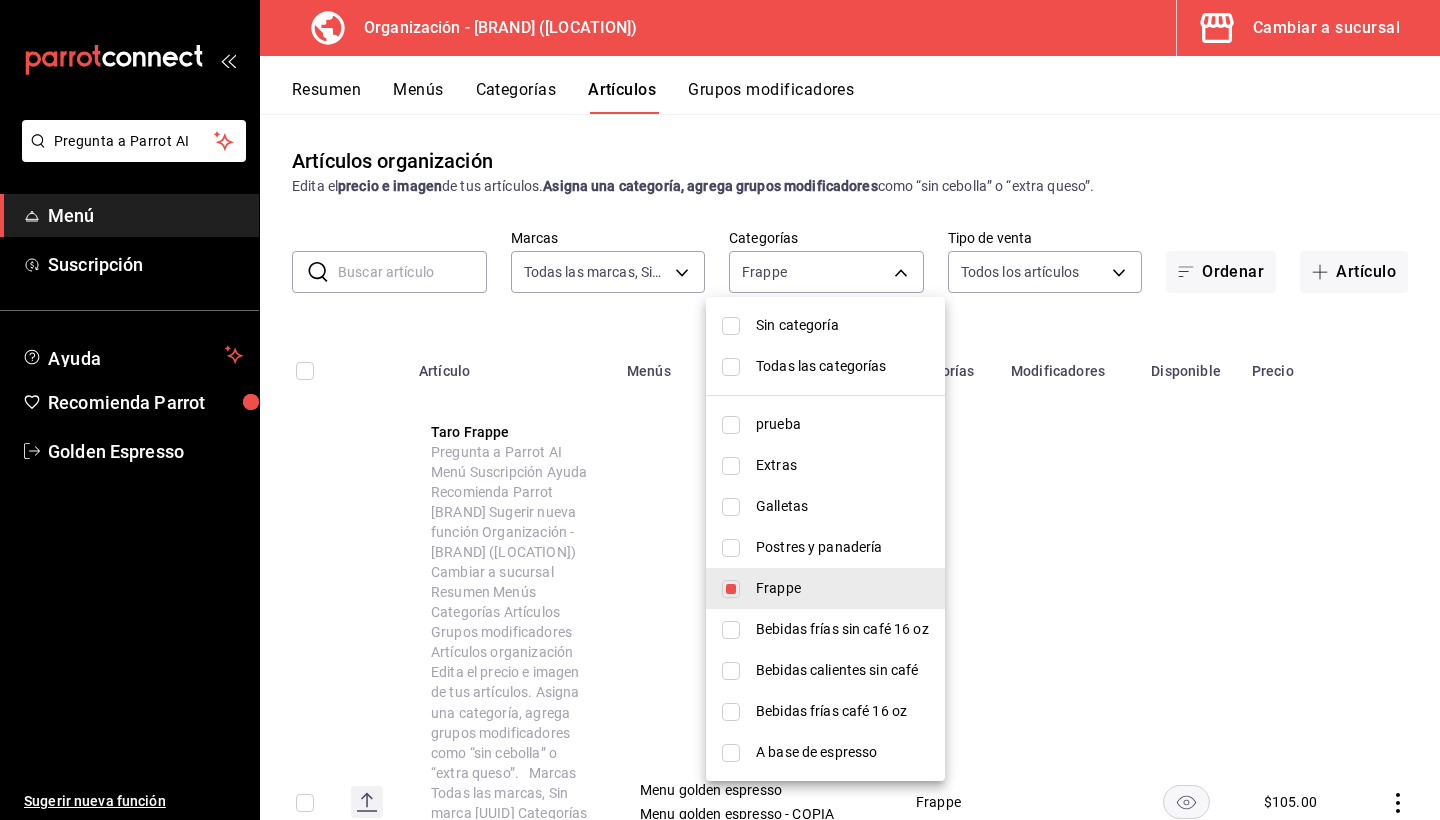 click at bounding box center (731, 589) 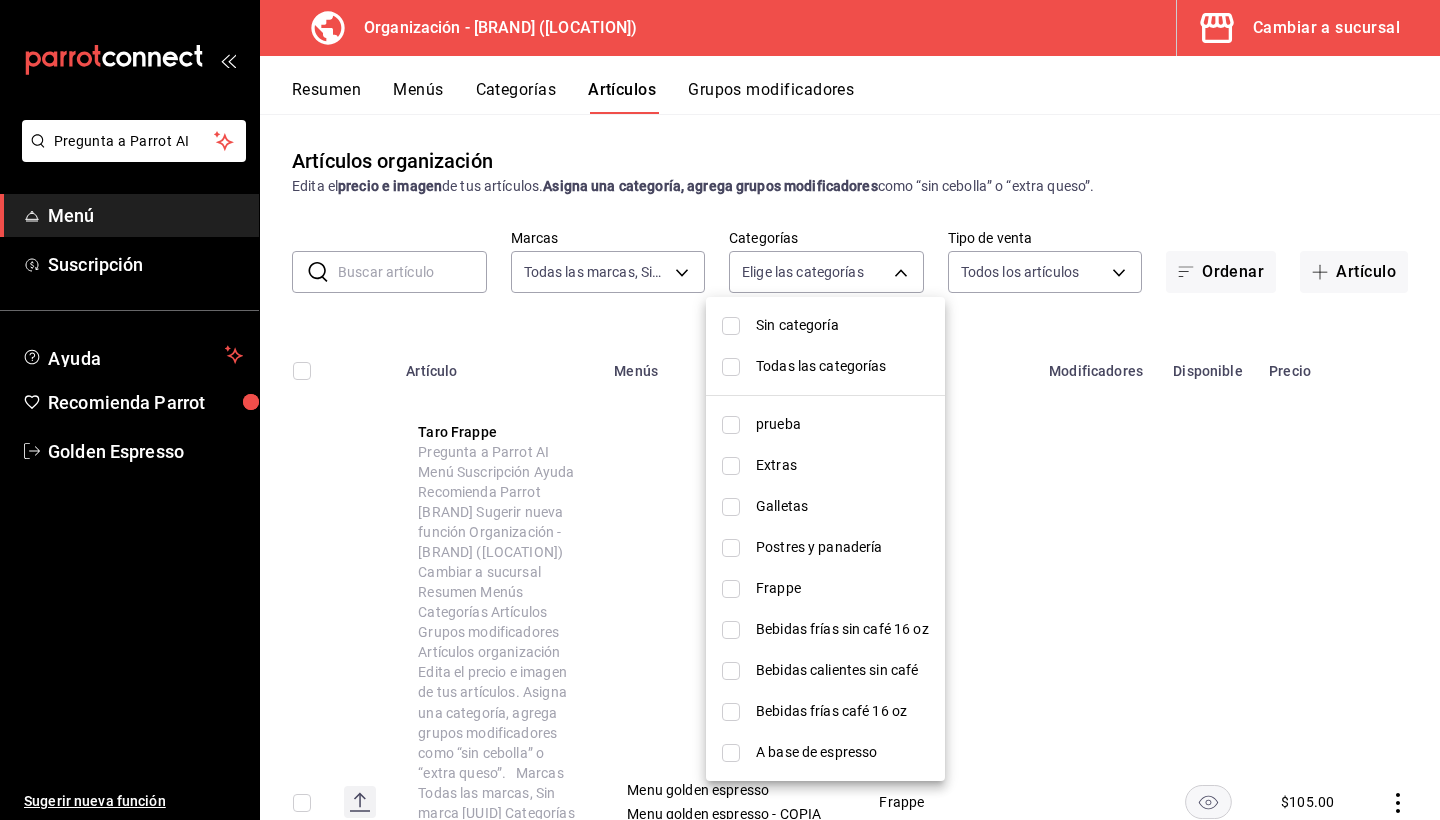 click on "Bebidas calientes sin café" at bounding box center [842, 670] 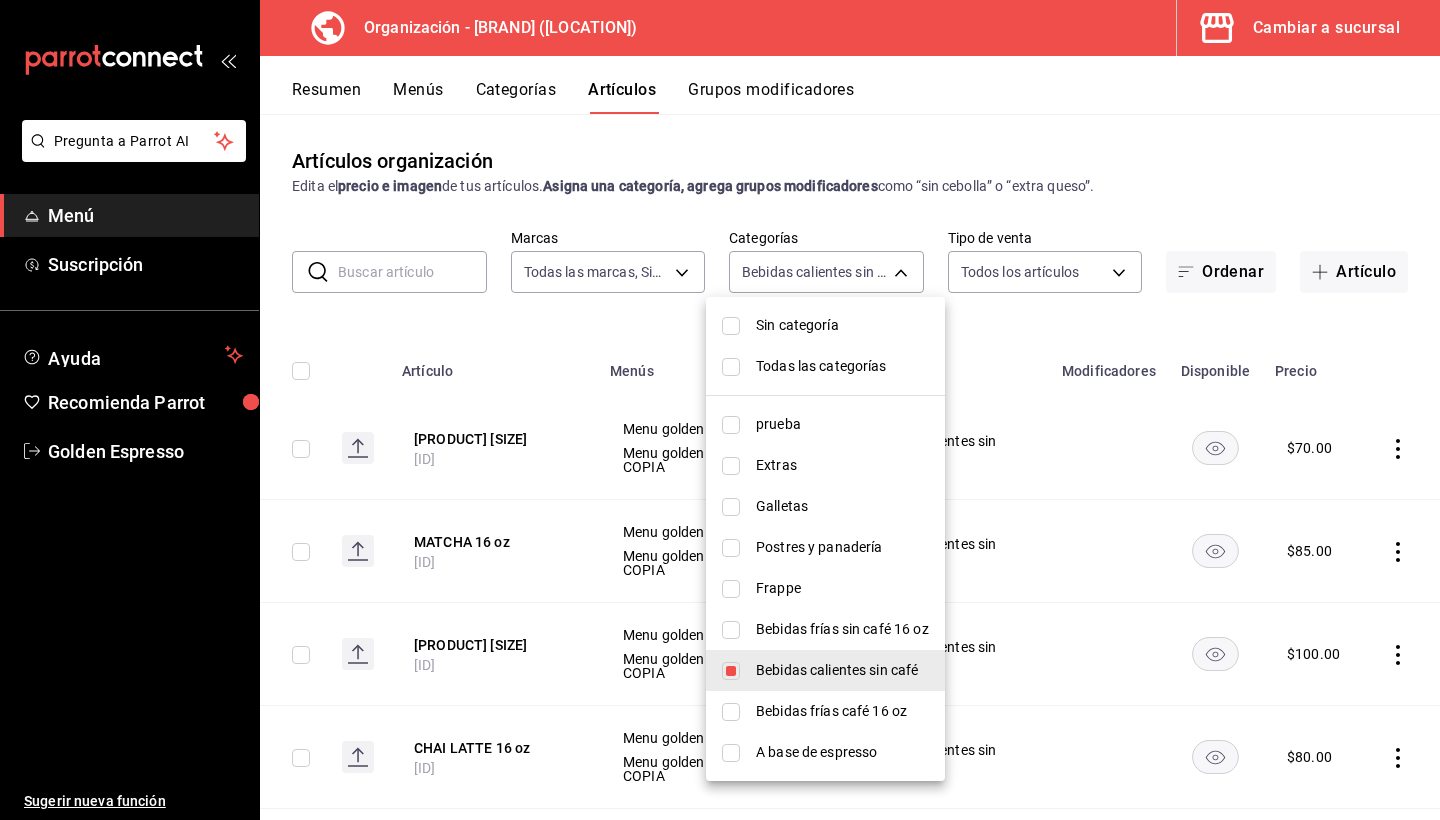 click at bounding box center (720, 410) 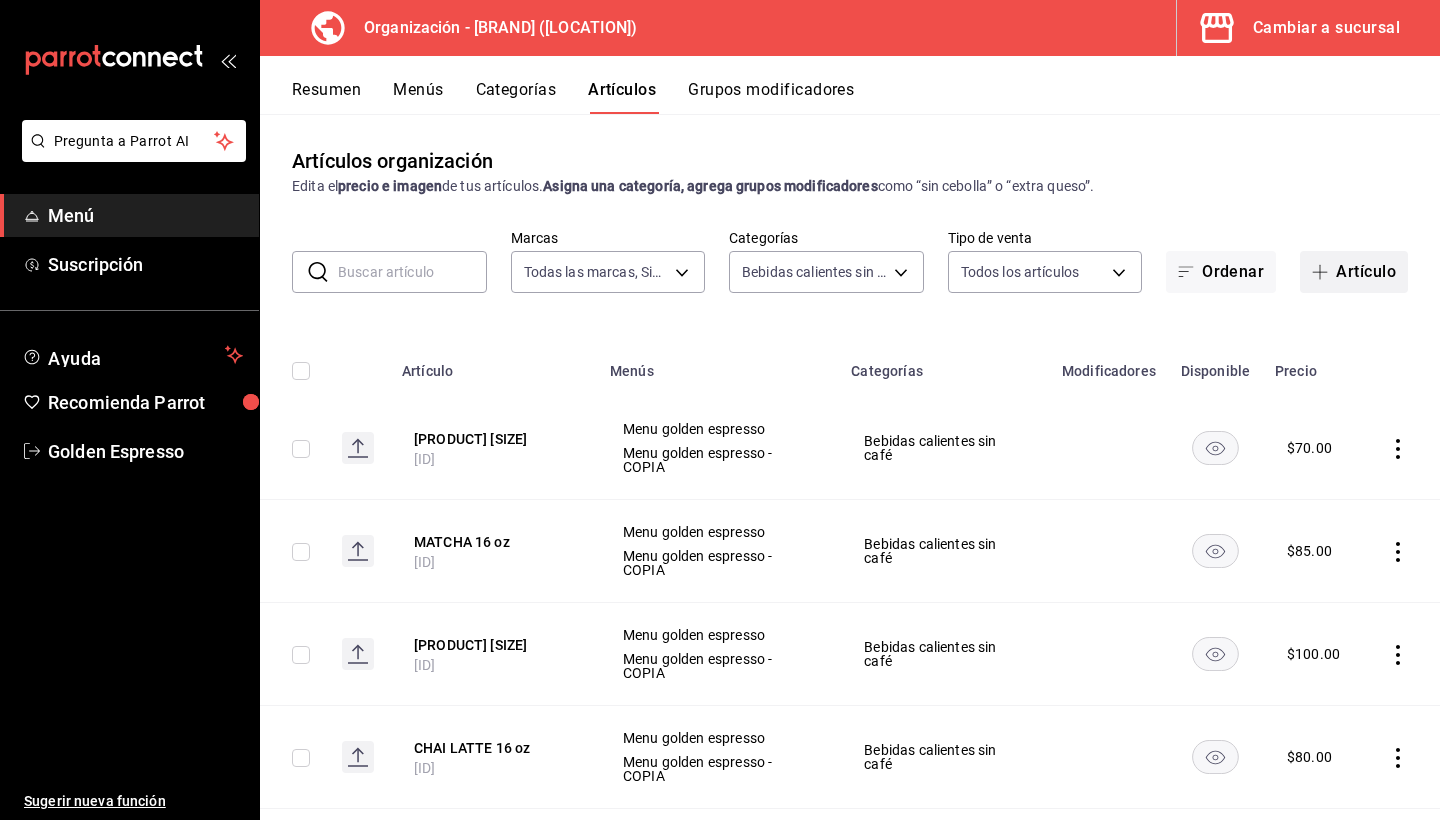 click on "Artículo" at bounding box center [1354, 272] 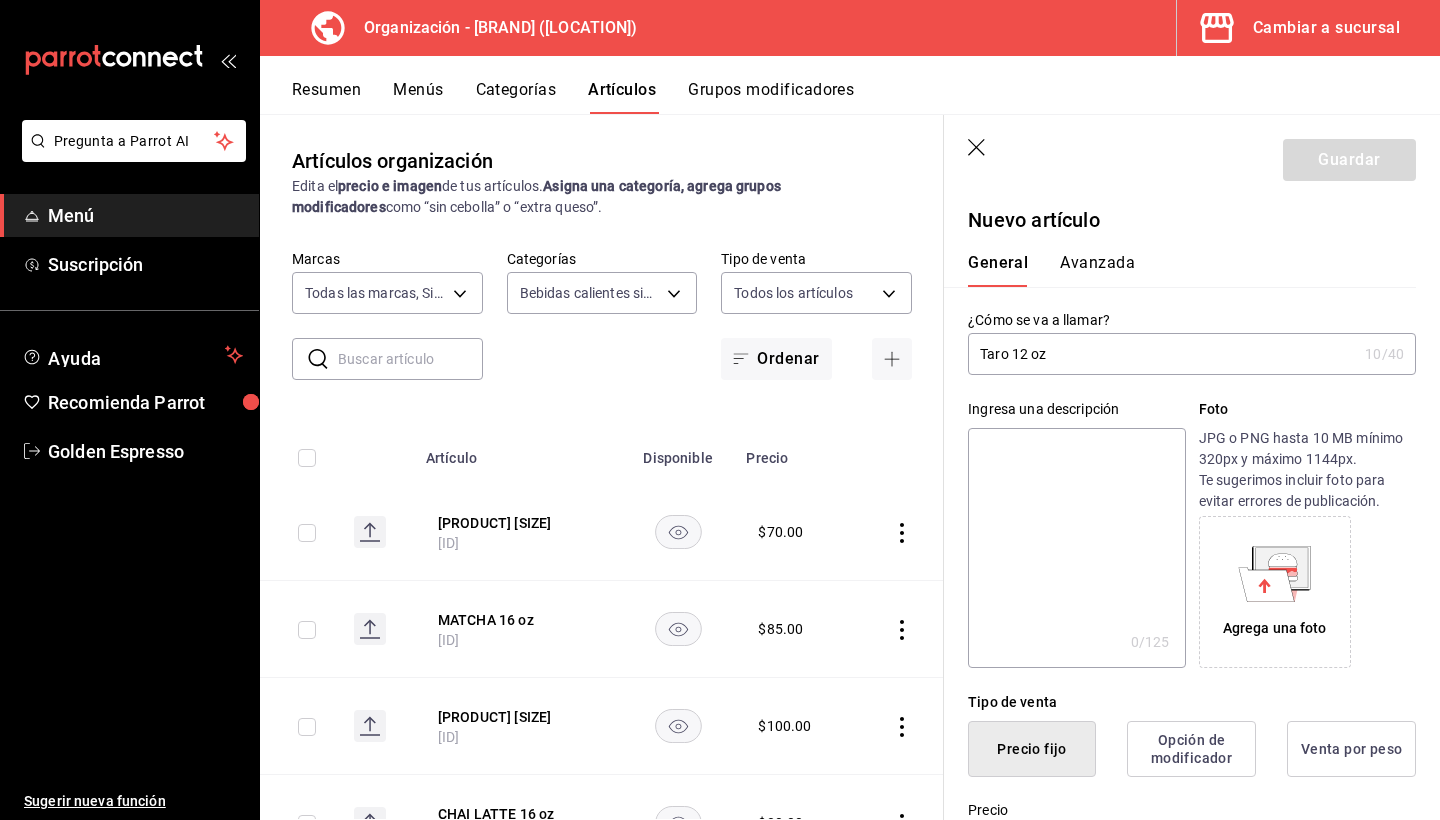 click on "Taro 12 oz" at bounding box center (1162, 354) 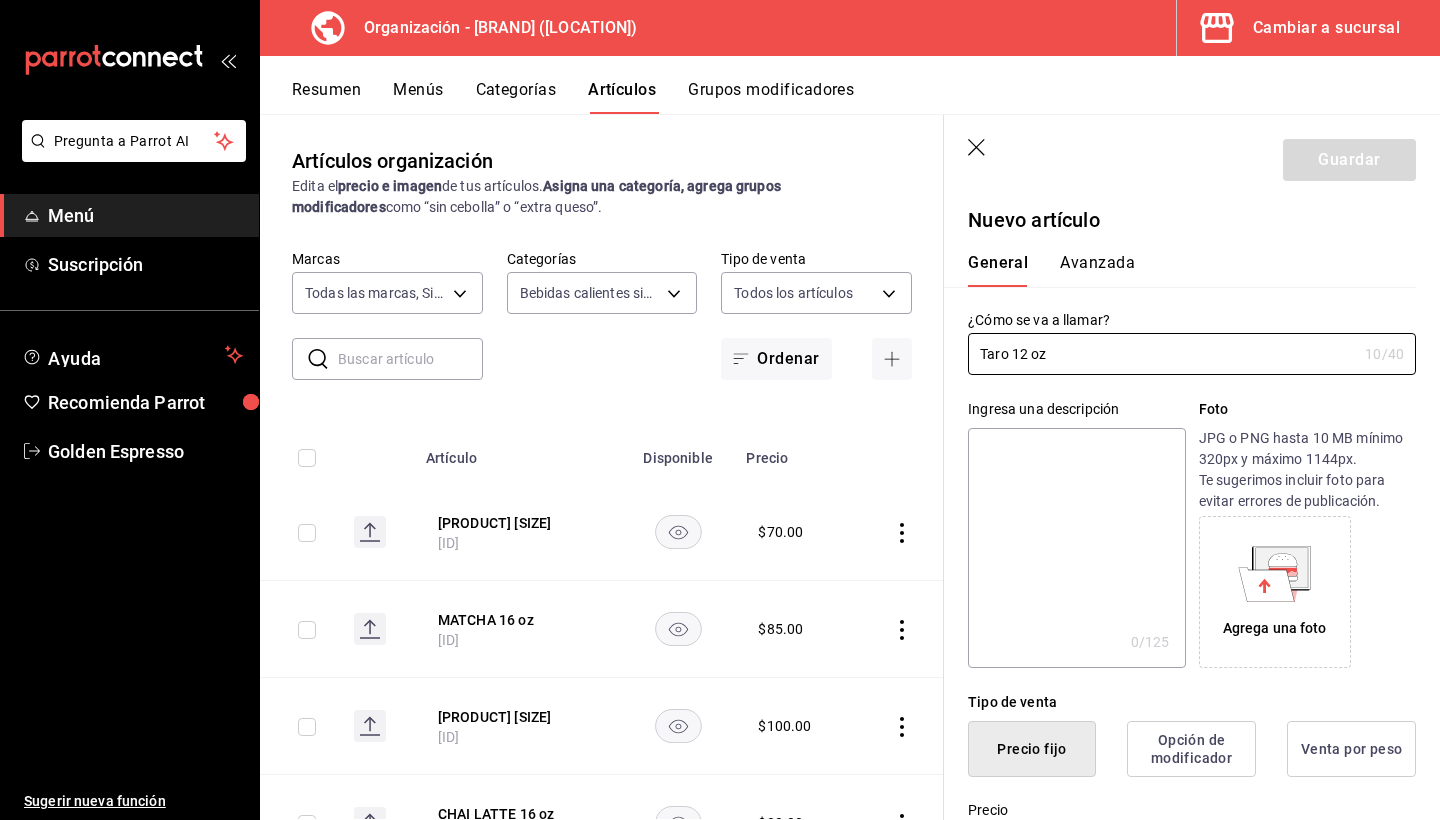 type on "Taro 12 oz" 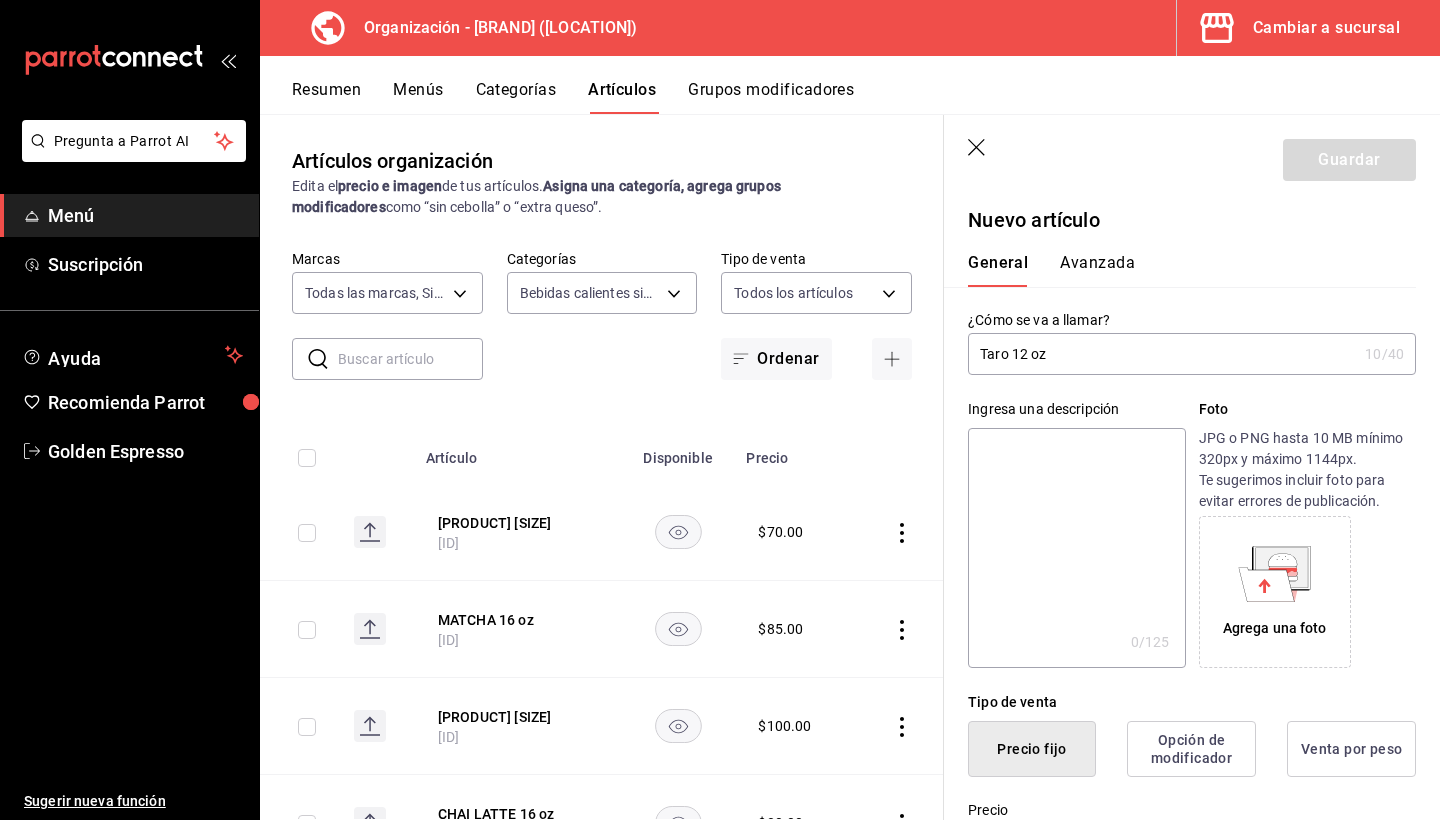 paste on "Taro 12 oz" 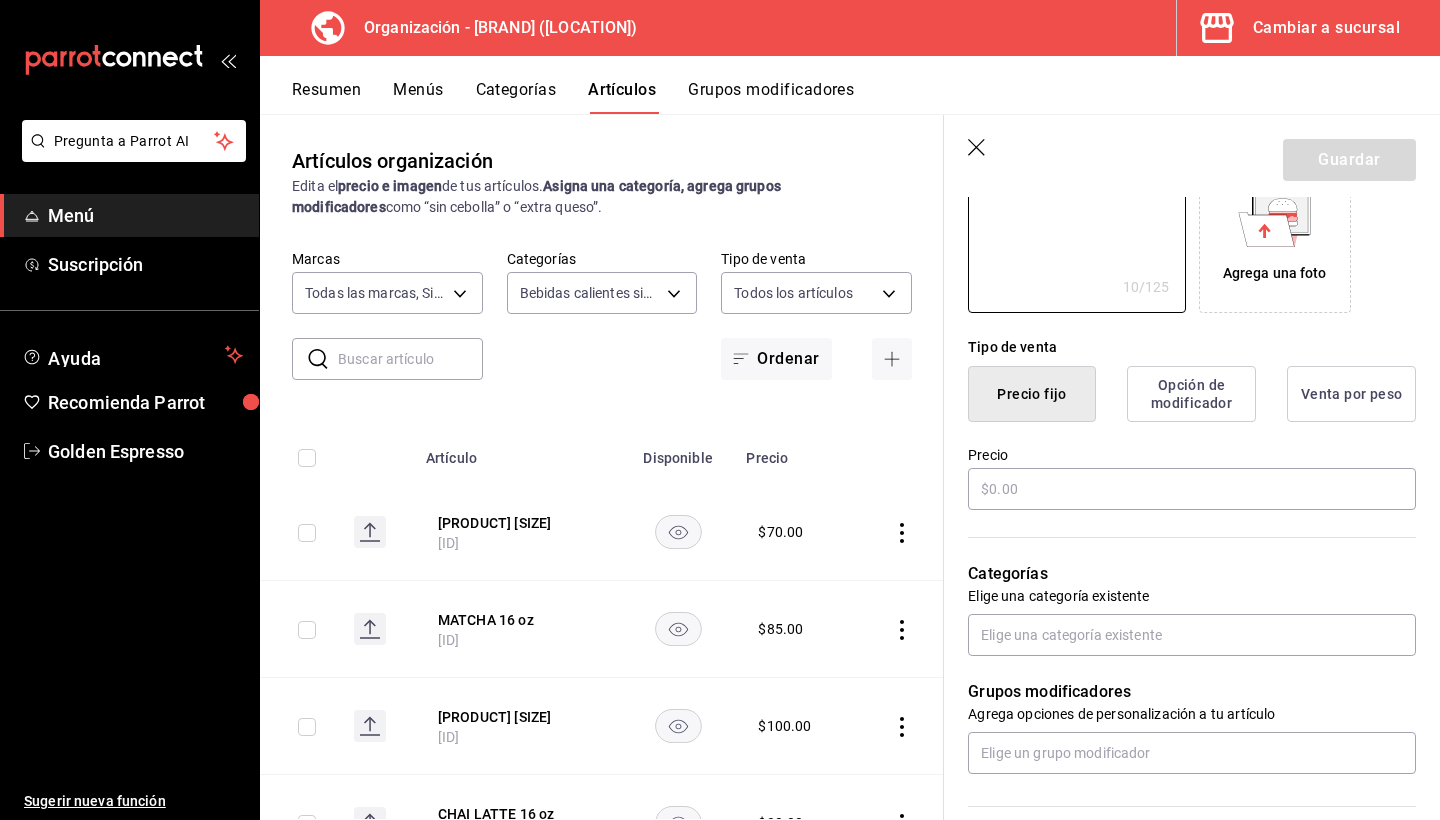 scroll, scrollTop: 358, scrollLeft: 0, axis: vertical 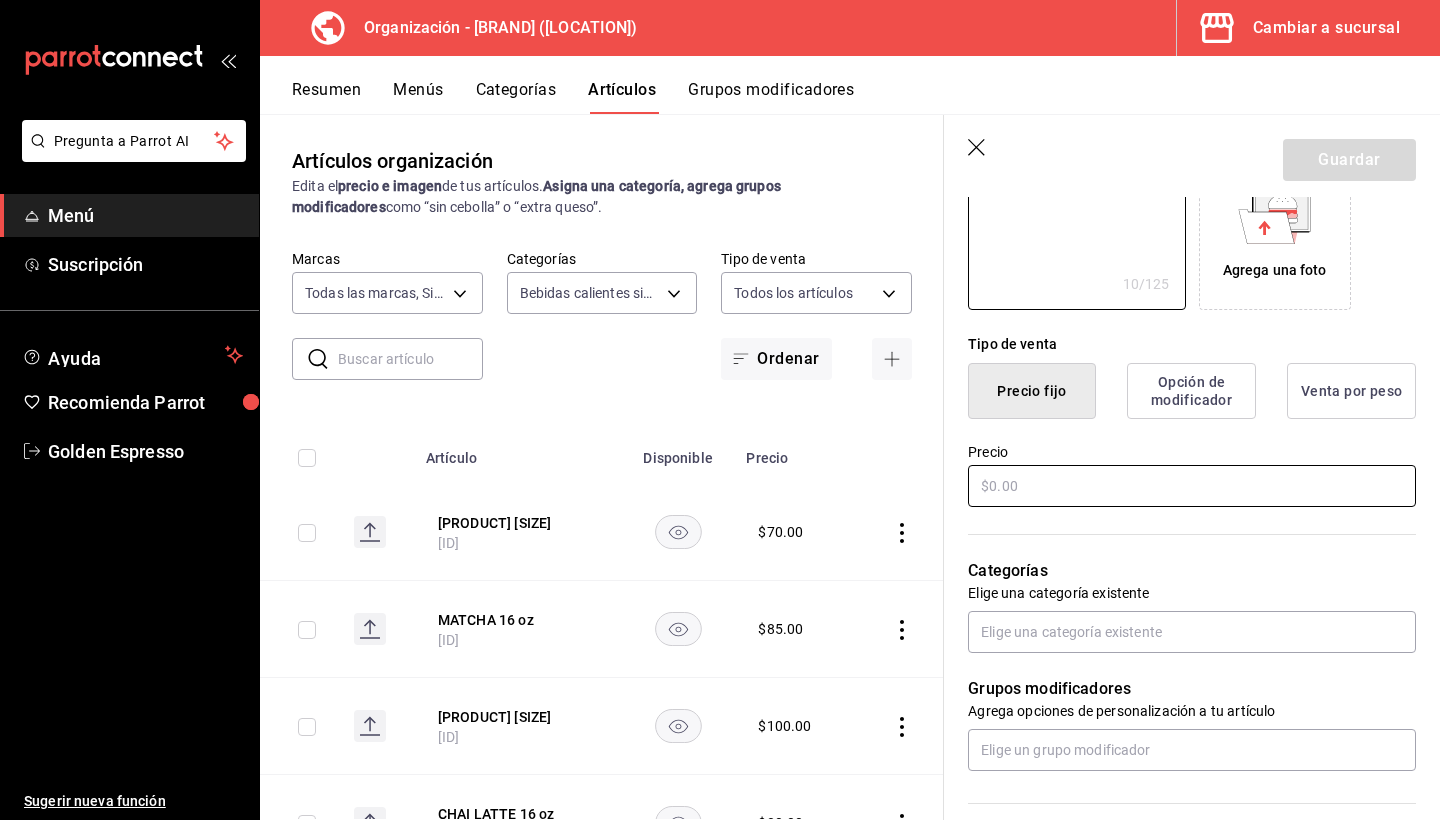 type on "Taro 12 oz" 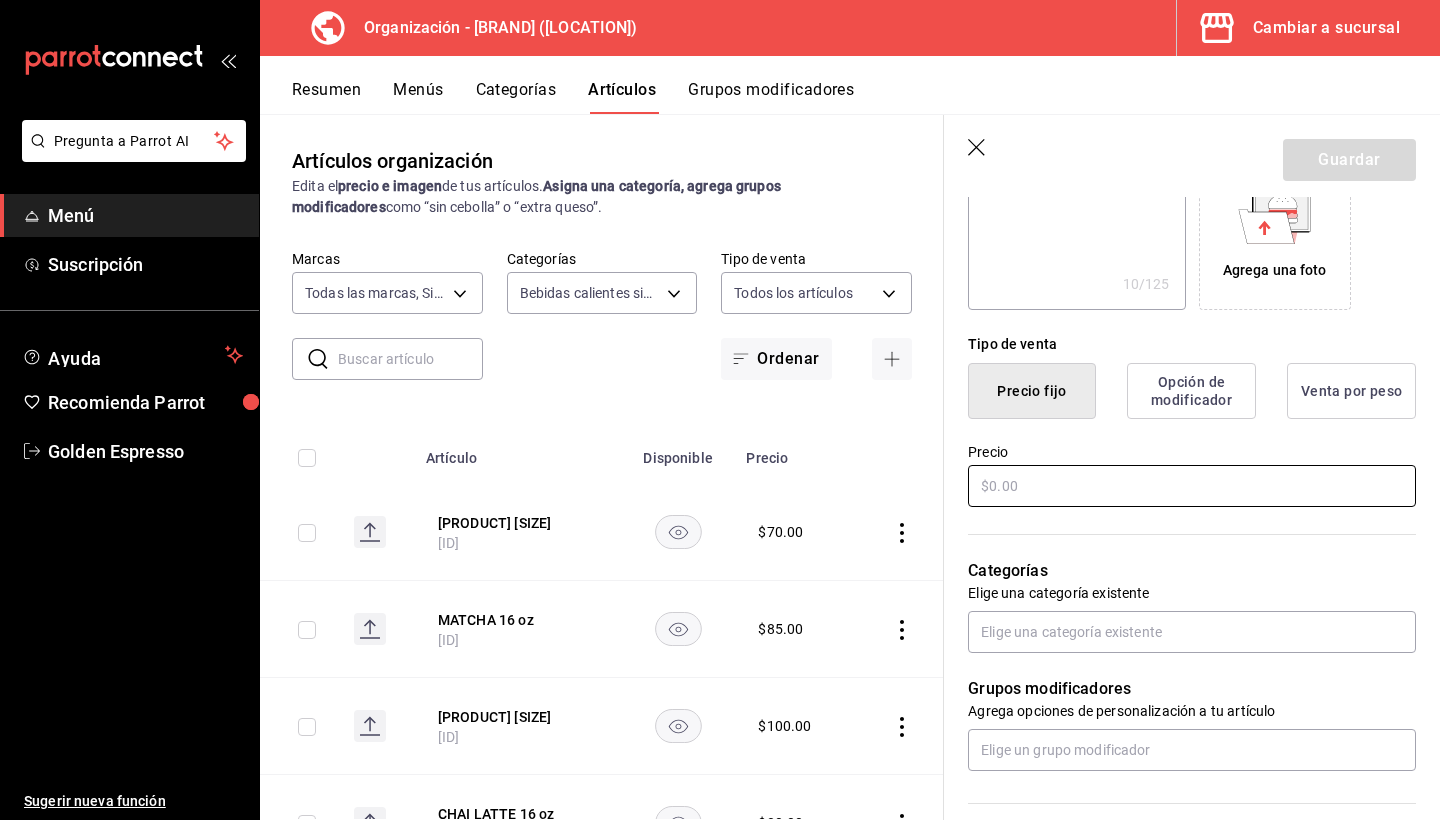 type on "x" 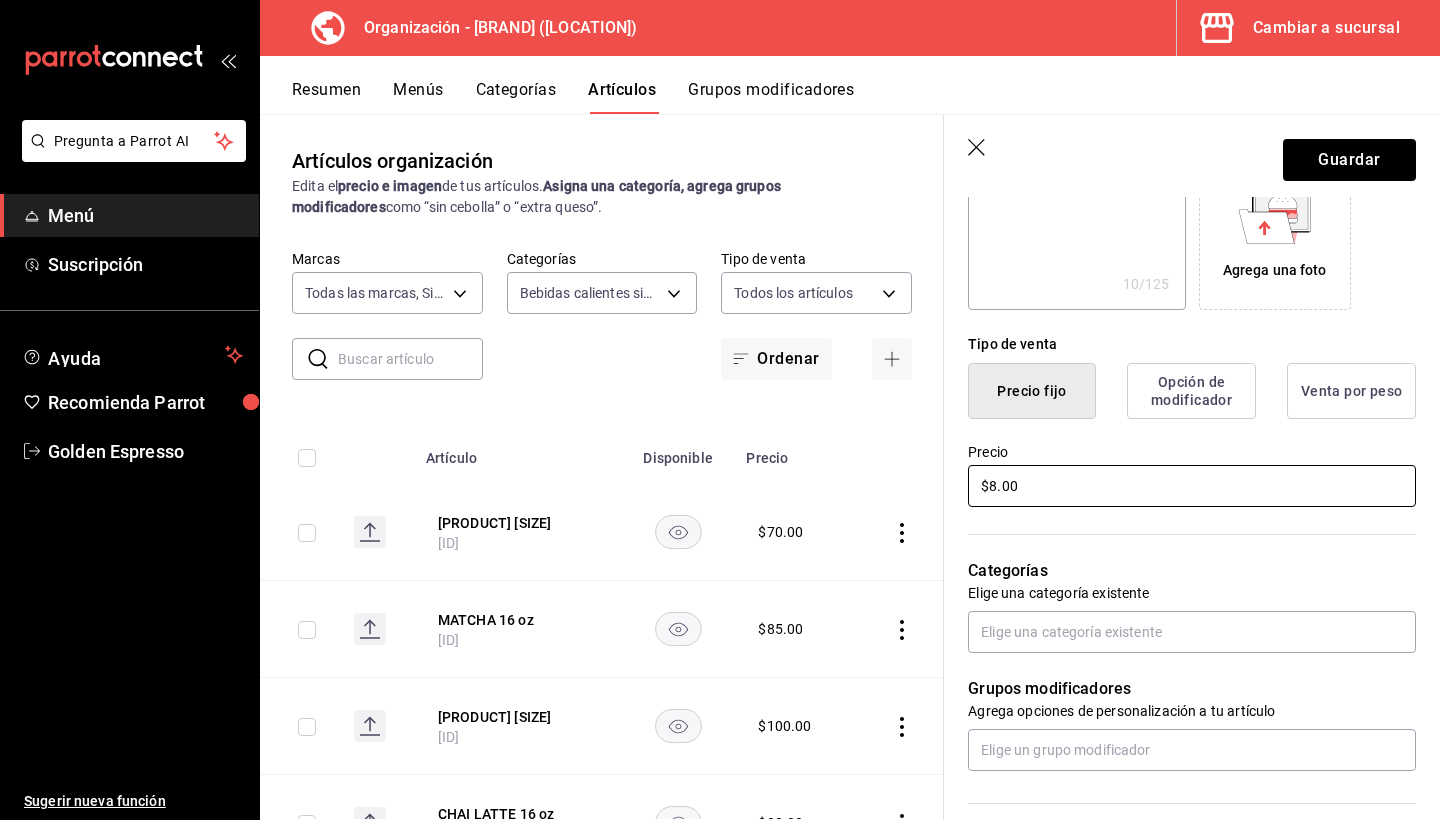 type on "x" 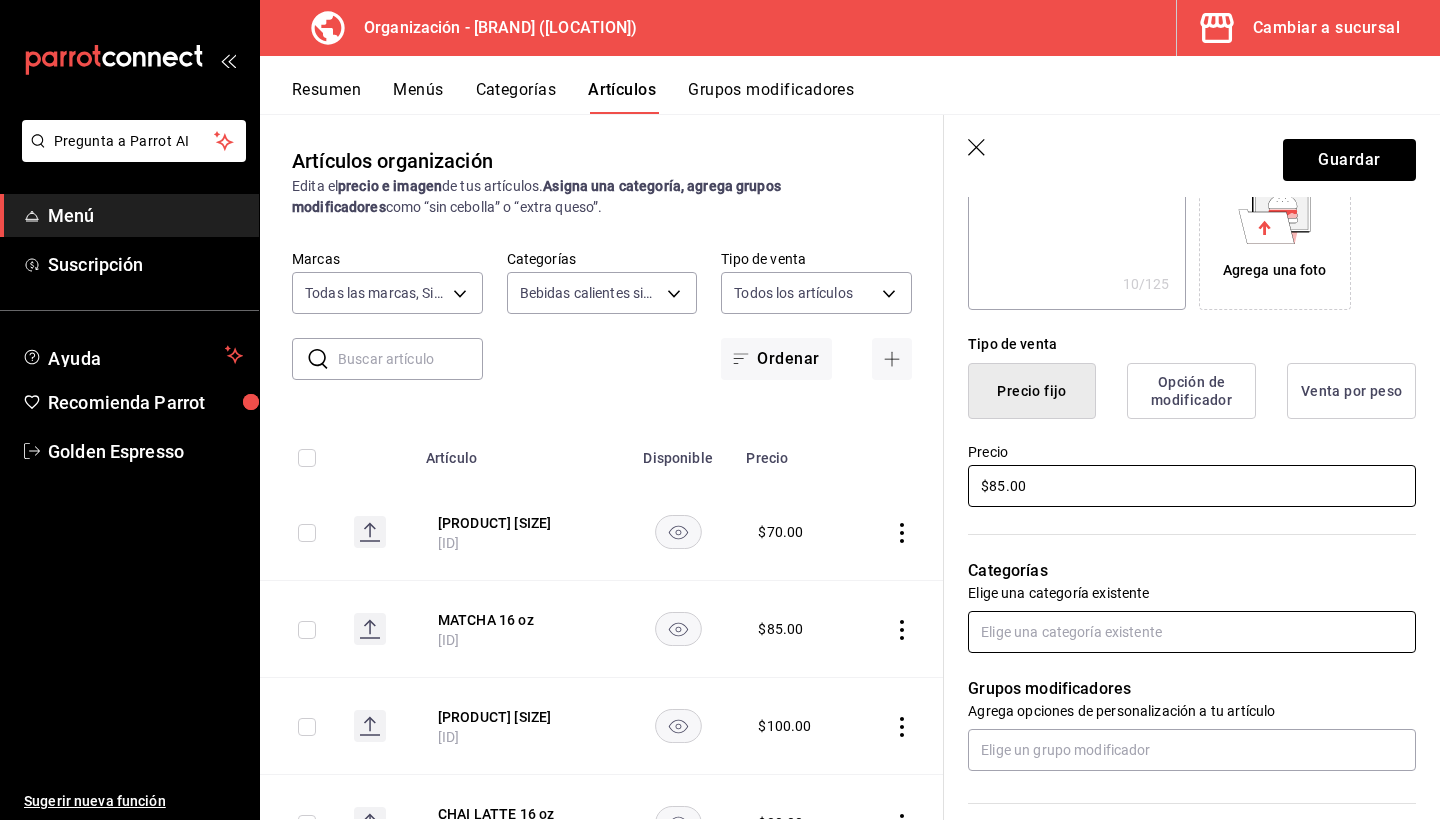 type on "$85.00" 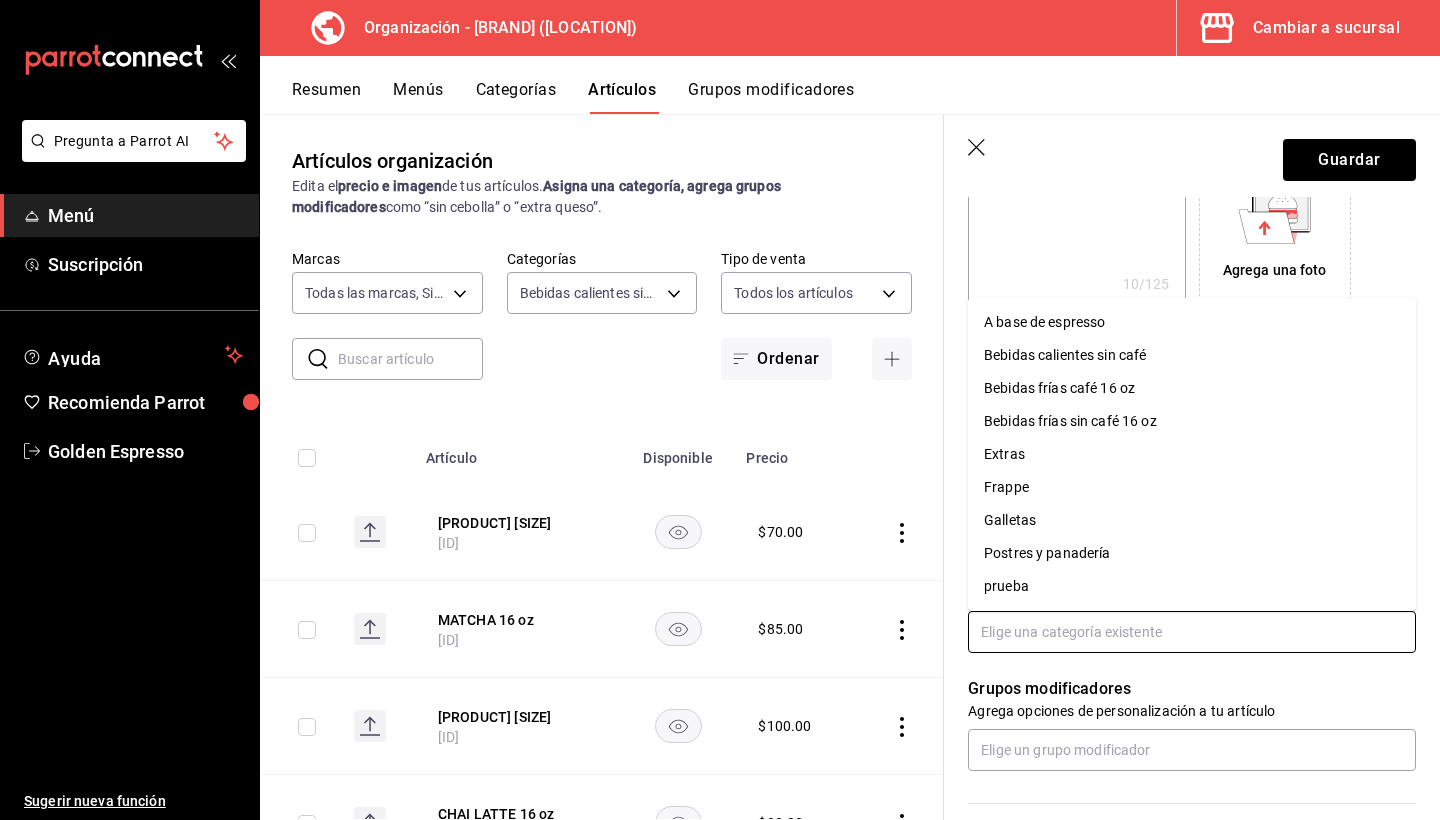 click at bounding box center [1192, 632] 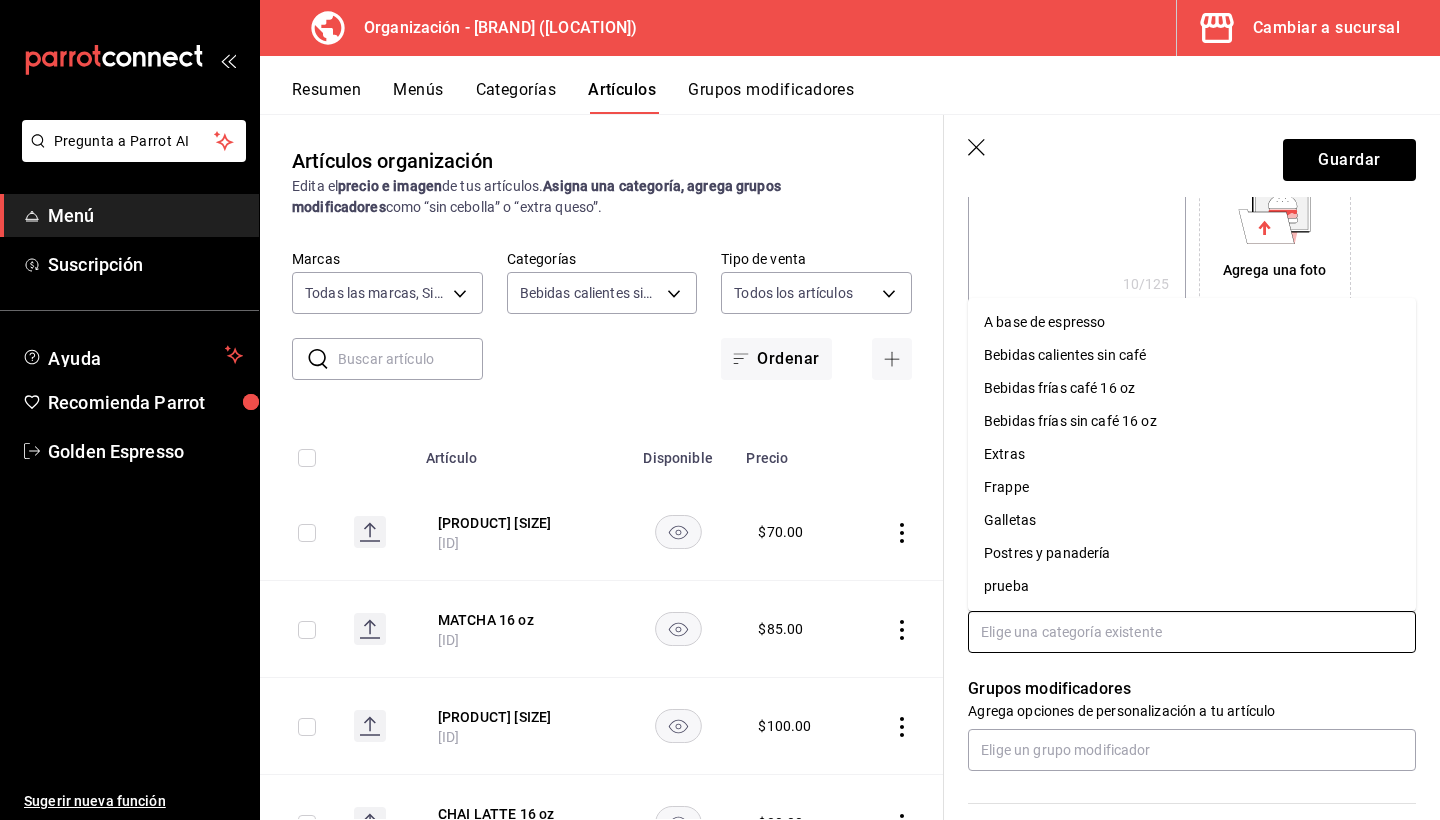 click on "Bebidas calientes sin café" at bounding box center [1192, 355] 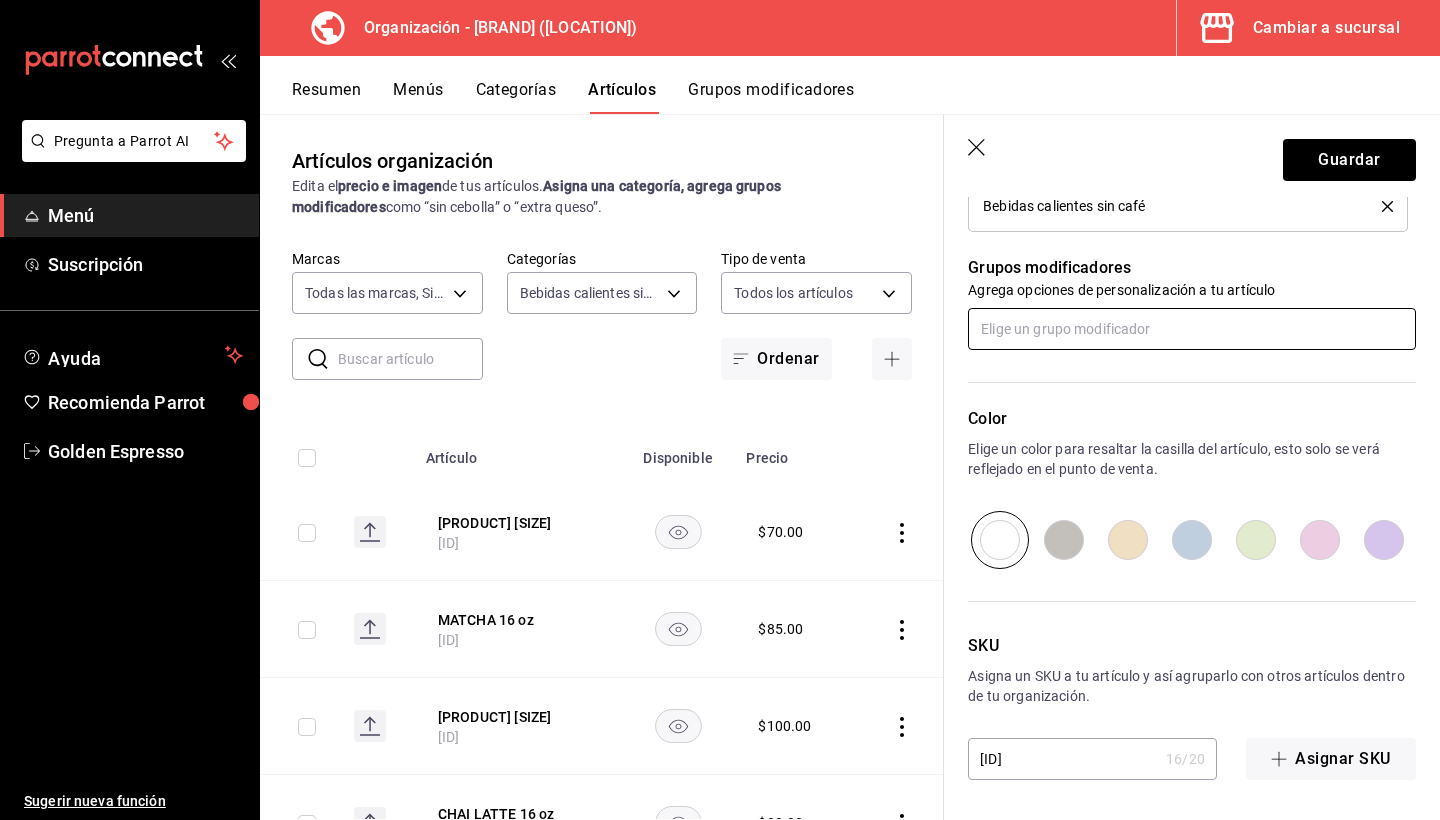 scroll, scrollTop: 845, scrollLeft: 0, axis: vertical 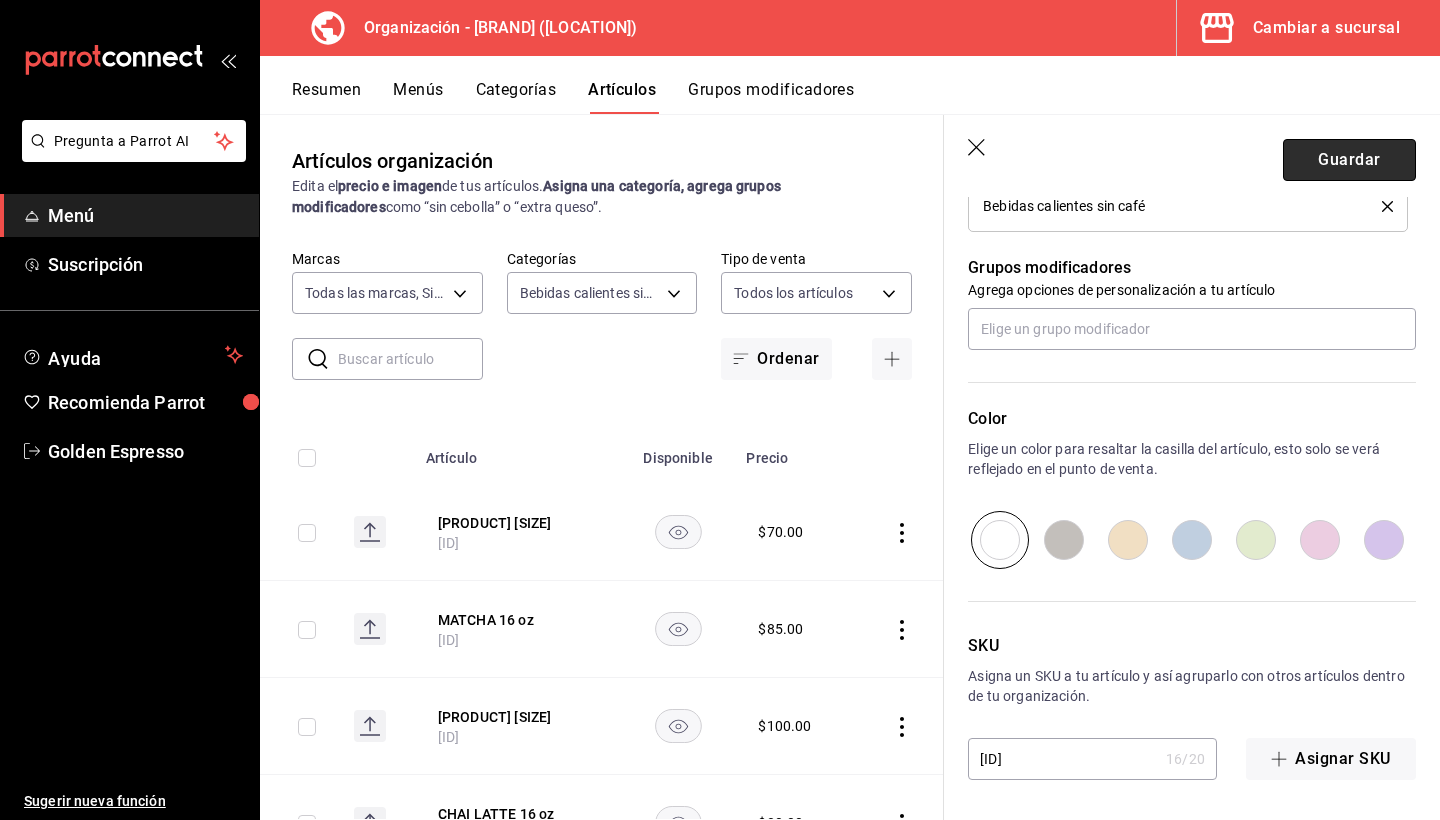 click on "Guardar" at bounding box center (1349, 160) 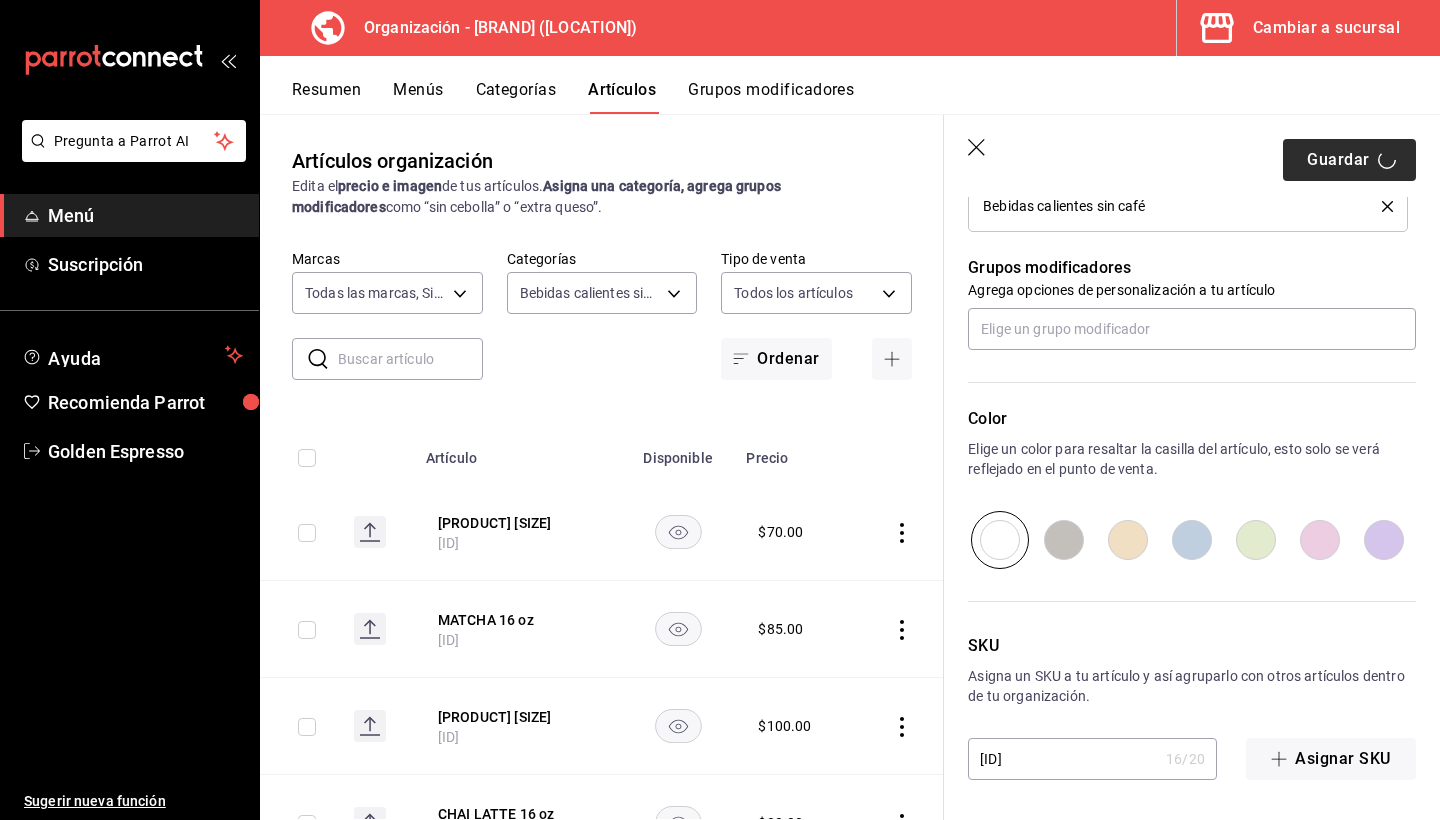 type on "x" 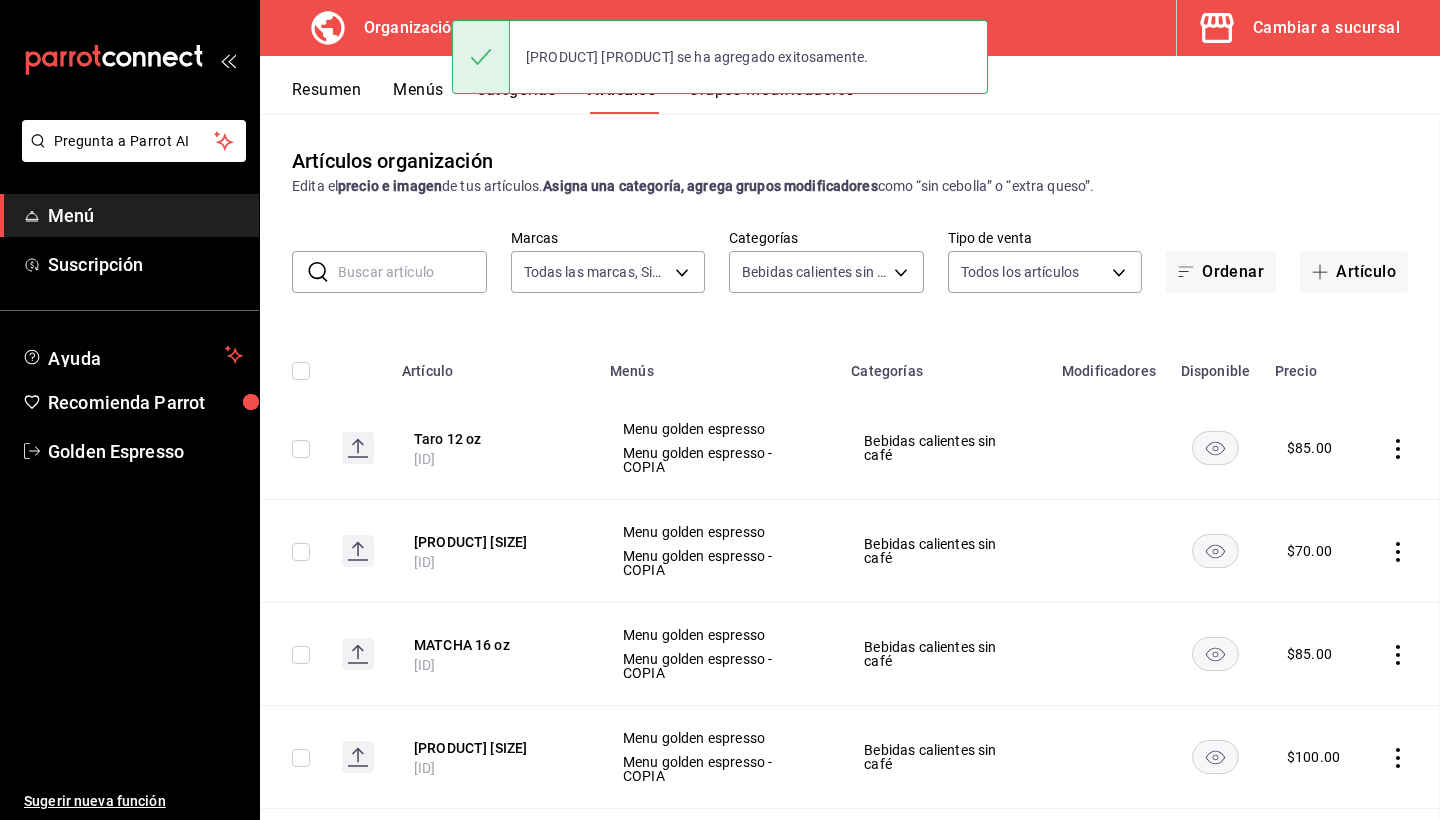 scroll, scrollTop: 0, scrollLeft: 0, axis: both 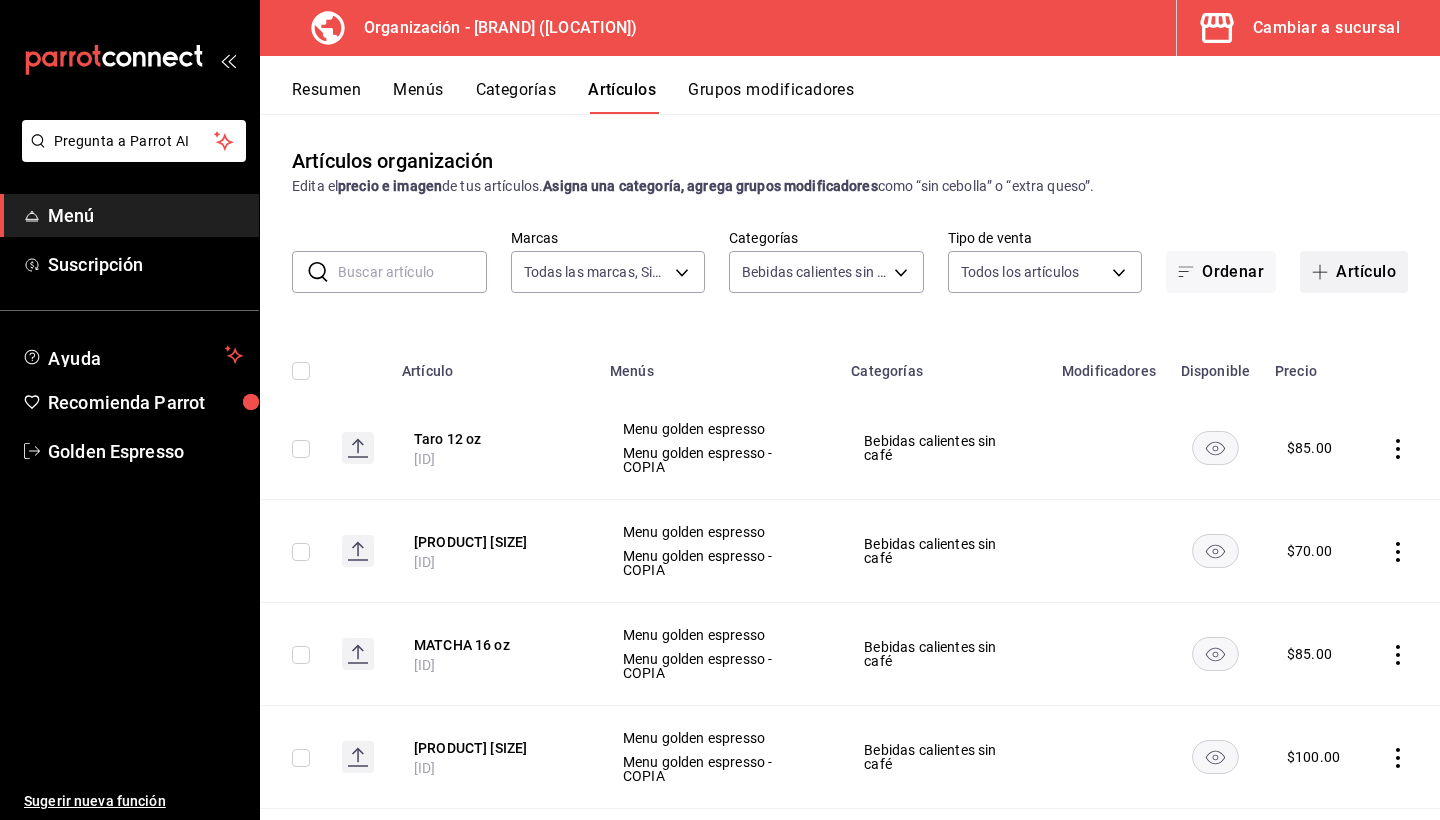 click on "Artículo" at bounding box center (1354, 272) 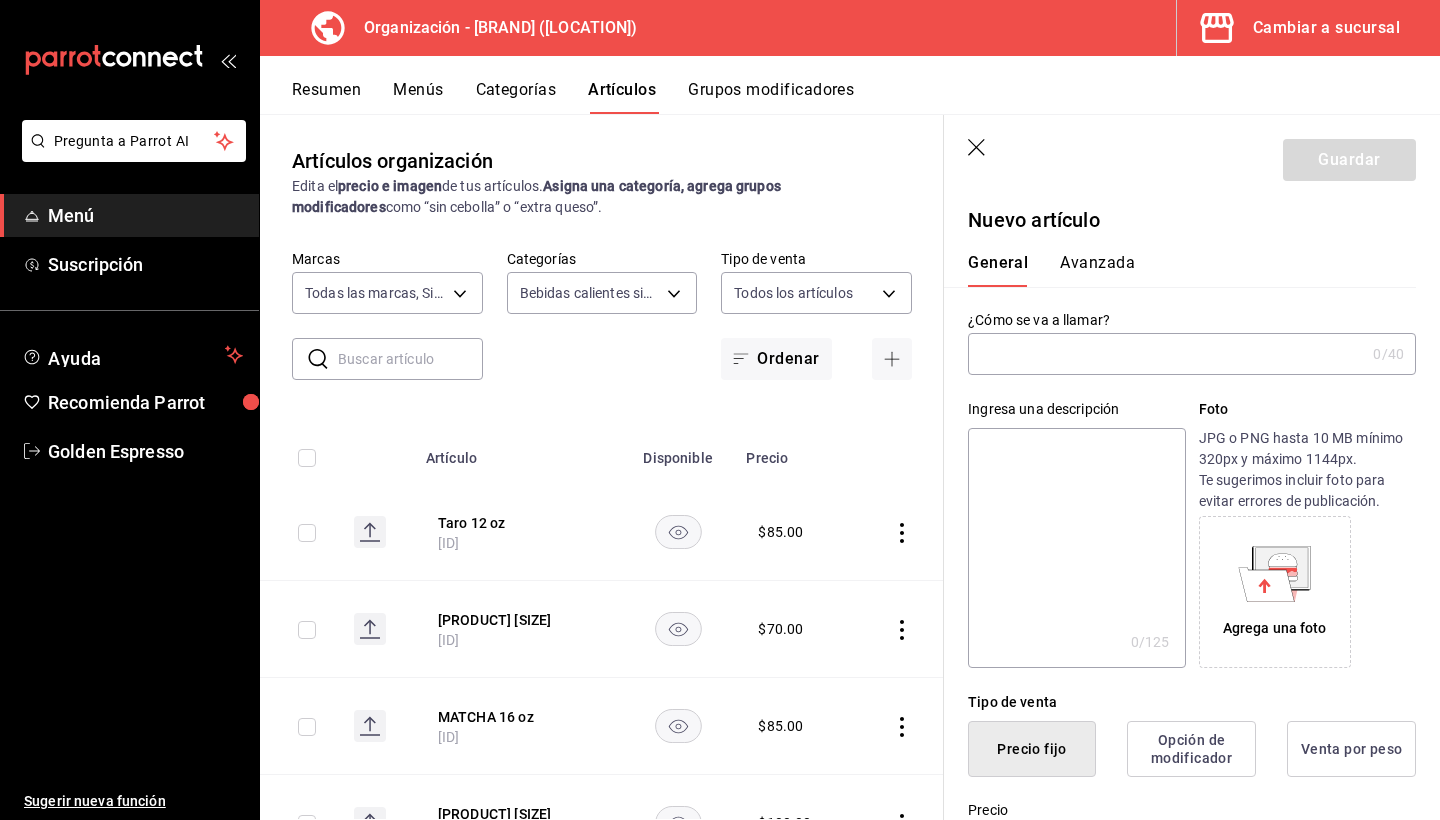type on "t" 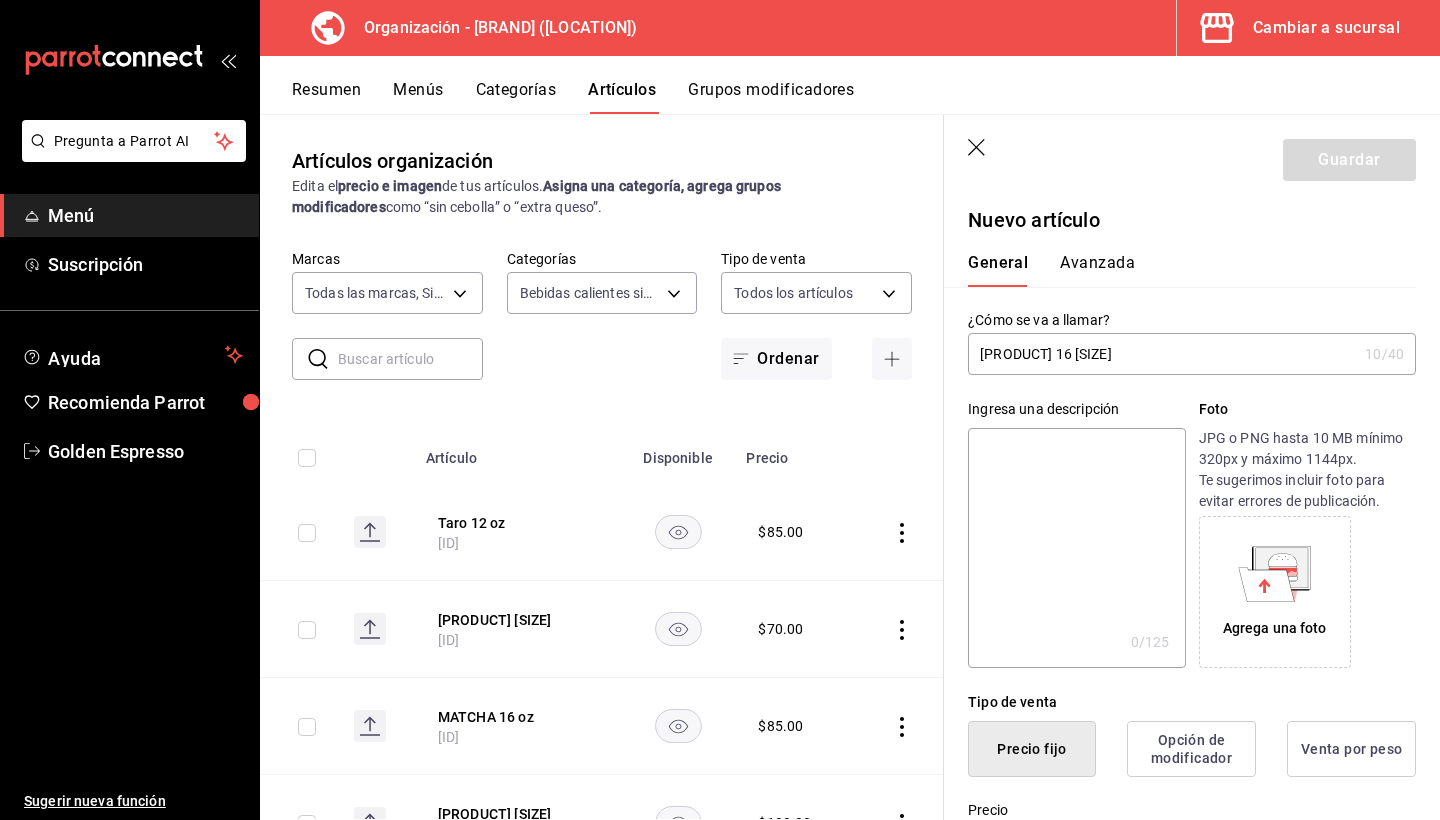 click on "[PRODUCT] 16 [SIZE]" at bounding box center (1162, 354) 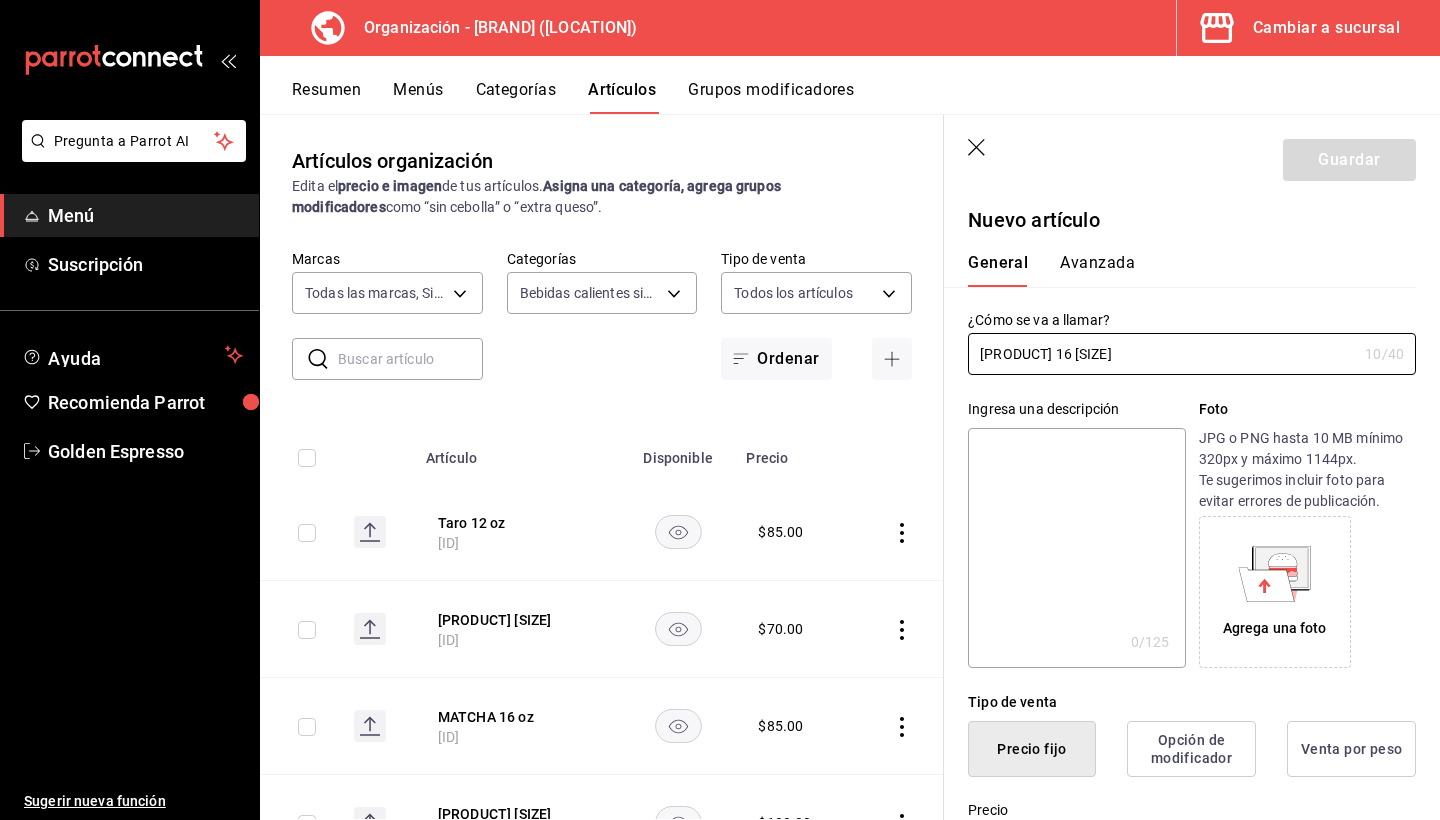 type on "[PRODUCT] 16 [SIZE]" 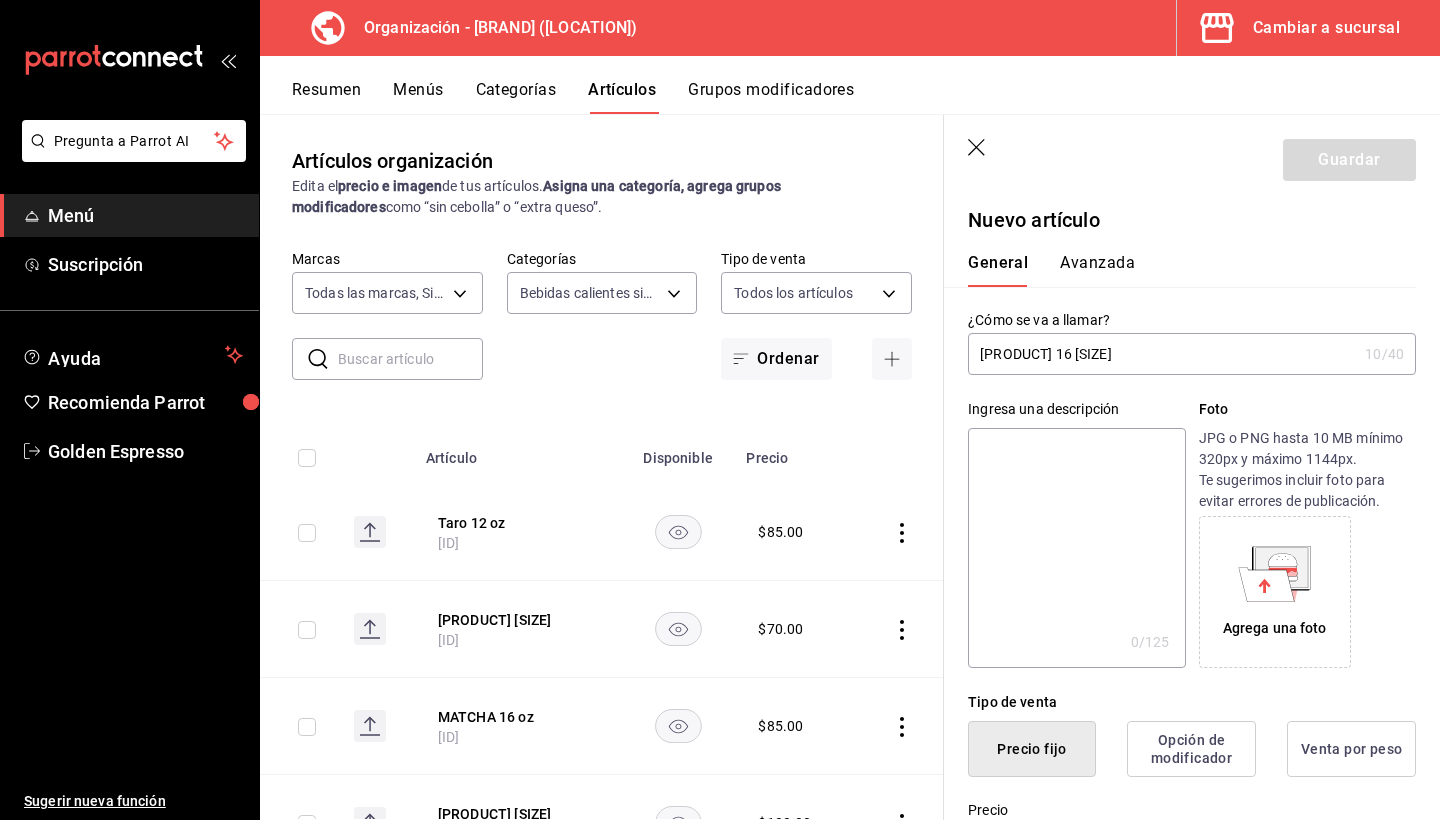 paste on "[PRODUCT] 16 [SIZE]" 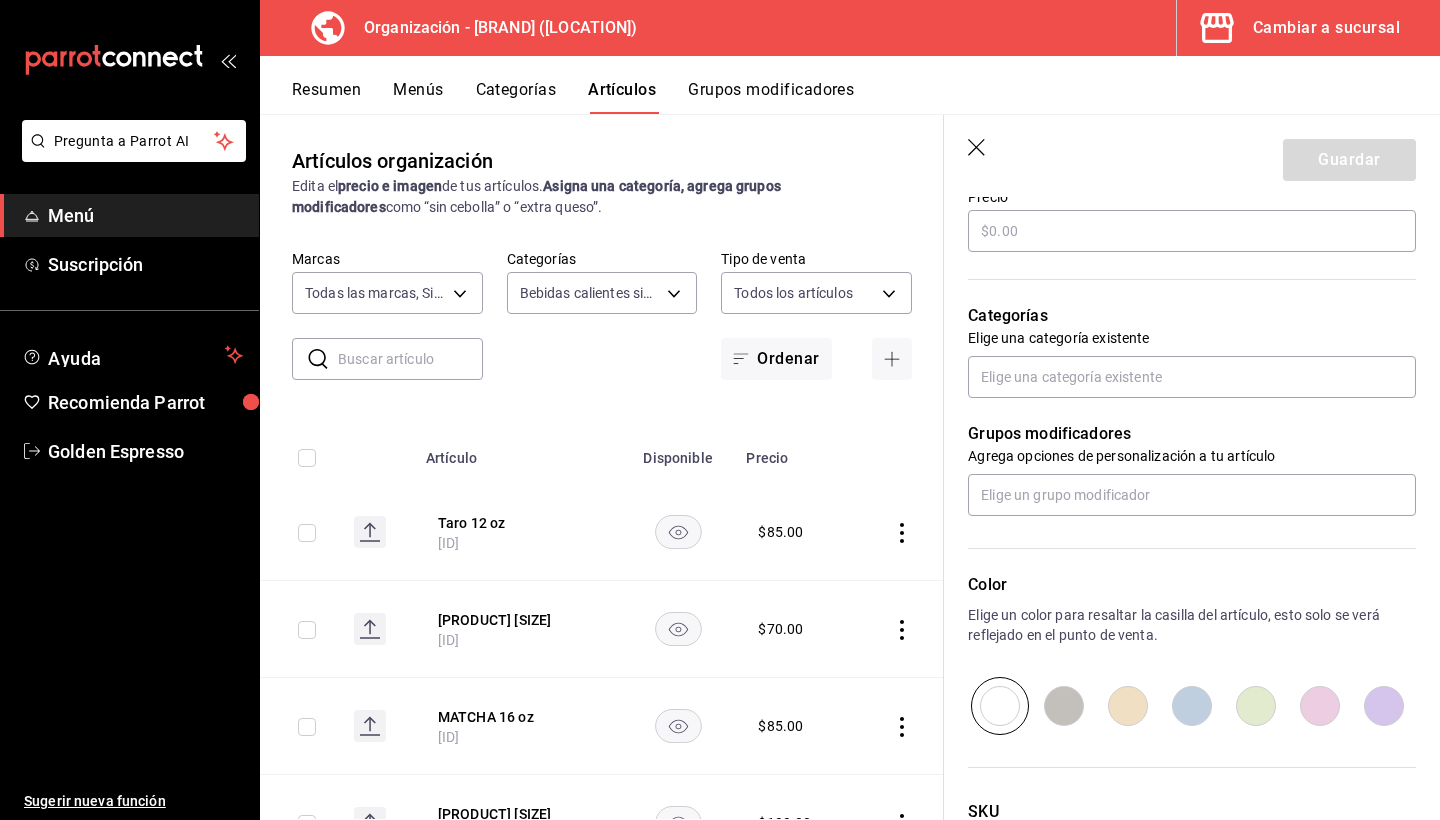 scroll, scrollTop: 614, scrollLeft: 0, axis: vertical 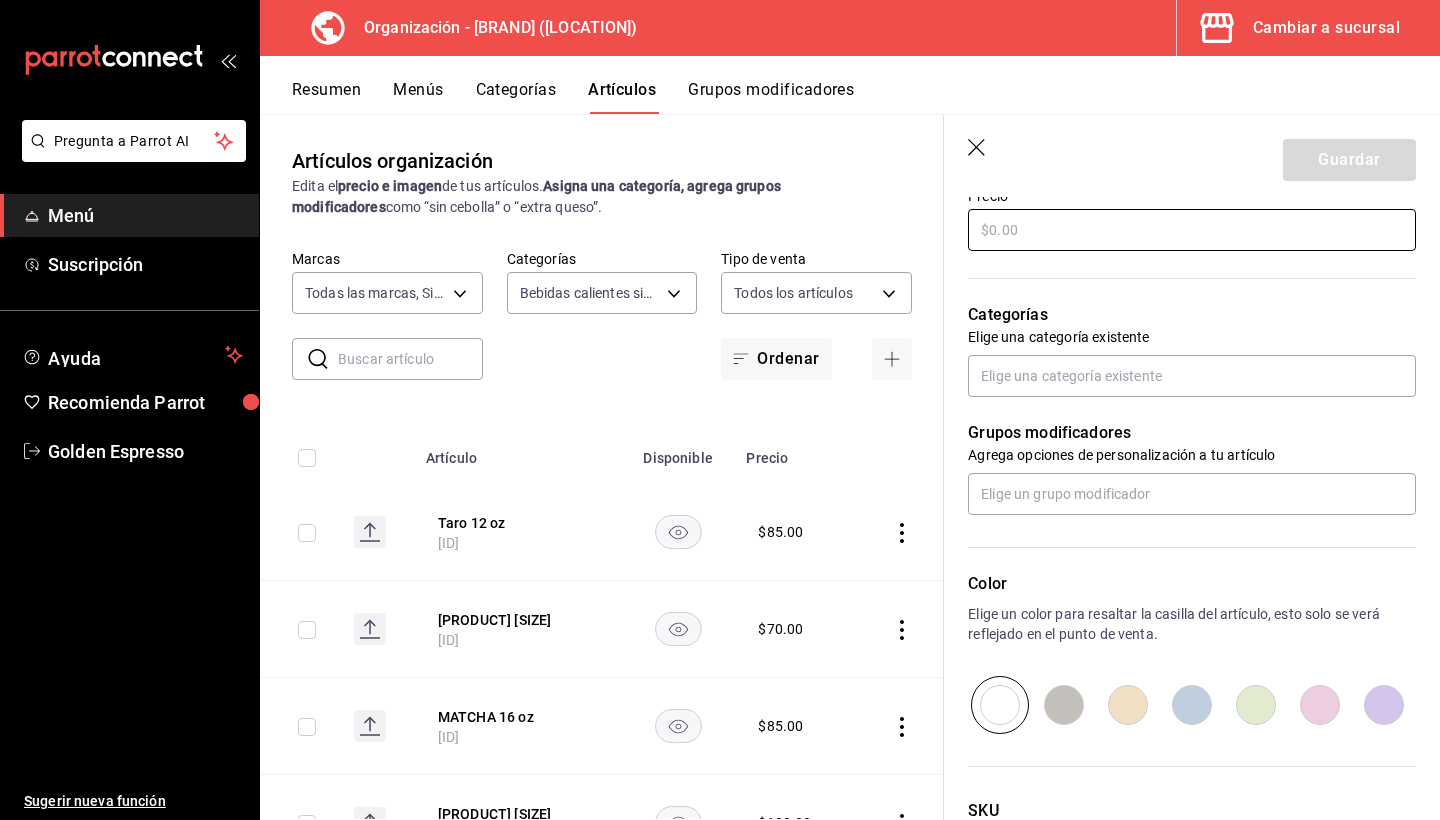 type on "[PRODUCT] 16 [SIZE]" 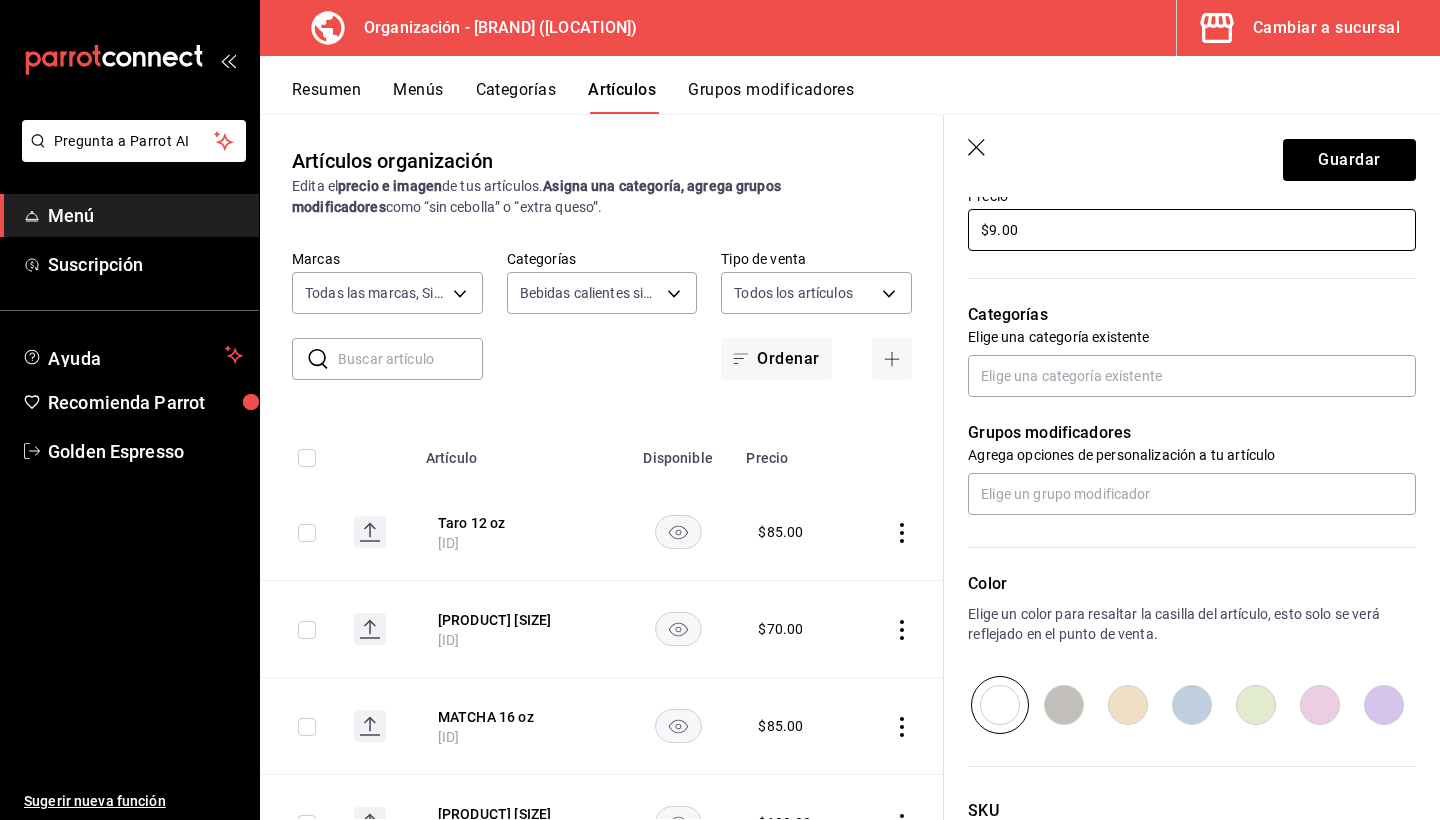 type on "x" 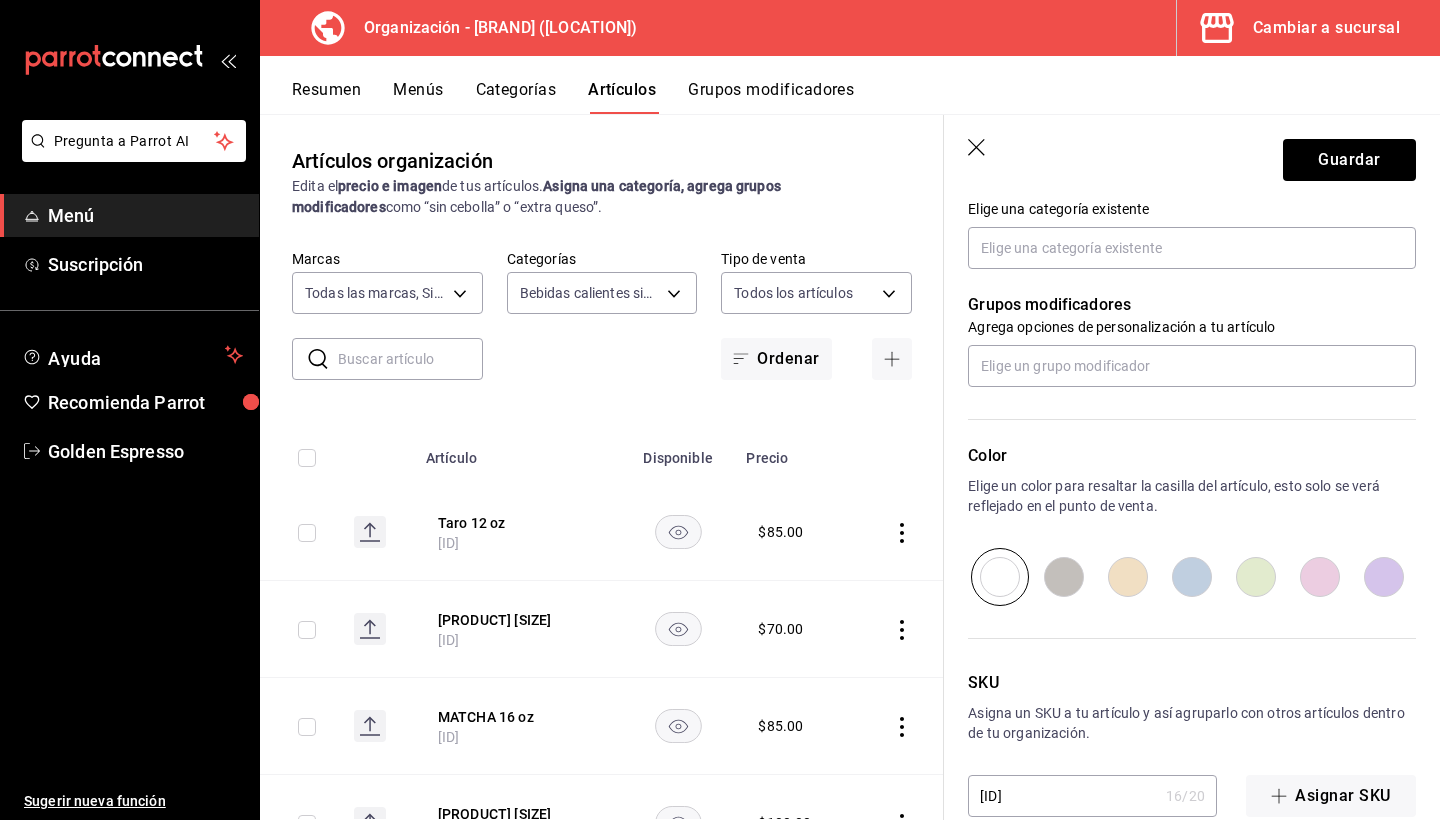 scroll, scrollTop: 724, scrollLeft: 0, axis: vertical 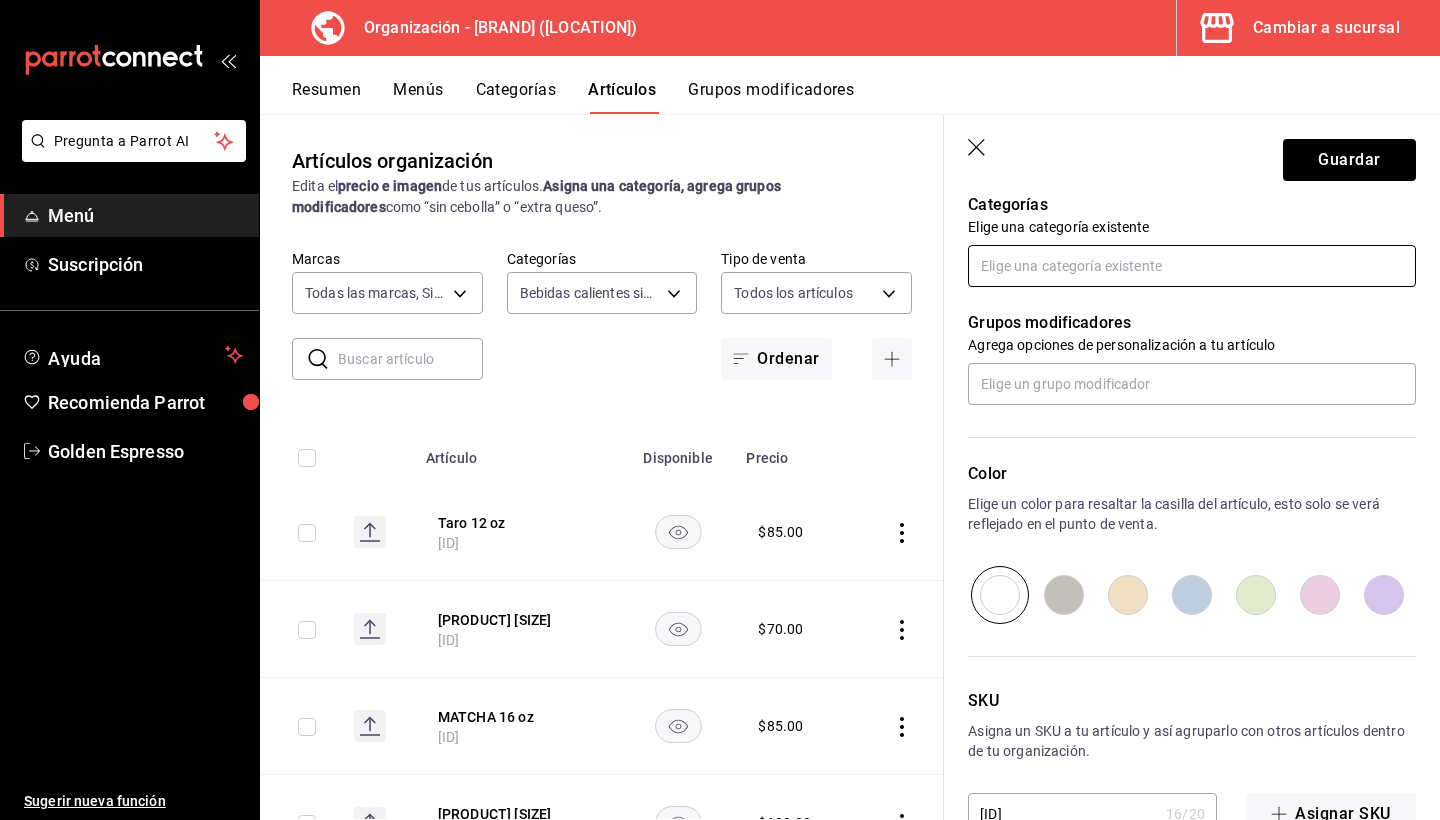 type on "$95.00" 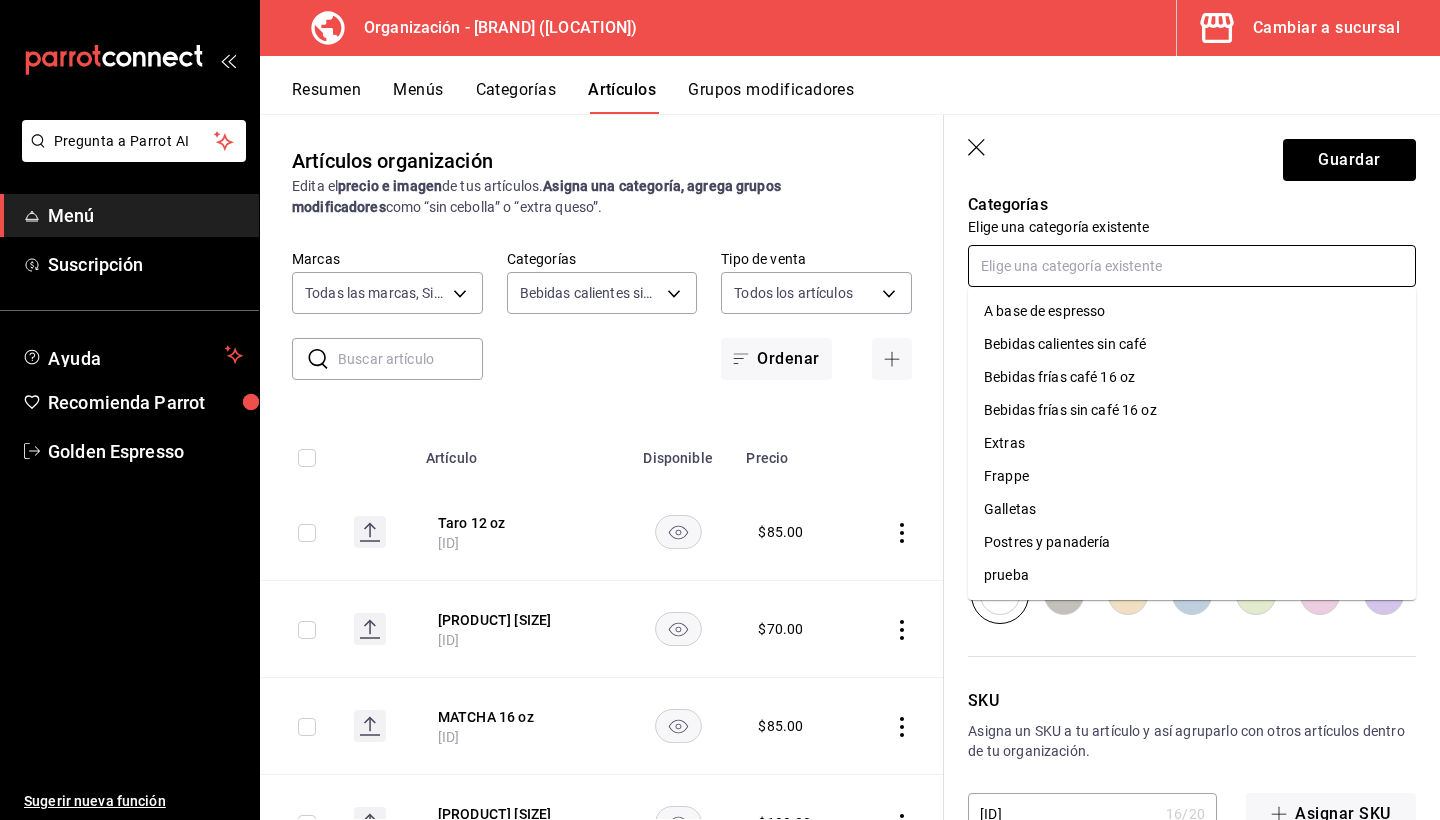 click at bounding box center (1192, 266) 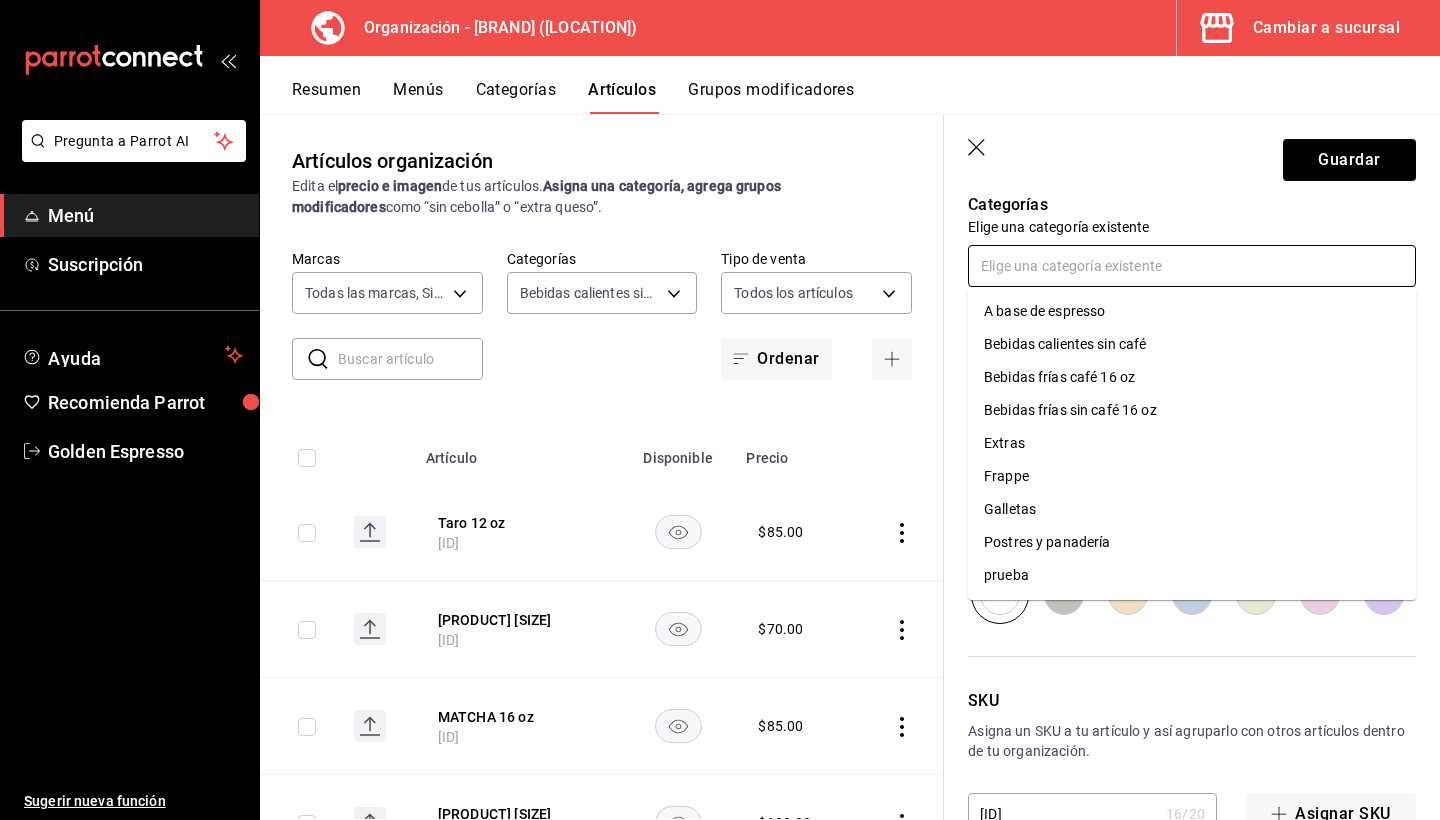 click on "Bebidas calientes sin café" at bounding box center (1192, 344) 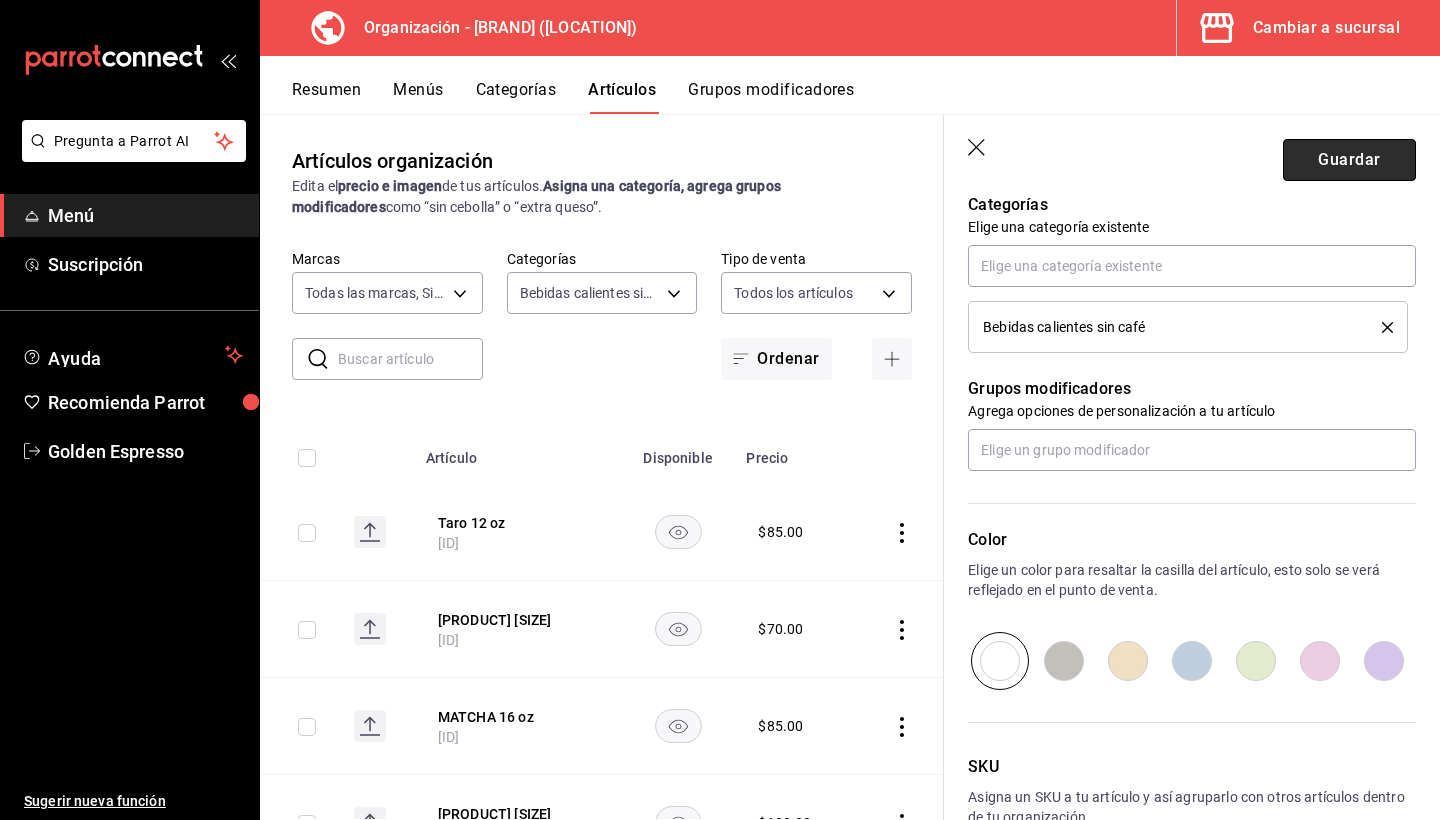 click on "Guardar" at bounding box center [1349, 160] 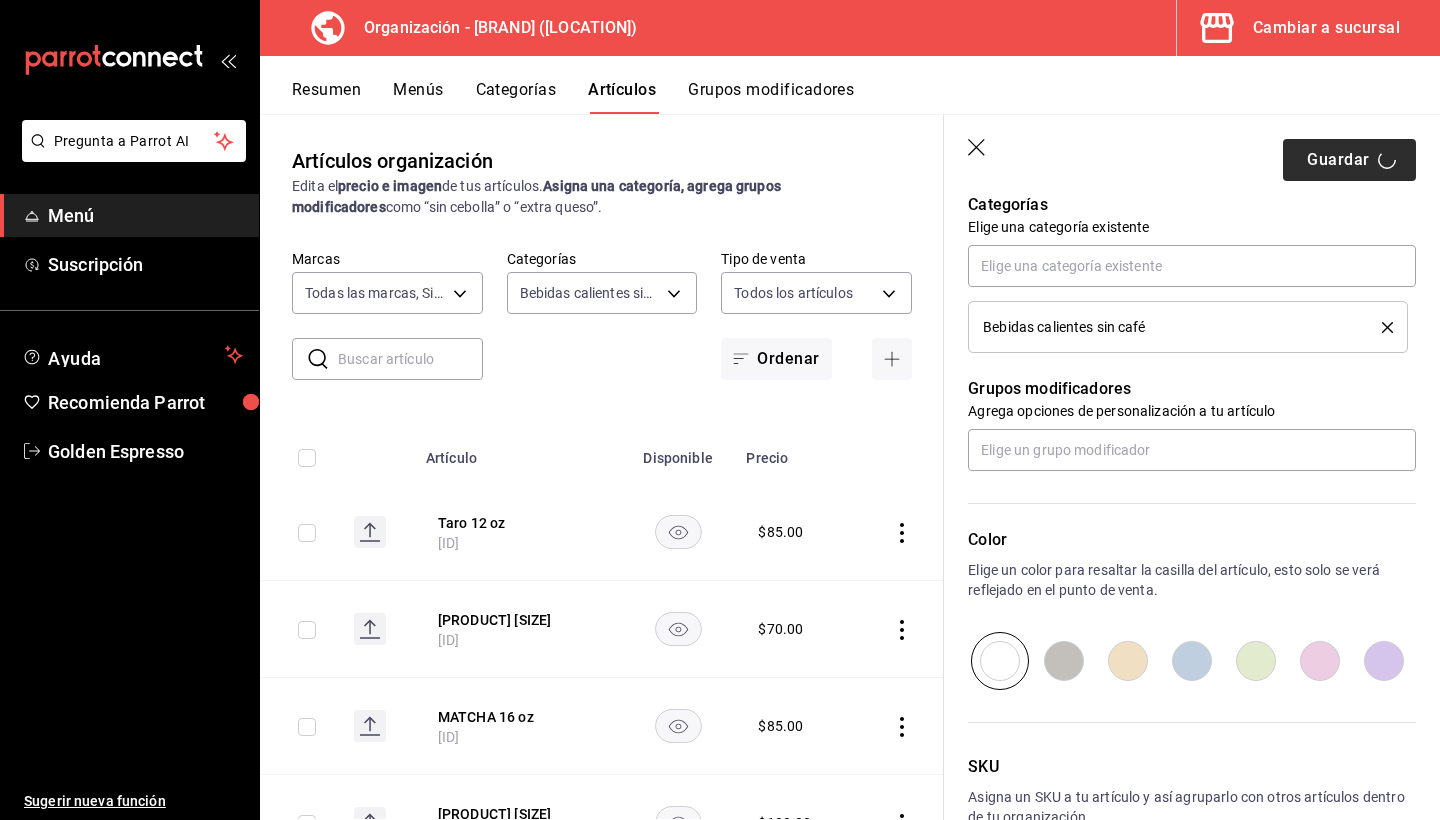 type on "x" 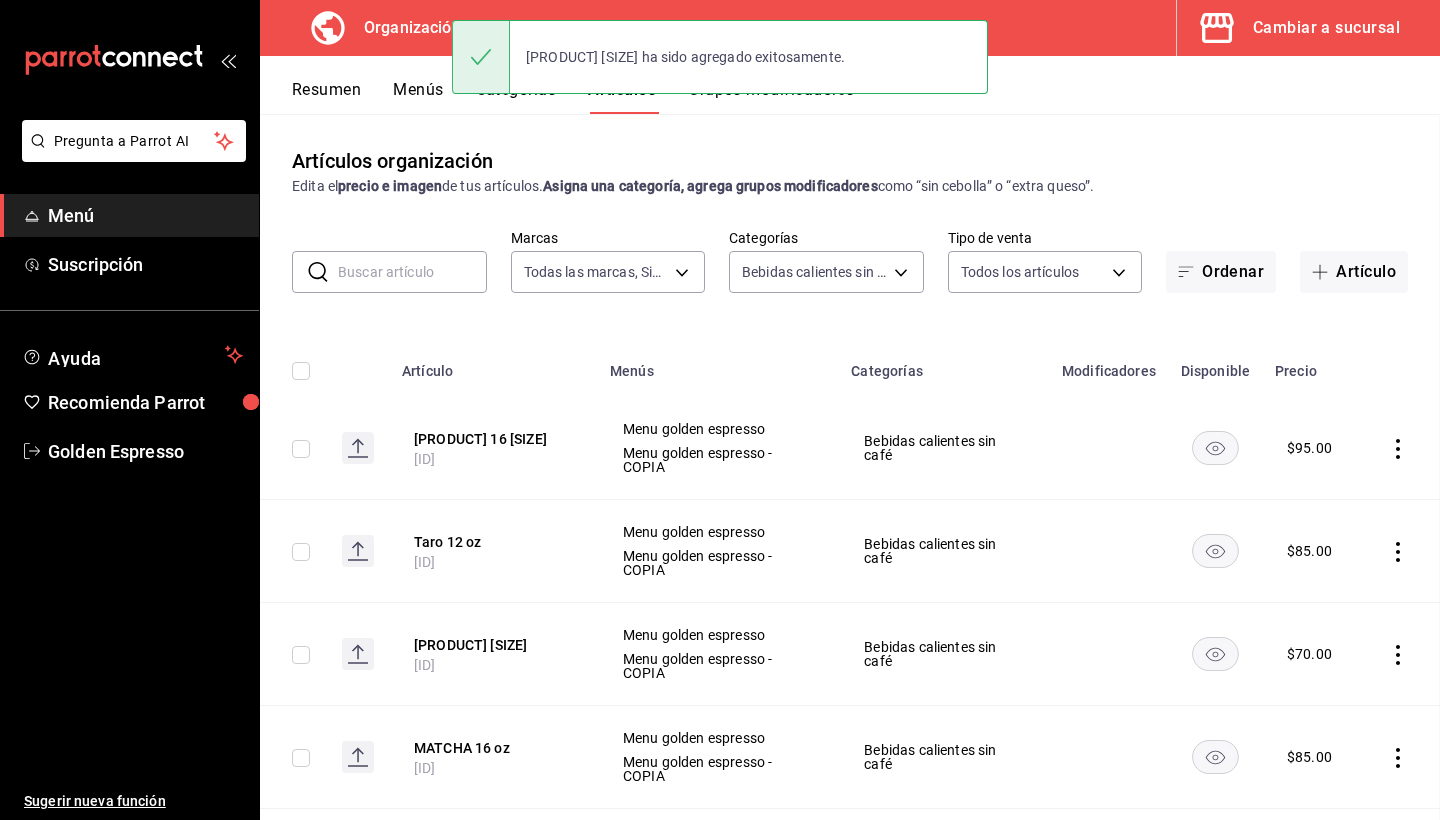 scroll, scrollTop: 0, scrollLeft: 0, axis: both 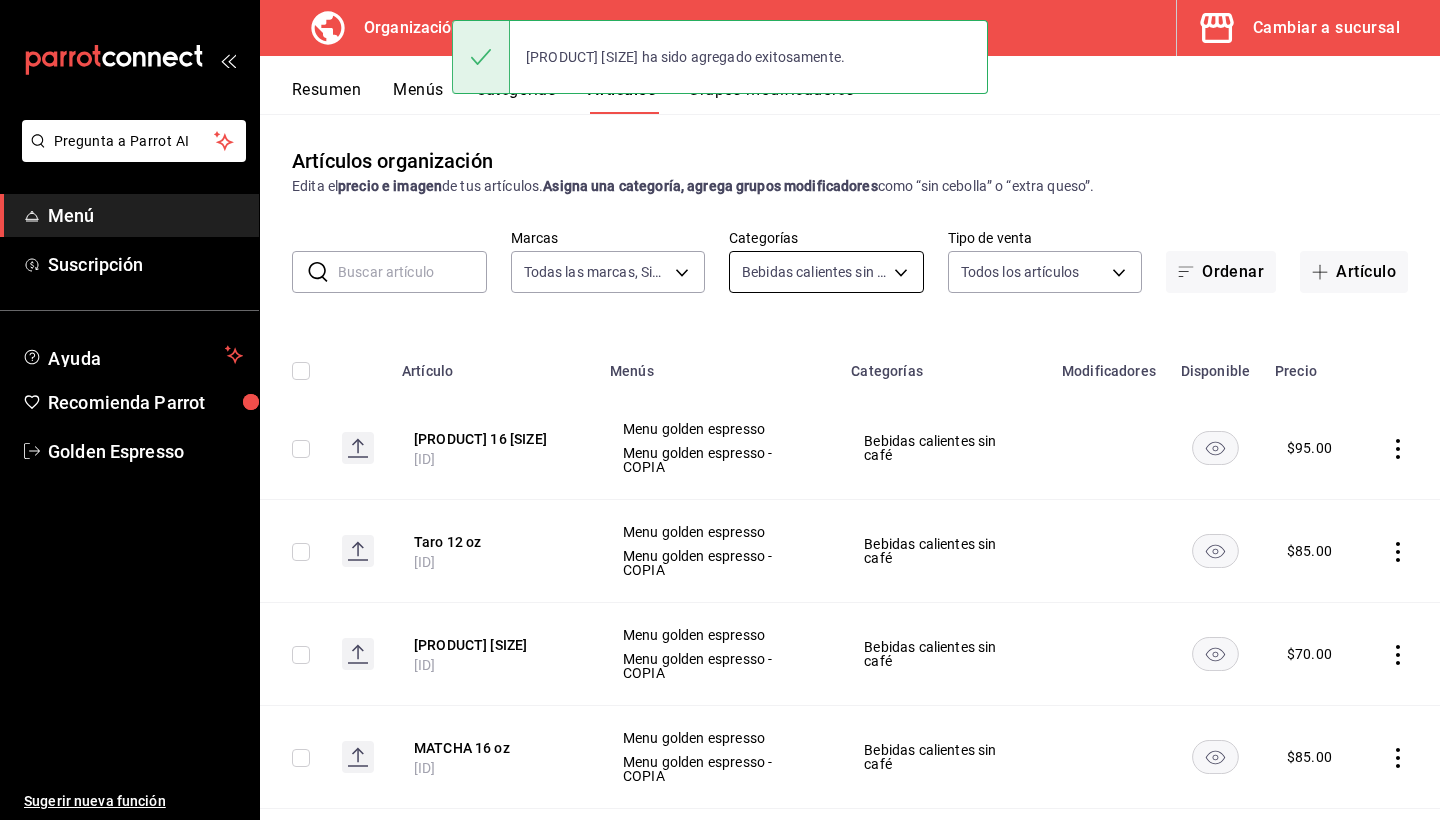 click on "Pregunta a Parrot AI Menú   Suscripción   Ayuda Recomienda Parrot   [BRAND]   Sugerir nueva función   Organización - [BRAND] ([LOCATION]) Cambiar a sucursal Resumen Menús Categorías Artículos Grupos modificadores Artículos organización Edita el  precio e imagen  de tus artículos.  Asigna una categoría, agrega grupos modificadores  como “sin cebolla” o “extra queso”. ​ ​ Marcas Todas las marcas, Sin marca [UUID] Categorías Bebidas calientes sin café [UUID] Tipo de venta Todos los artículos ALL Ordenar Artículo Artículo Menús Categorías Modificadores Disponible Precio [PRODUCT] [ID] Menu [BRAND] Menu [BRAND] - COPIA Bebidas calientes sin café $ 95.00 [PRODUCT] [ID] Menu [BRAND] Menu [BRAND] - COPIA Bebidas calientes sin café $ 85.00 [PRODUCT] [ID] Menu [BRAND] Menu [BRAND] - COPIA Bebidas calientes sin café" at bounding box center [720, 410] 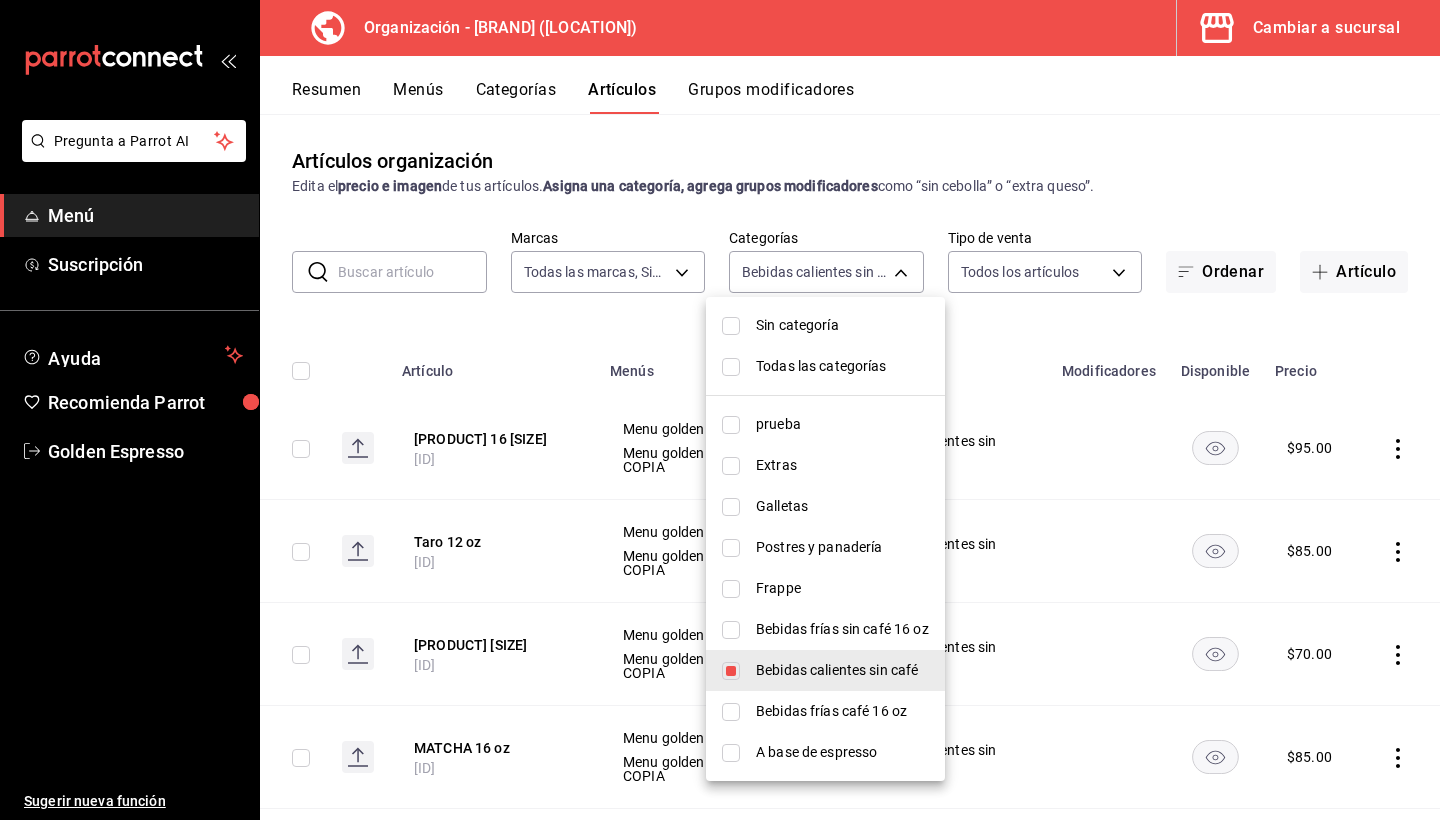 click on "Bebidas calientes sin café" at bounding box center [825, 670] 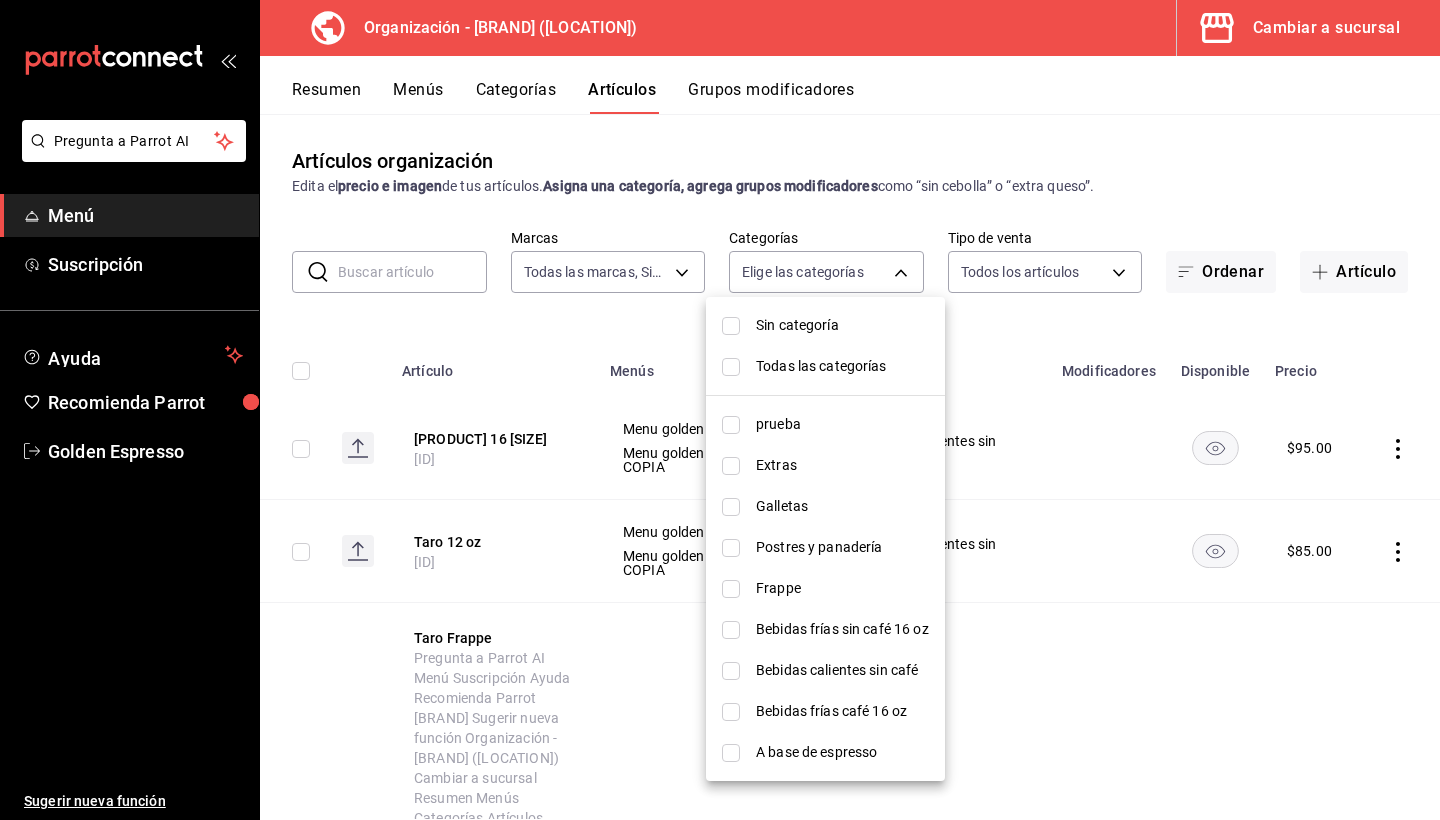 click on "Bebidas frías sin café 16 oz" at bounding box center (842, 629) 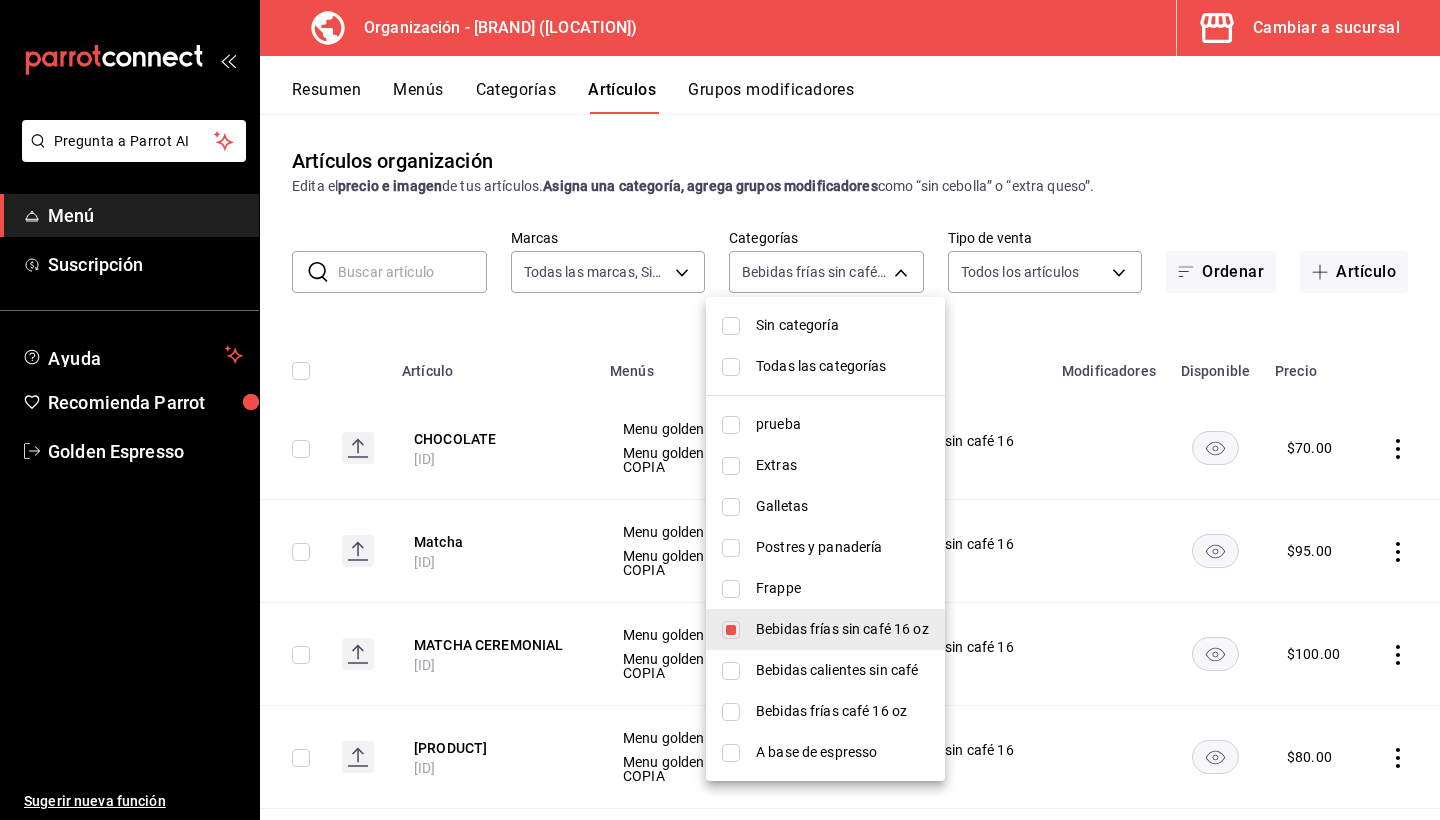 click at bounding box center [720, 410] 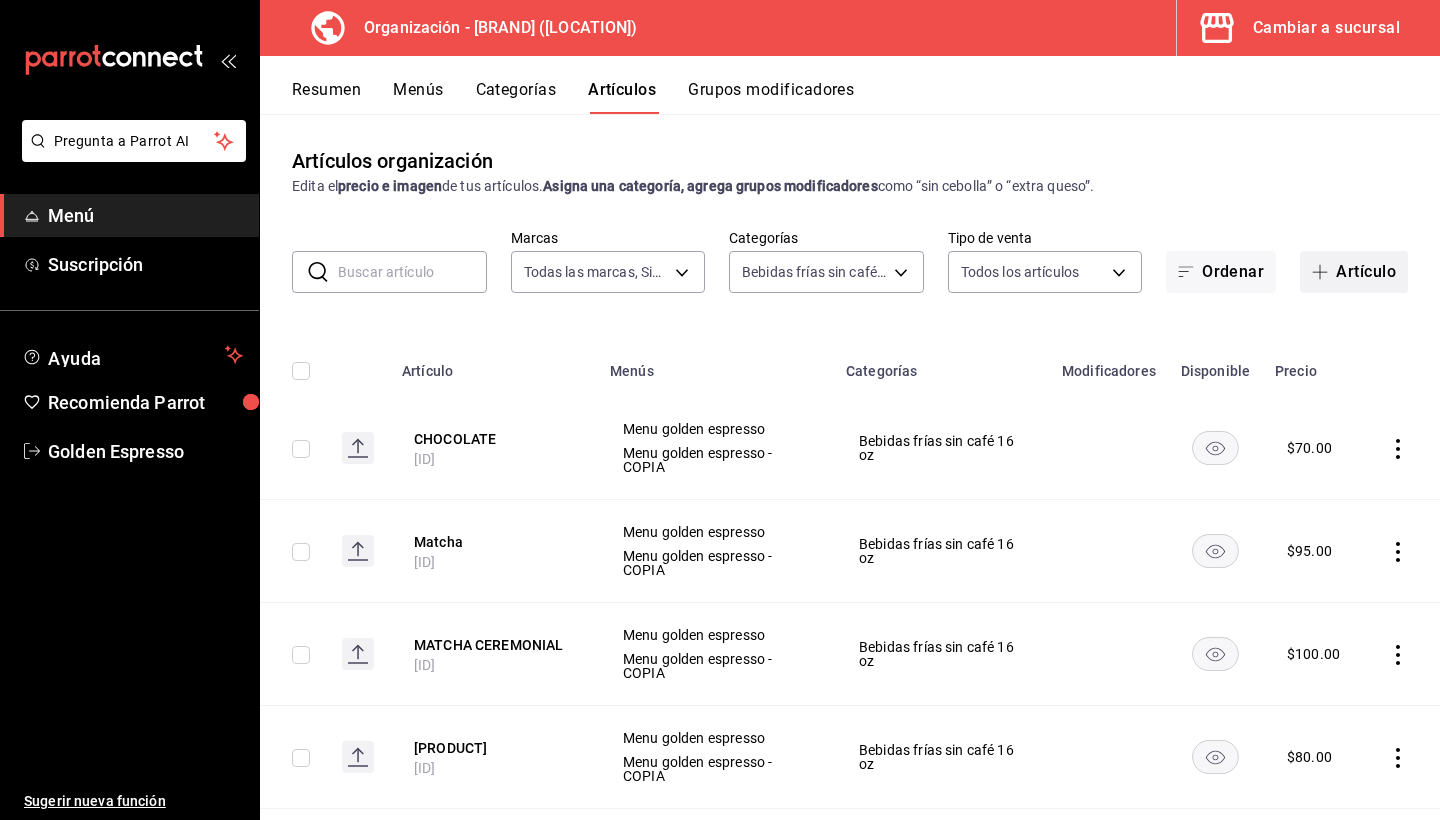 click on "Artículo" at bounding box center (1354, 272) 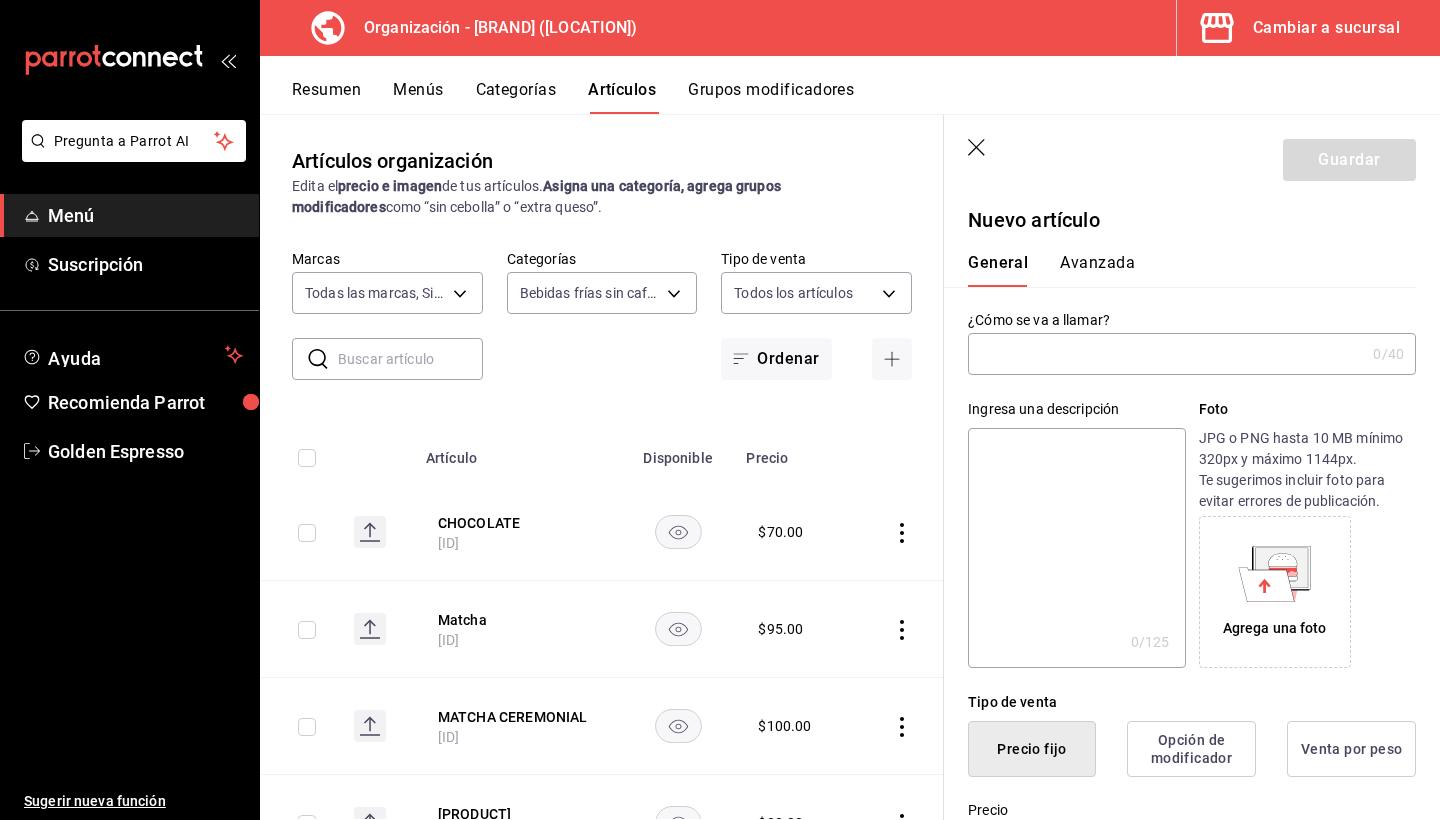 type on "t" 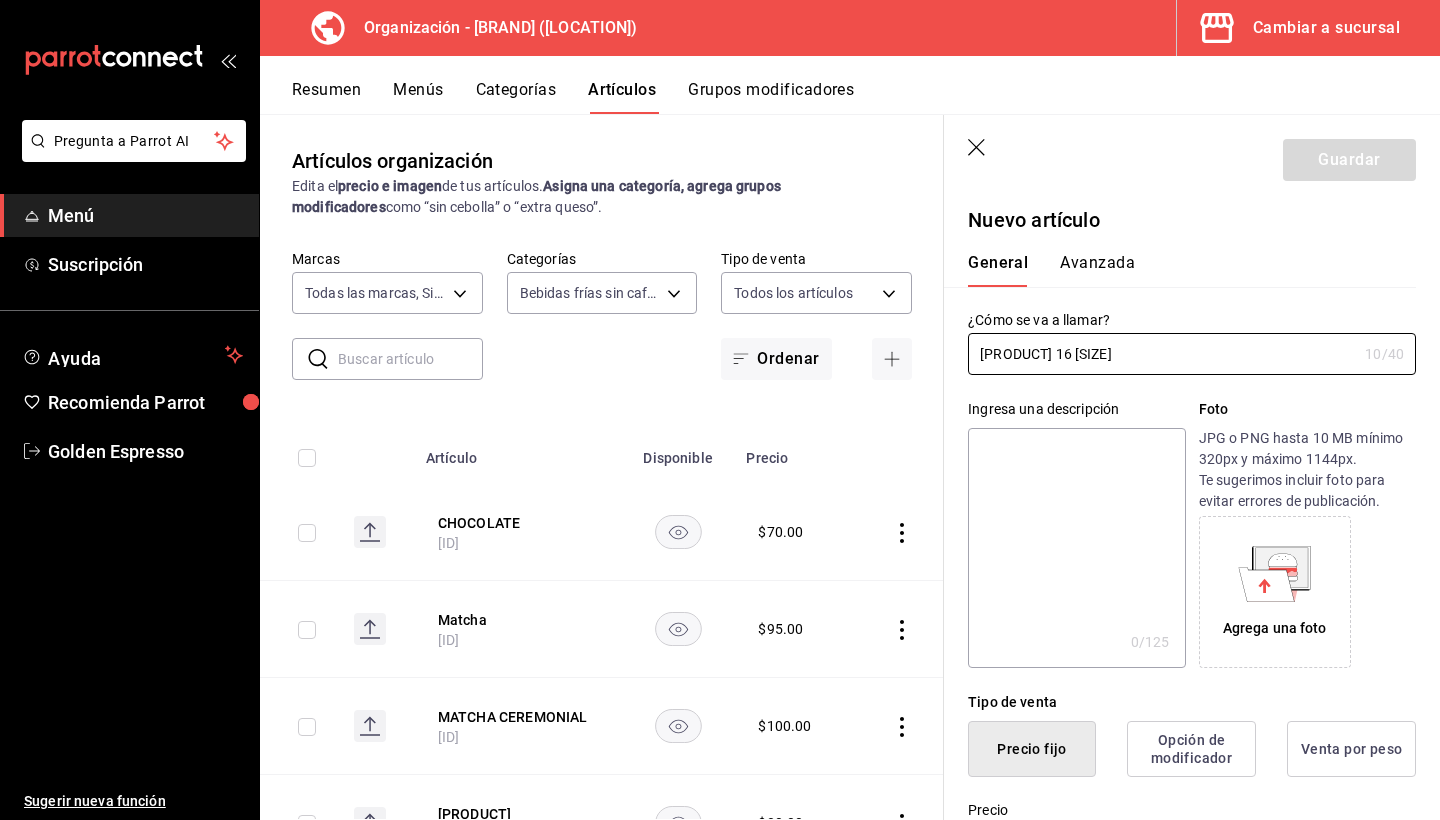type on "[PRODUCT] 16 [SIZE]" 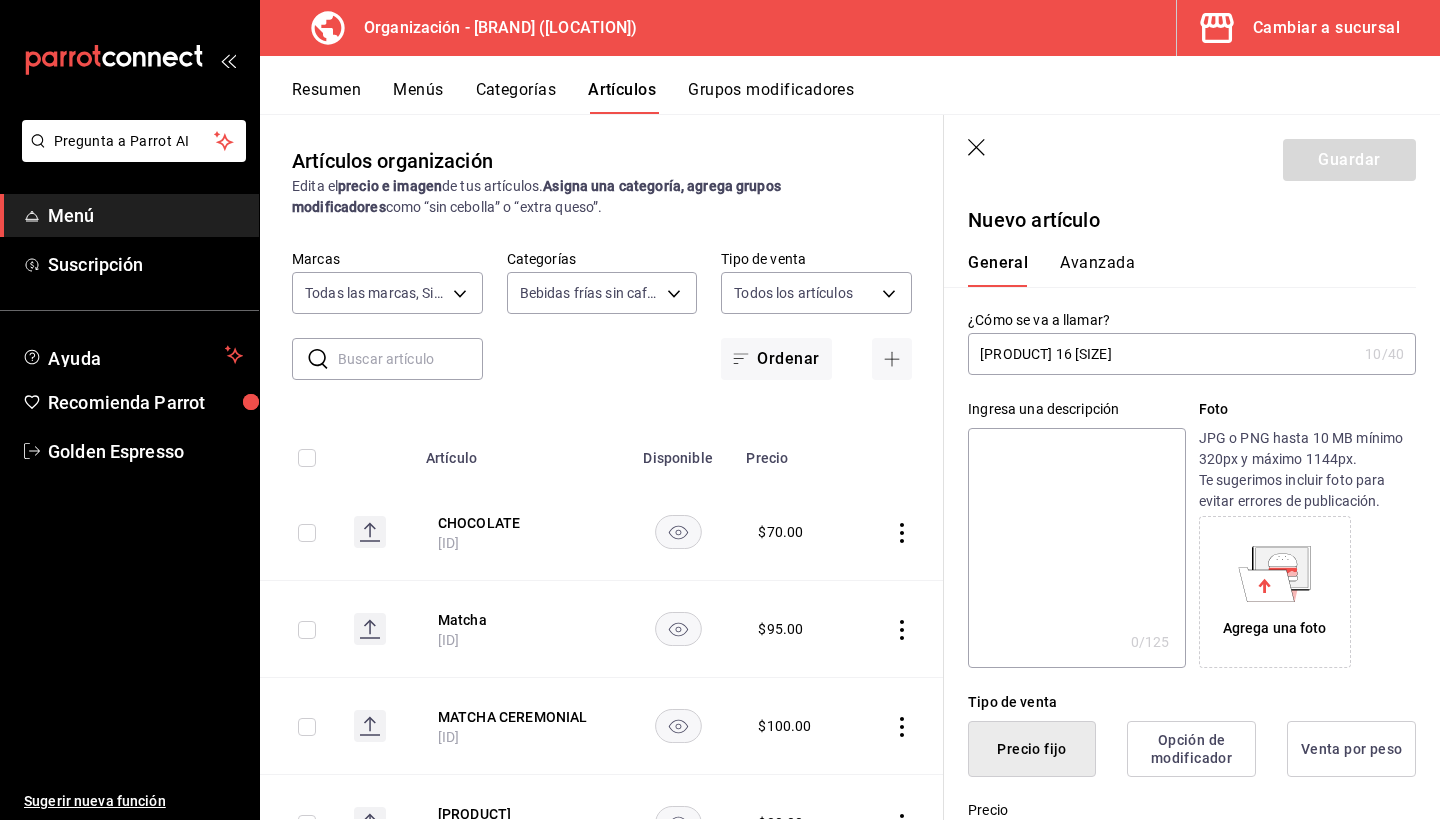 click on "[PRODUCT] 16 [SIZE]" at bounding box center [1162, 354] 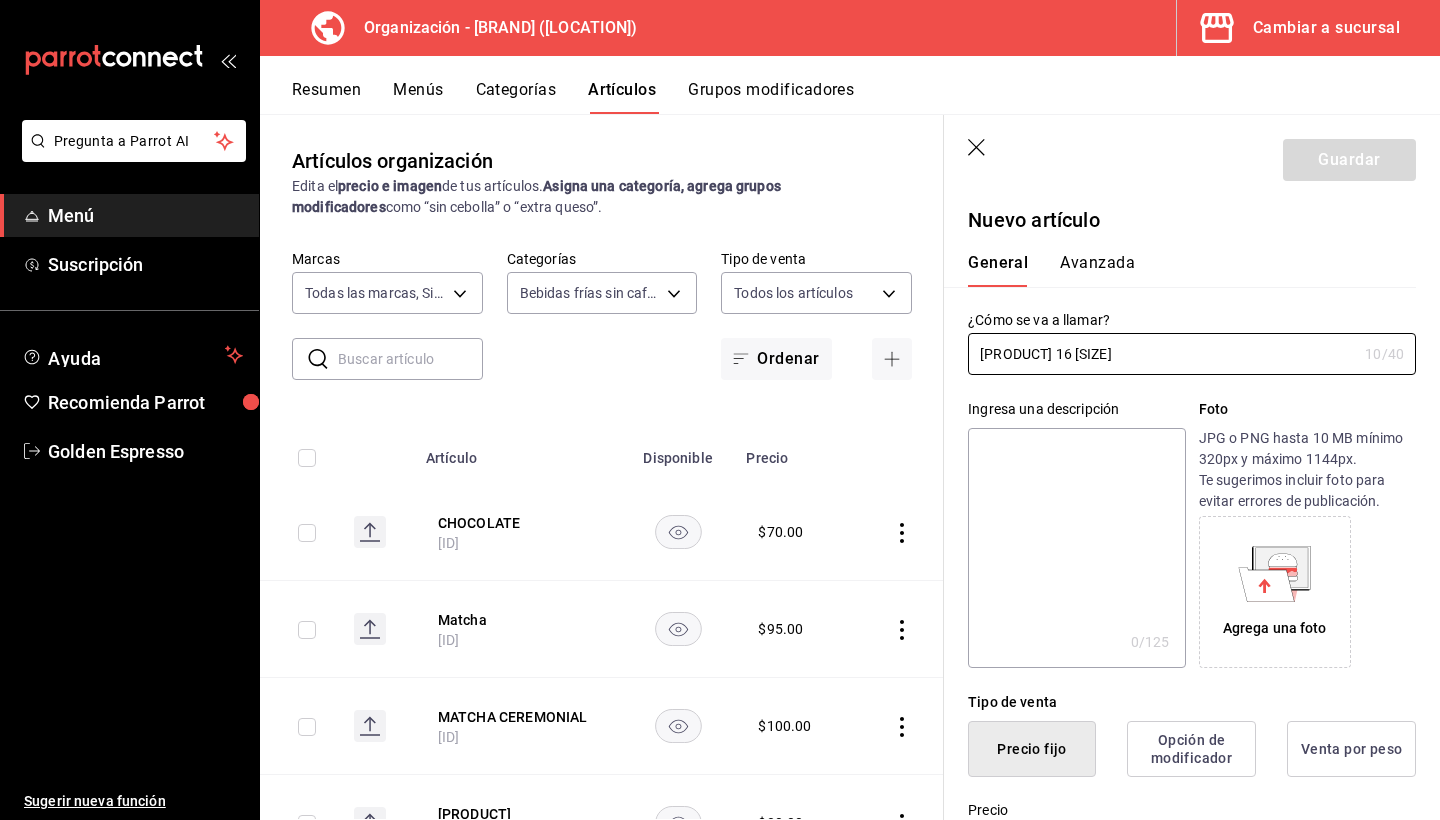 click at bounding box center (1076, 548) 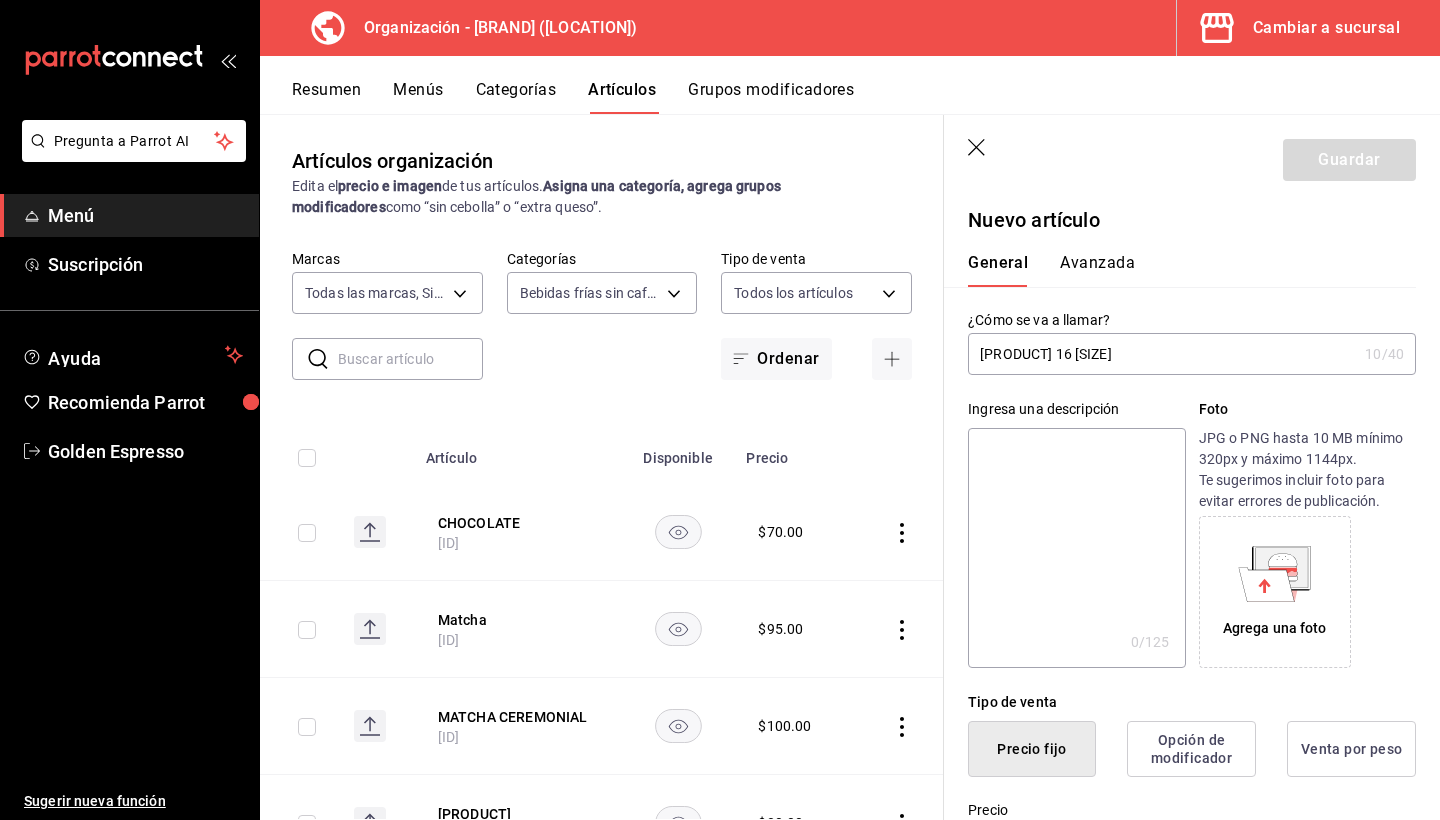 paste on "[PRODUCT] 16 [SIZE]" 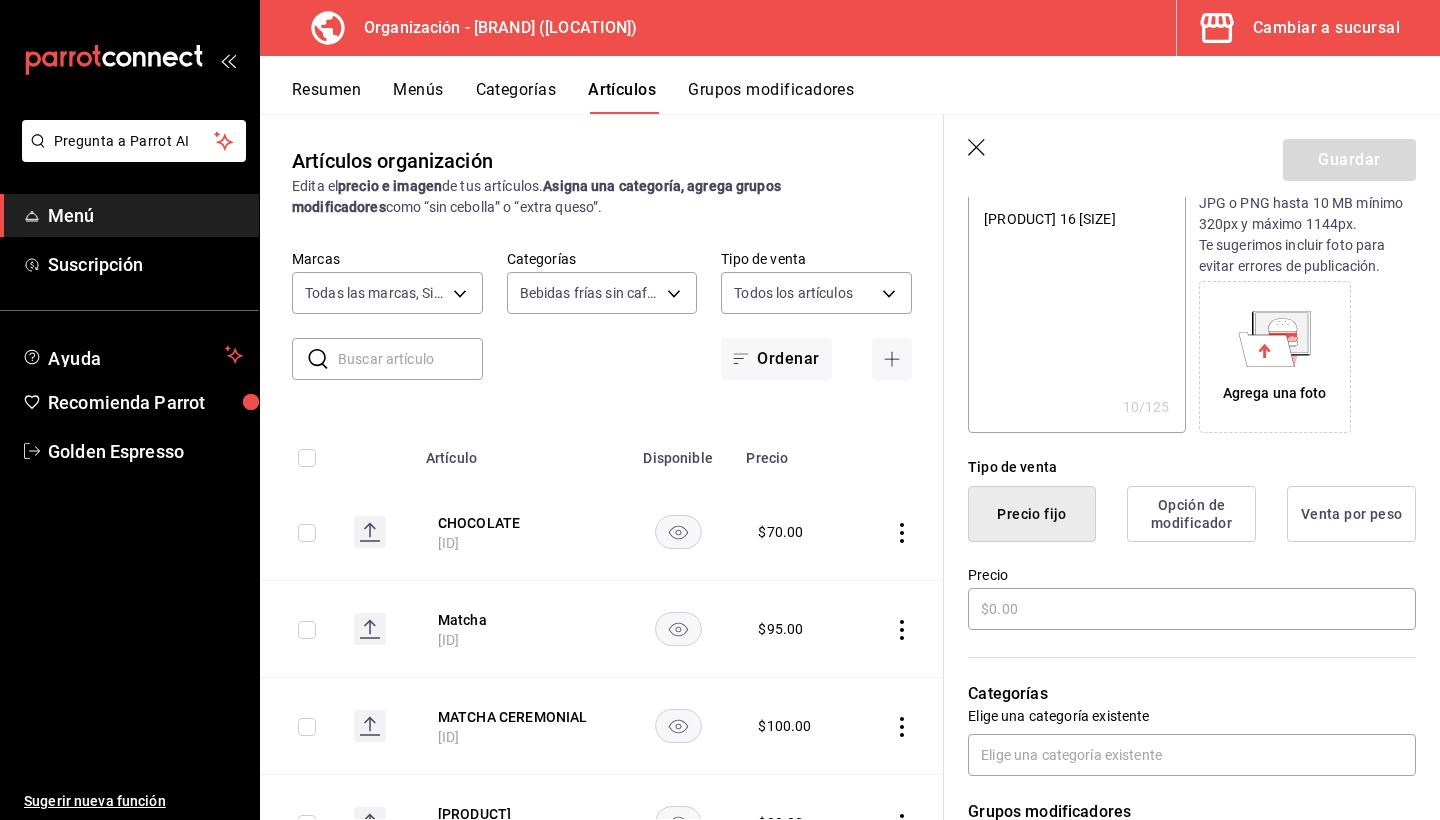 scroll, scrollTop: 348, scrollLeft: 0, axis: vertical 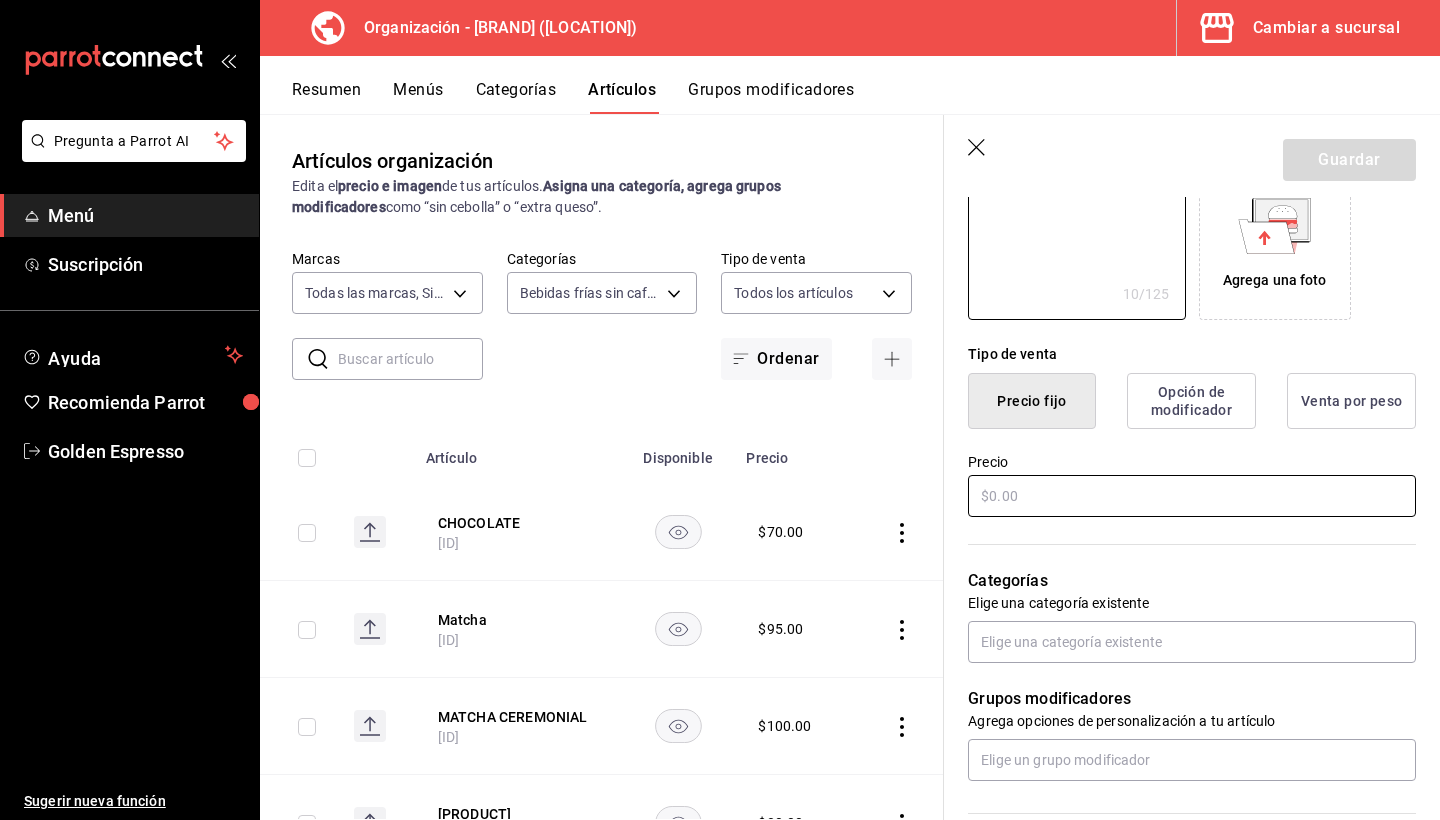 type on "[PRODUCT] 16 [SIZE]" 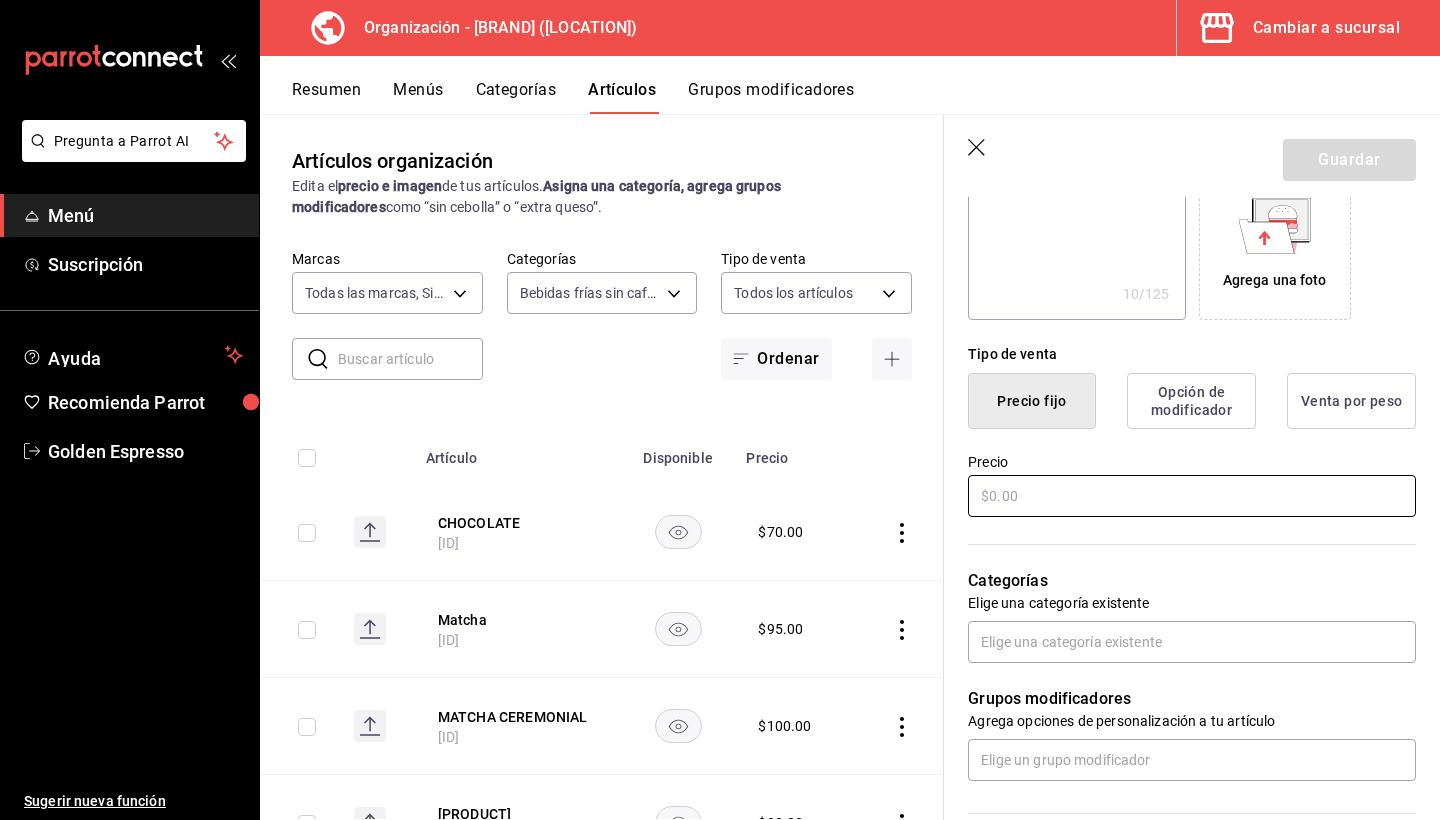 click at bounding box center (1192, 496) 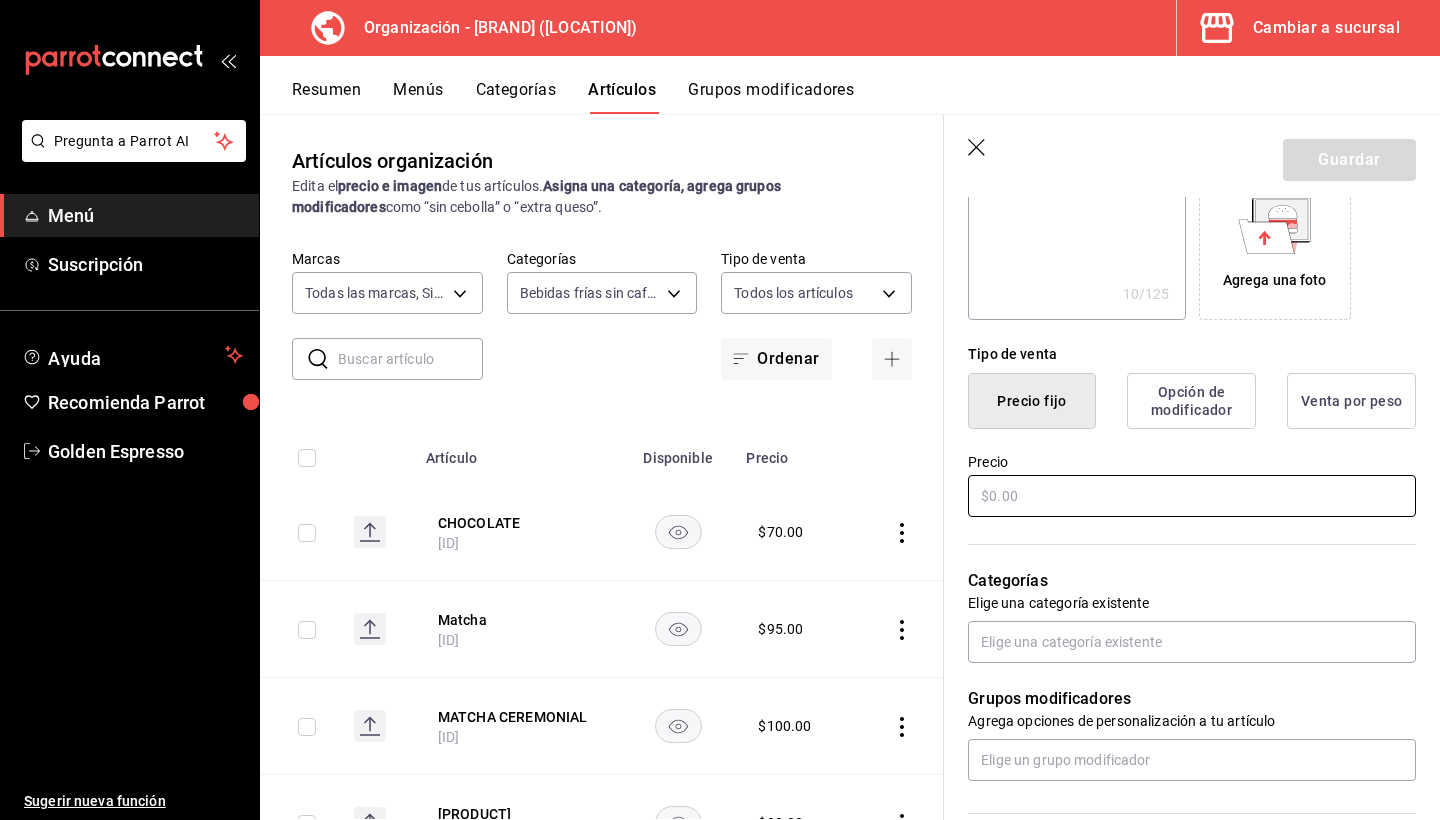 type on "x" 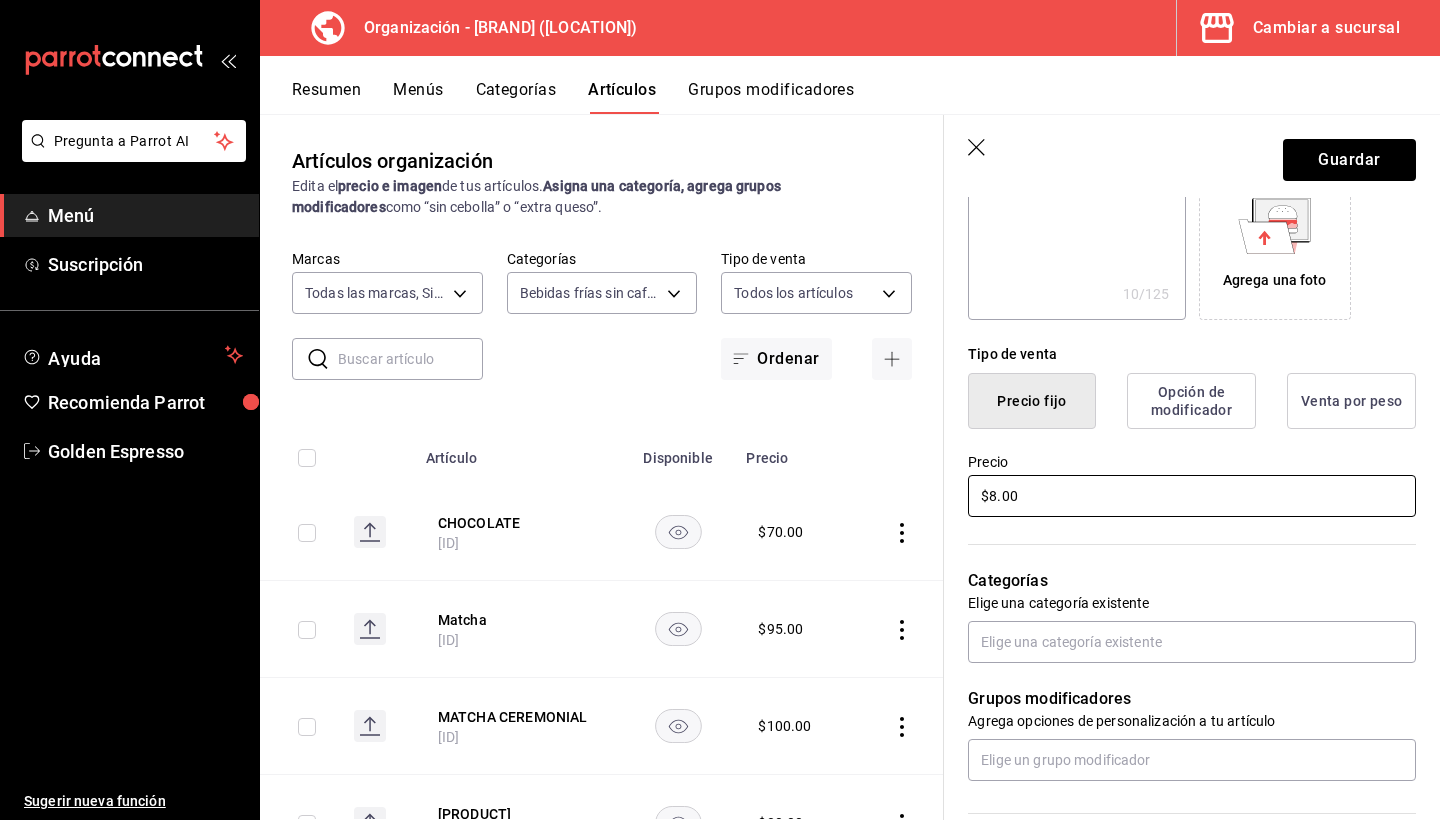 type on "x" 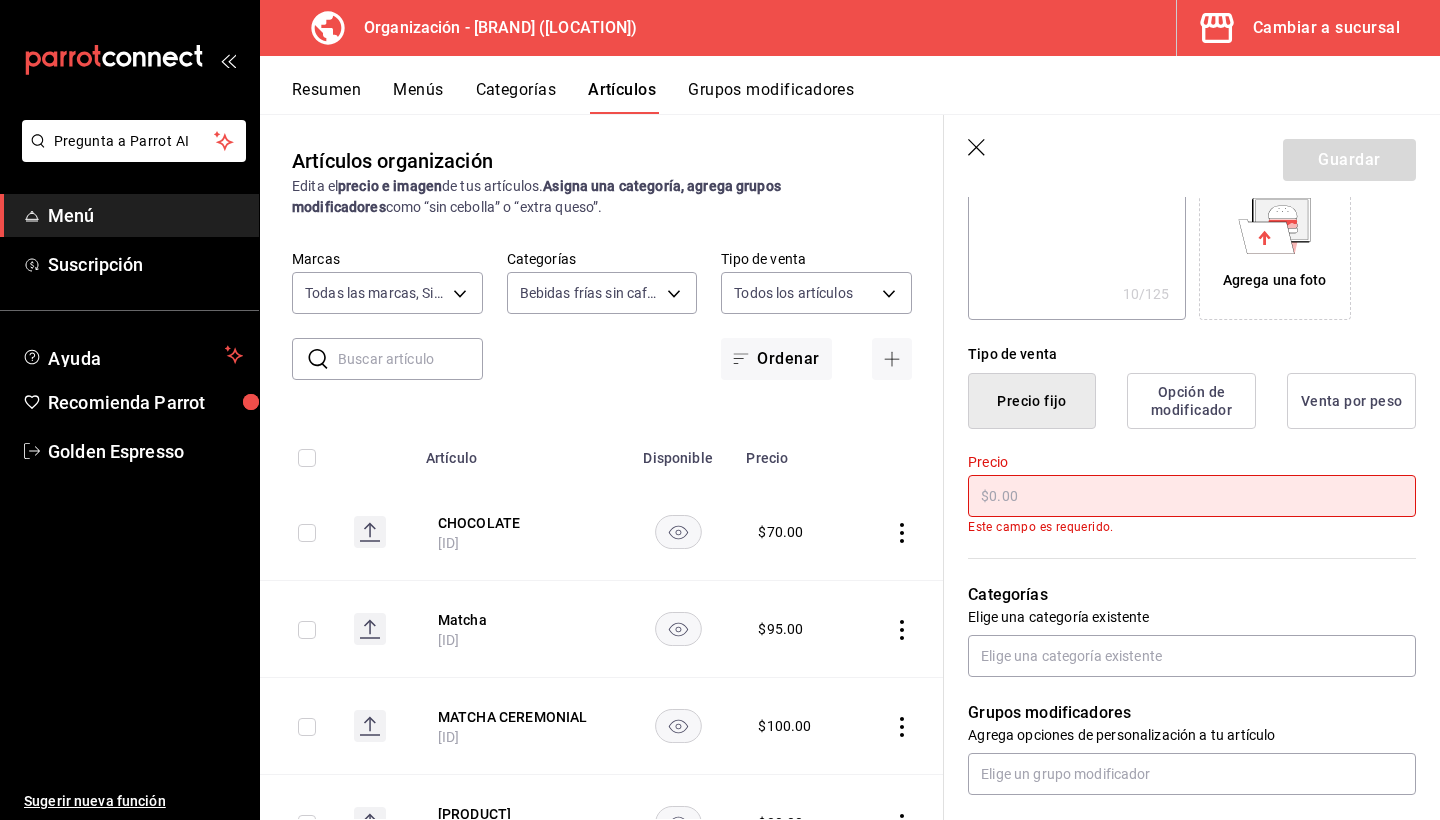 type on "x" 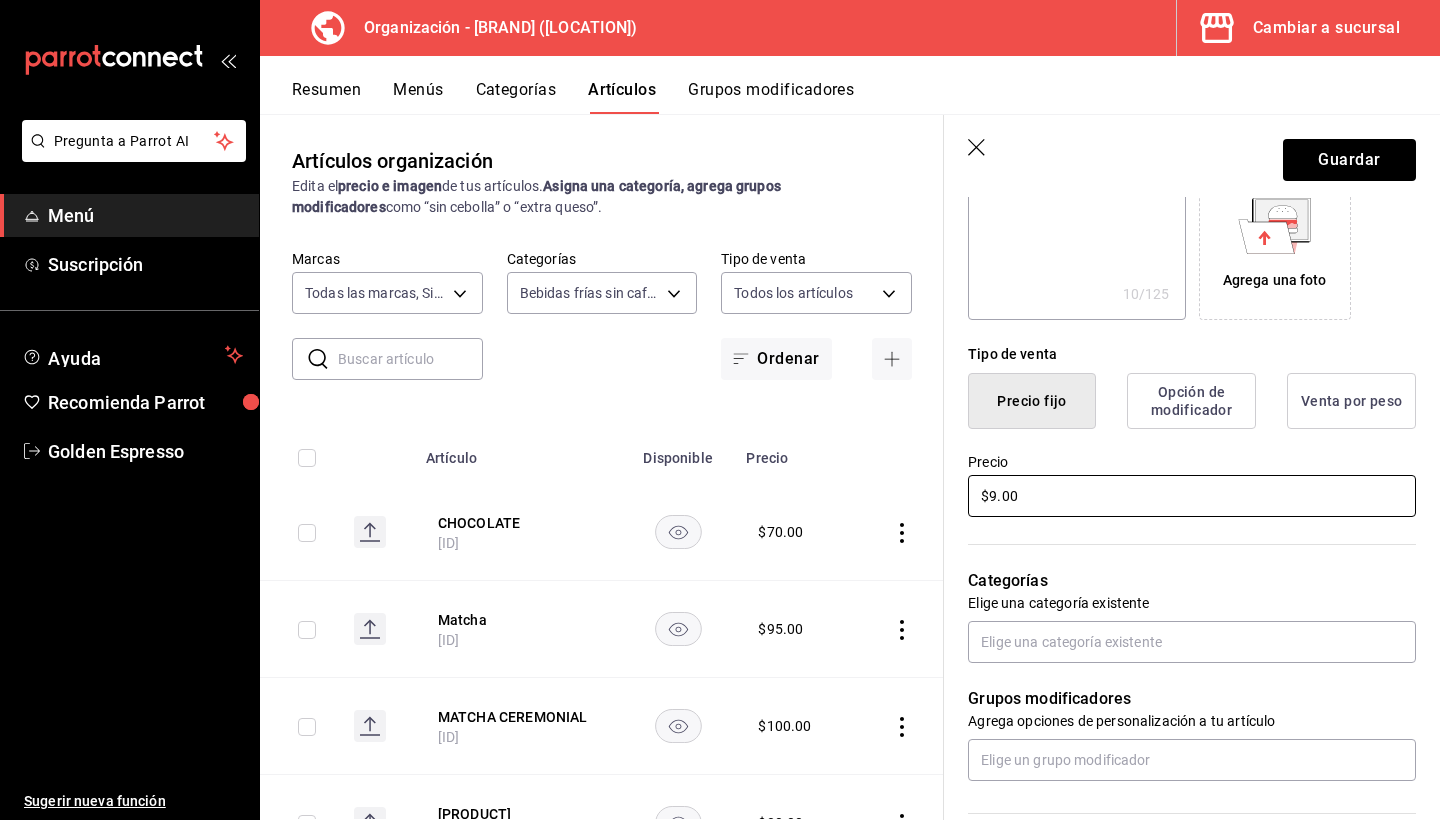 type on "x" 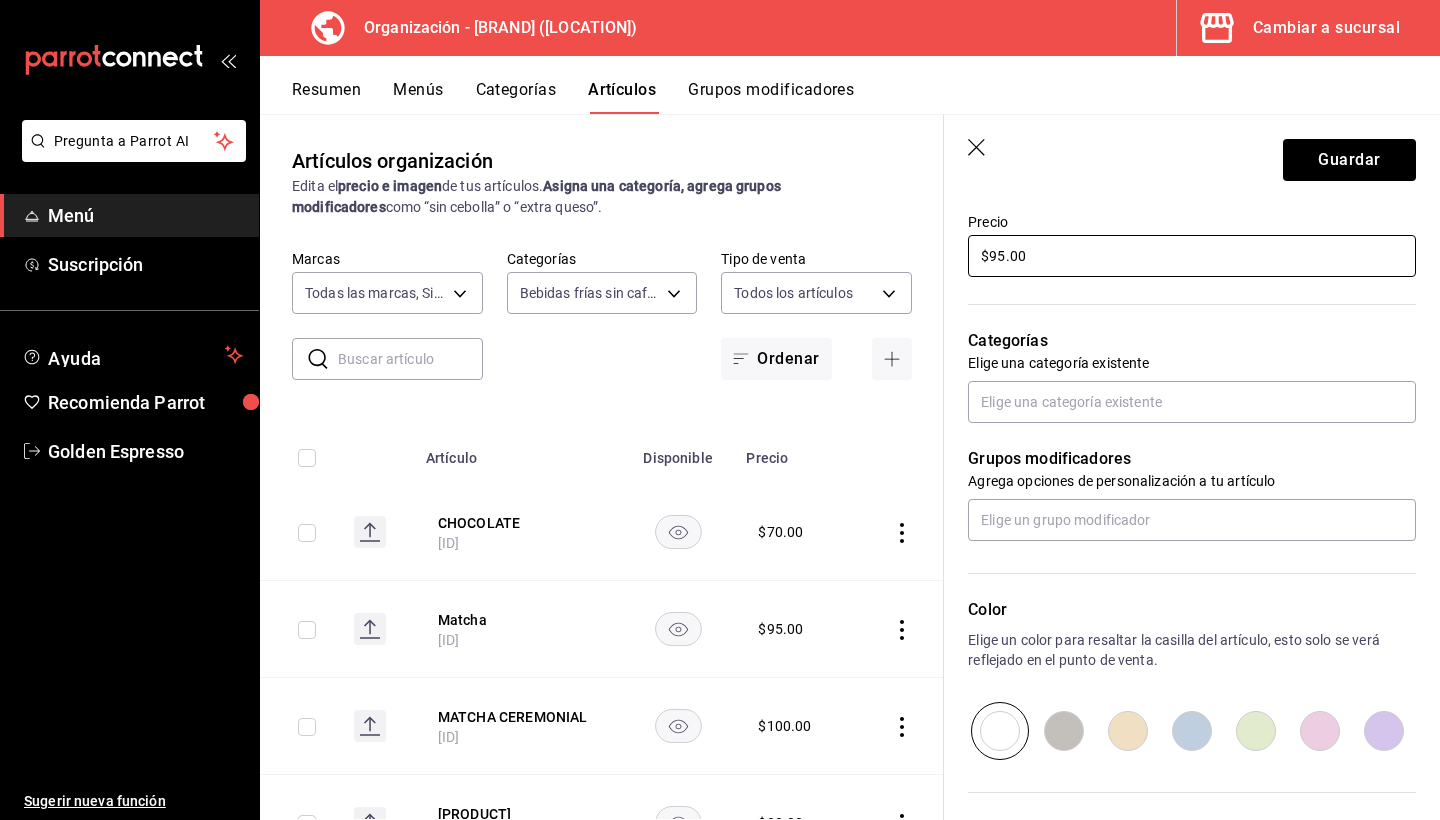 scroll, scrollTop: 574, scrollLeft: 0, axis: vertical 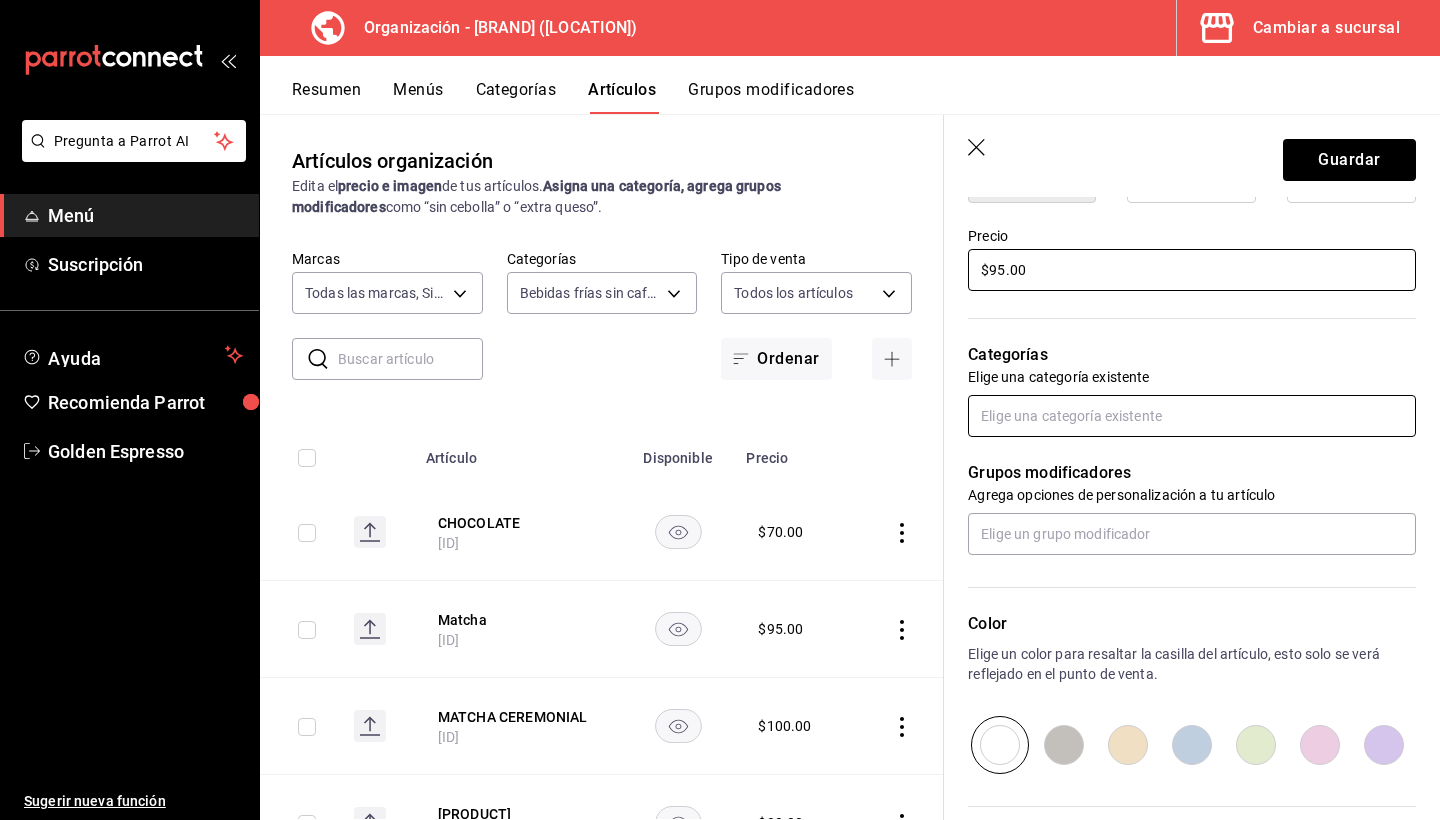 type on "$95.00" 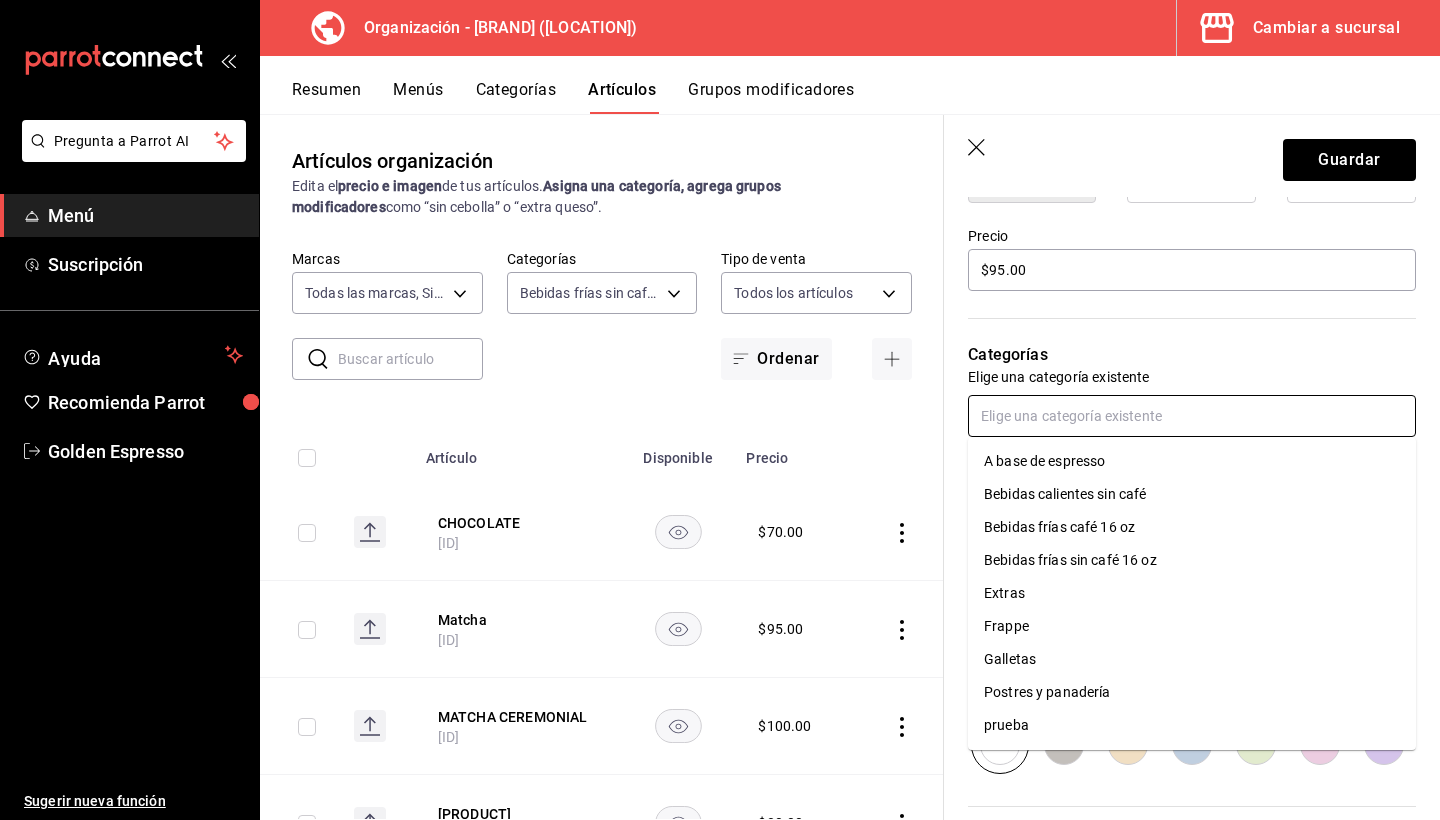 click at bounding box center [1192, 416] 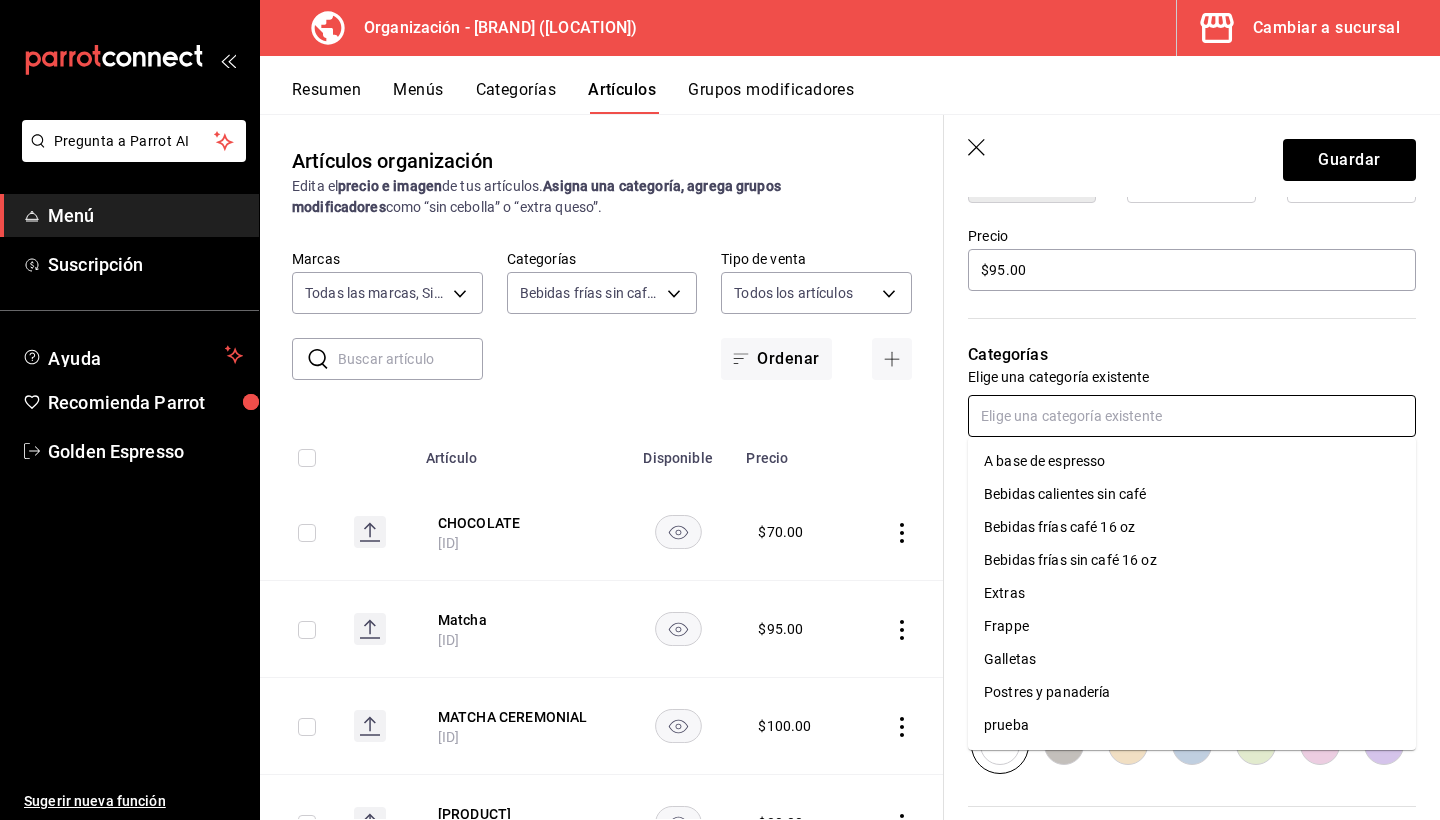 click on "Bebidas frías sin café 16 oz" at bounding box center [1192, 560] 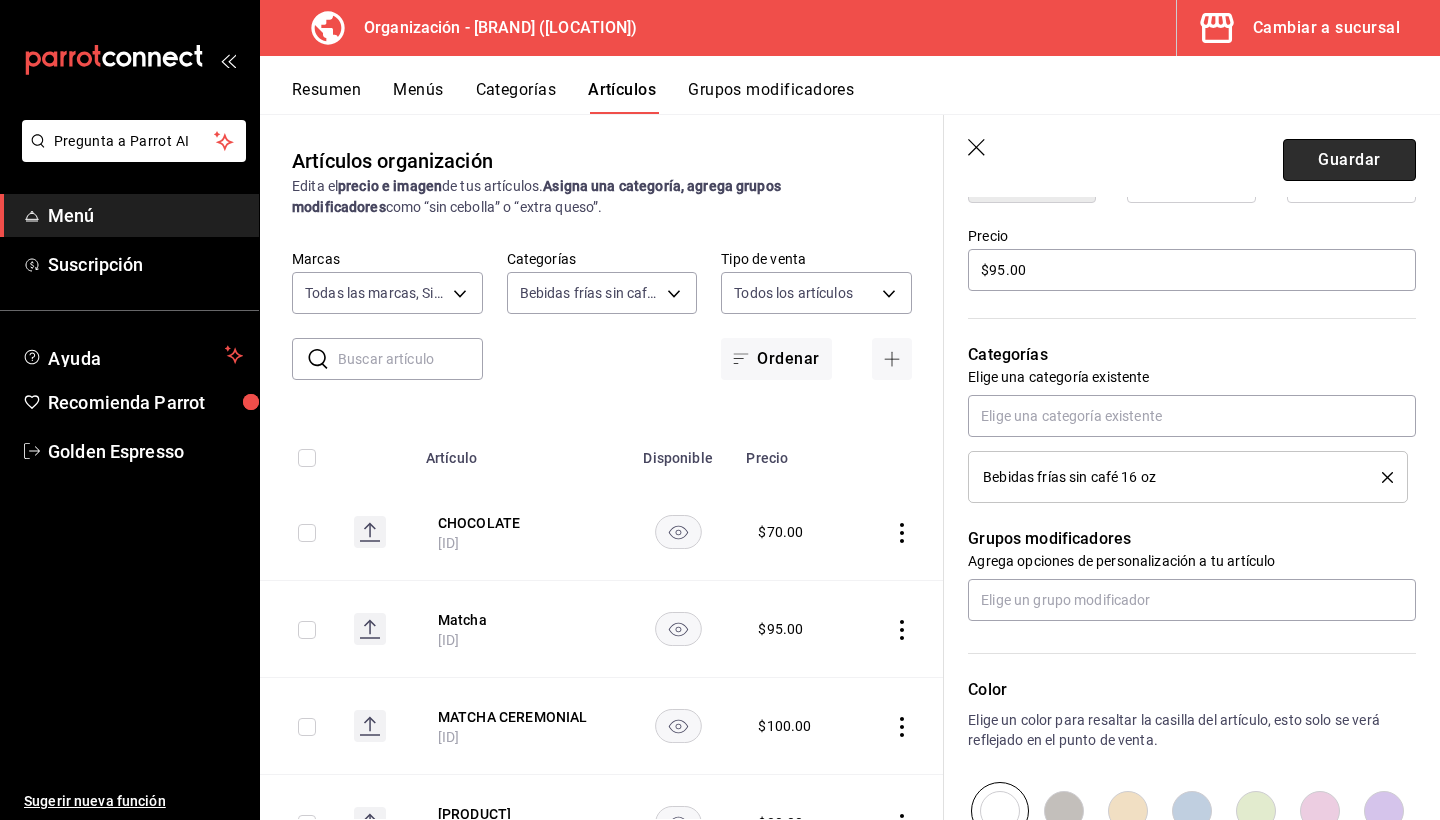 click on "Guardar" at bounding box center (1349, 160) 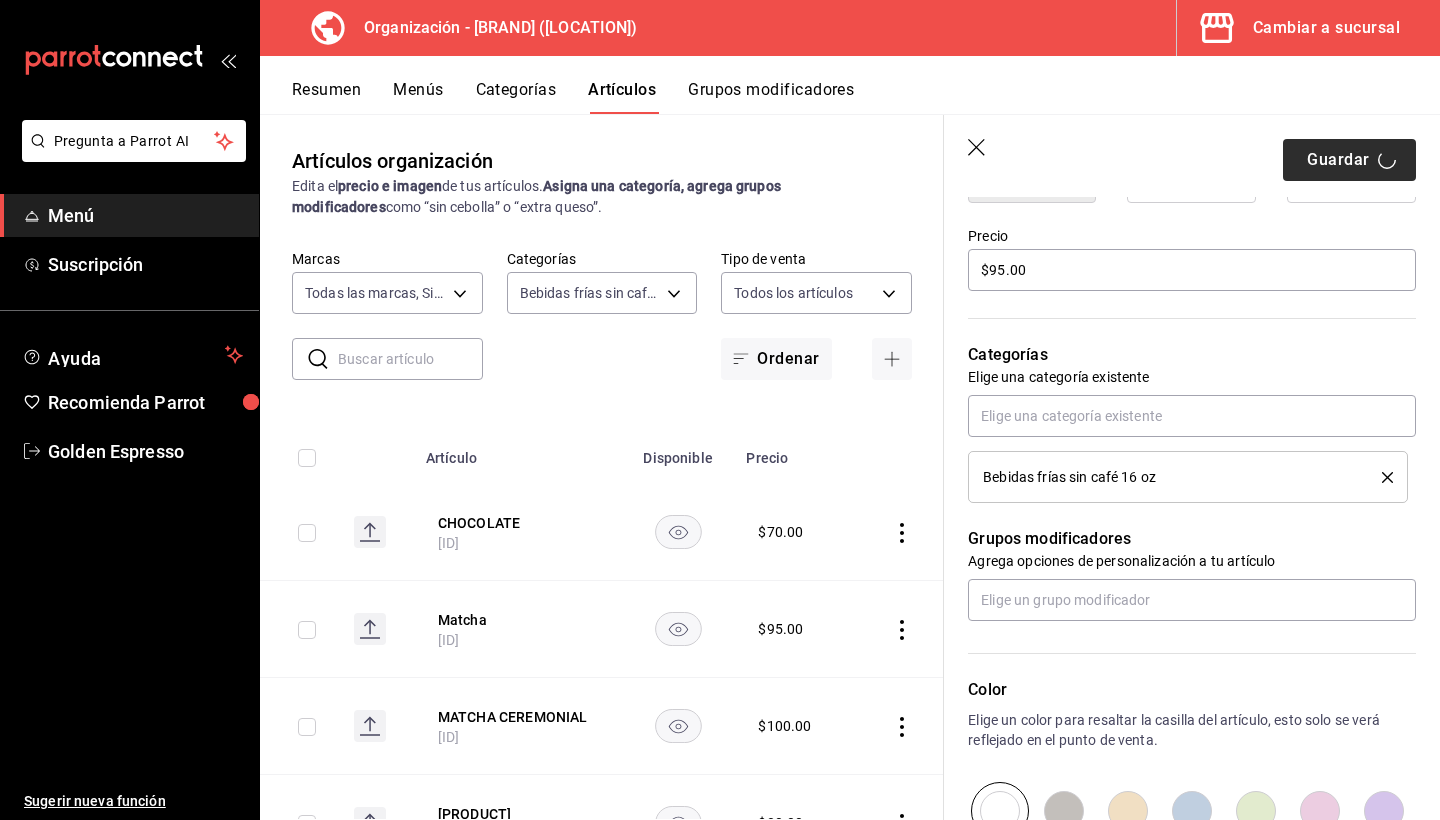 type on "x" 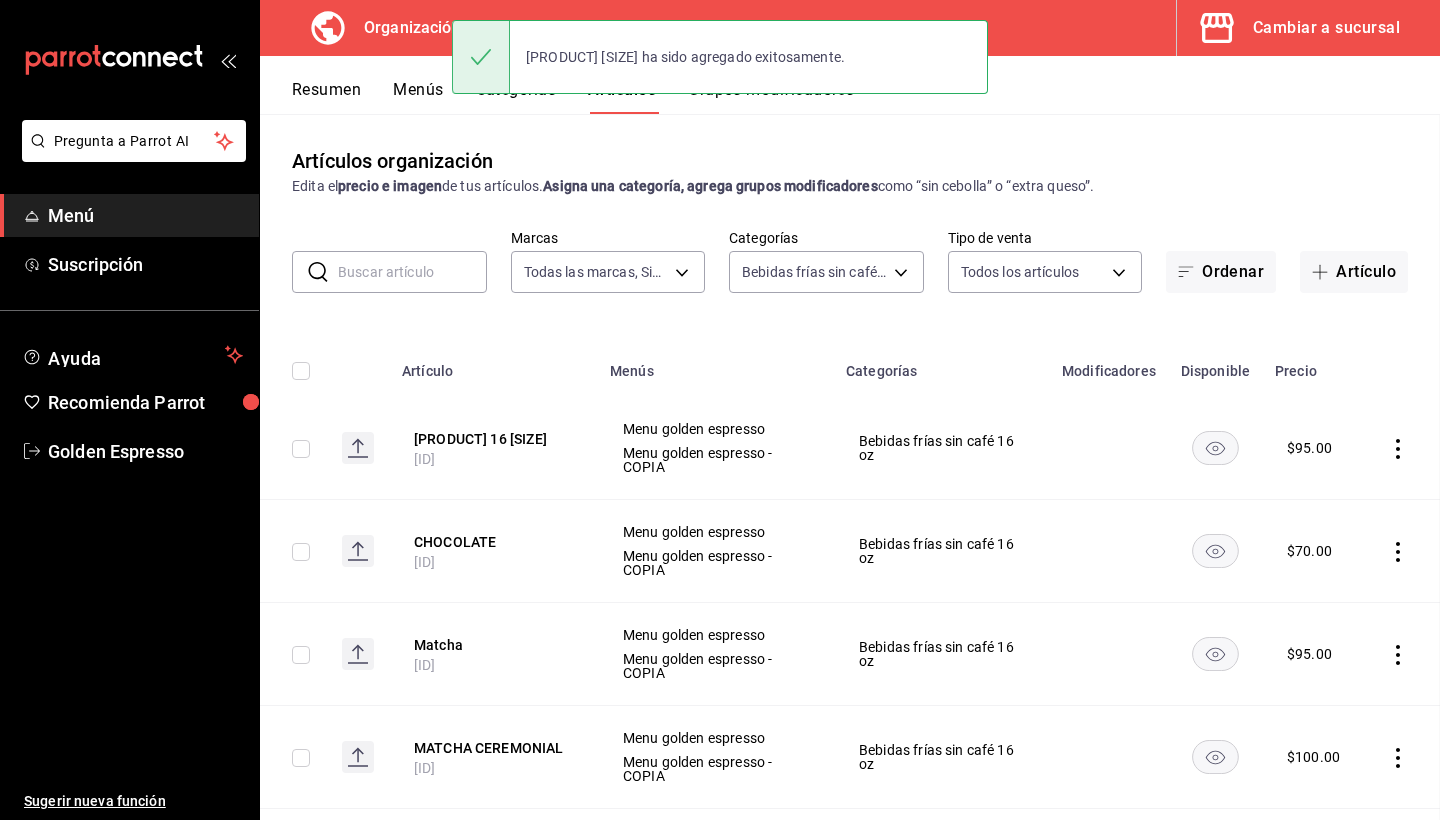 scroll, scrollTop: 0, scrollLeft: 0, axis: both 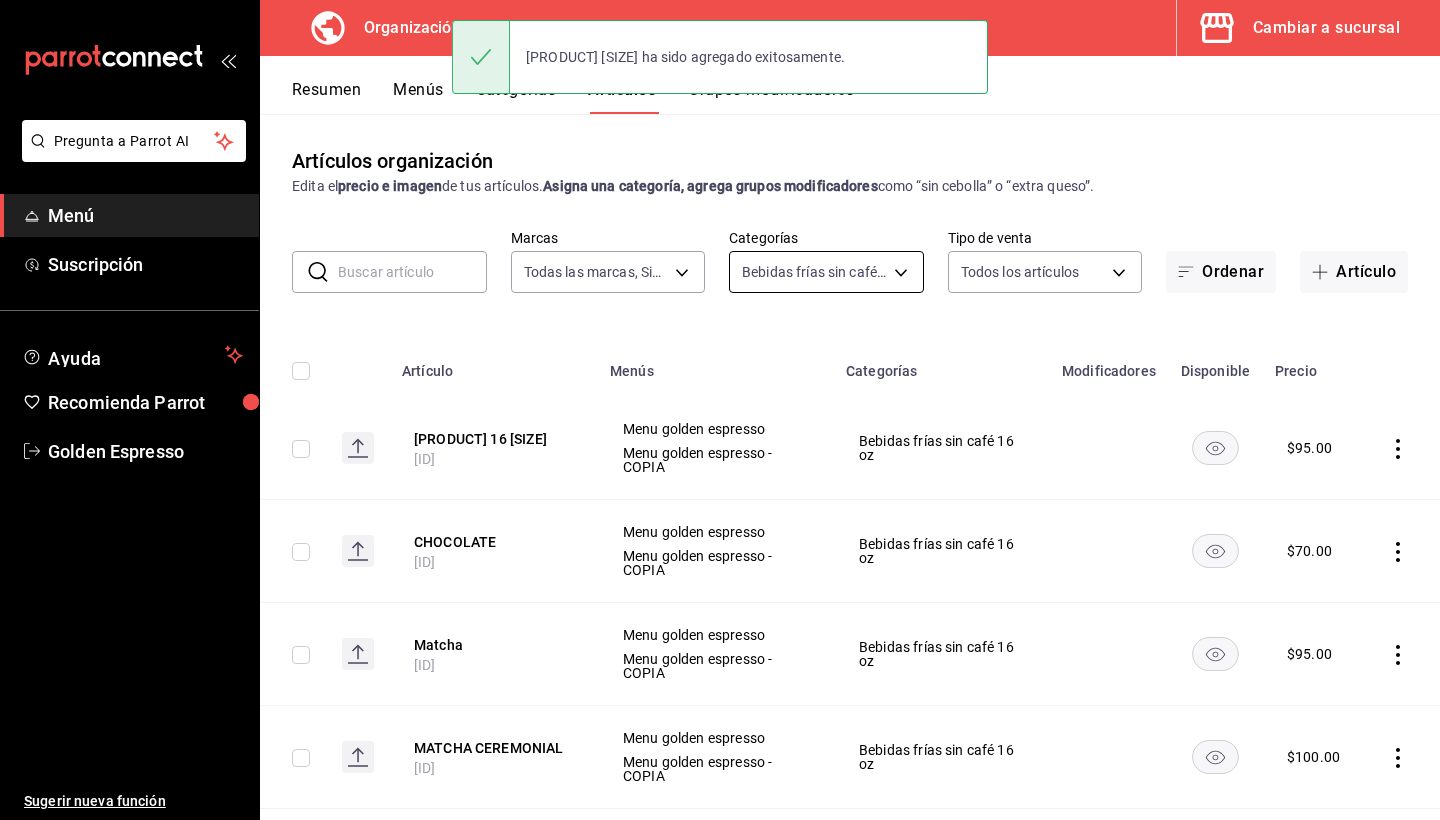 click on "Pregunta a Parrot AI Menú   Suscripción   Ayuda Recomienda Parrot   [BRAND]   Sugerir nueva función   Organización - [BRAND] ([LOCATION]) Cambiar a sucursal Resumen Menús Categorías Artículos Grupos modificadores Artículos organización Edita el  precio e imagen  de tus artículos.  Asigna una categoría, agrega grupos modificadores  como “sin cebolla” o “extra queso”. ​ ​ Marcas Todas las marcas, Sin marca [UUID] Categorías Bebidas frías sin café 16 oz [UUID] Tipo de venta Todos los artículos ALL Ordenar Artículo Artículo Menús Categorías Modificadores Disponible Precio [PRODUCT] [ID] Menu [BRAND] Menu [BRAND] - COPIA Bebidas frías sin café 16 oz $ 95.00 [PRODUCT] [ID] Menu [BRAND] Menu [BRAND] - COPIA Bebidas frías sin café 16 oz $ 70.00 [PRODUCT] [ID] Menu [BRAND] Menu [BRAND] - COPIA $ 95.00 [PRODUCT] [PRODUCT]" at bounding box center (720, 410) 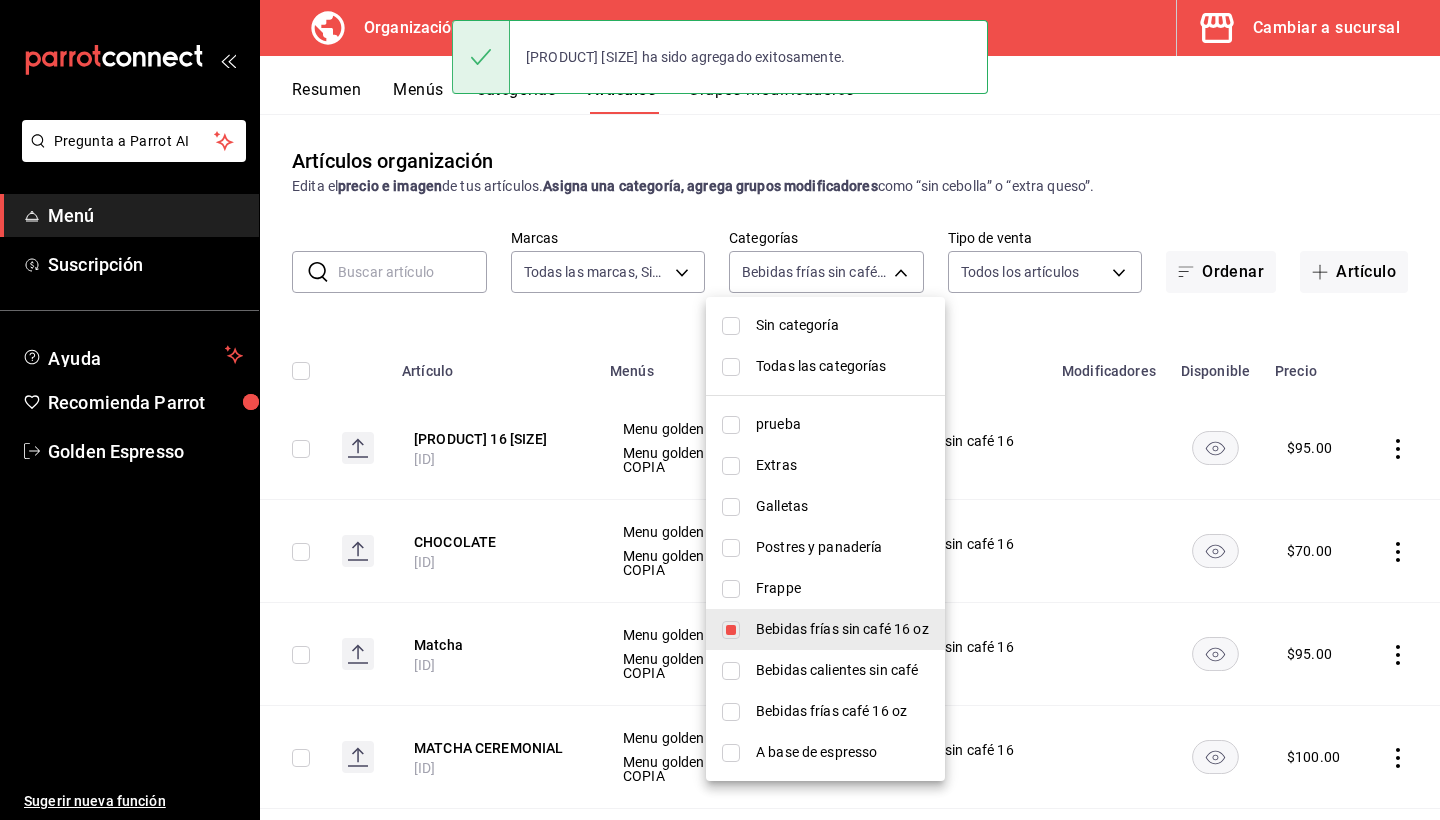 click on "Bebidas frías sin café 16 oz" at bounding box center (842, 629) 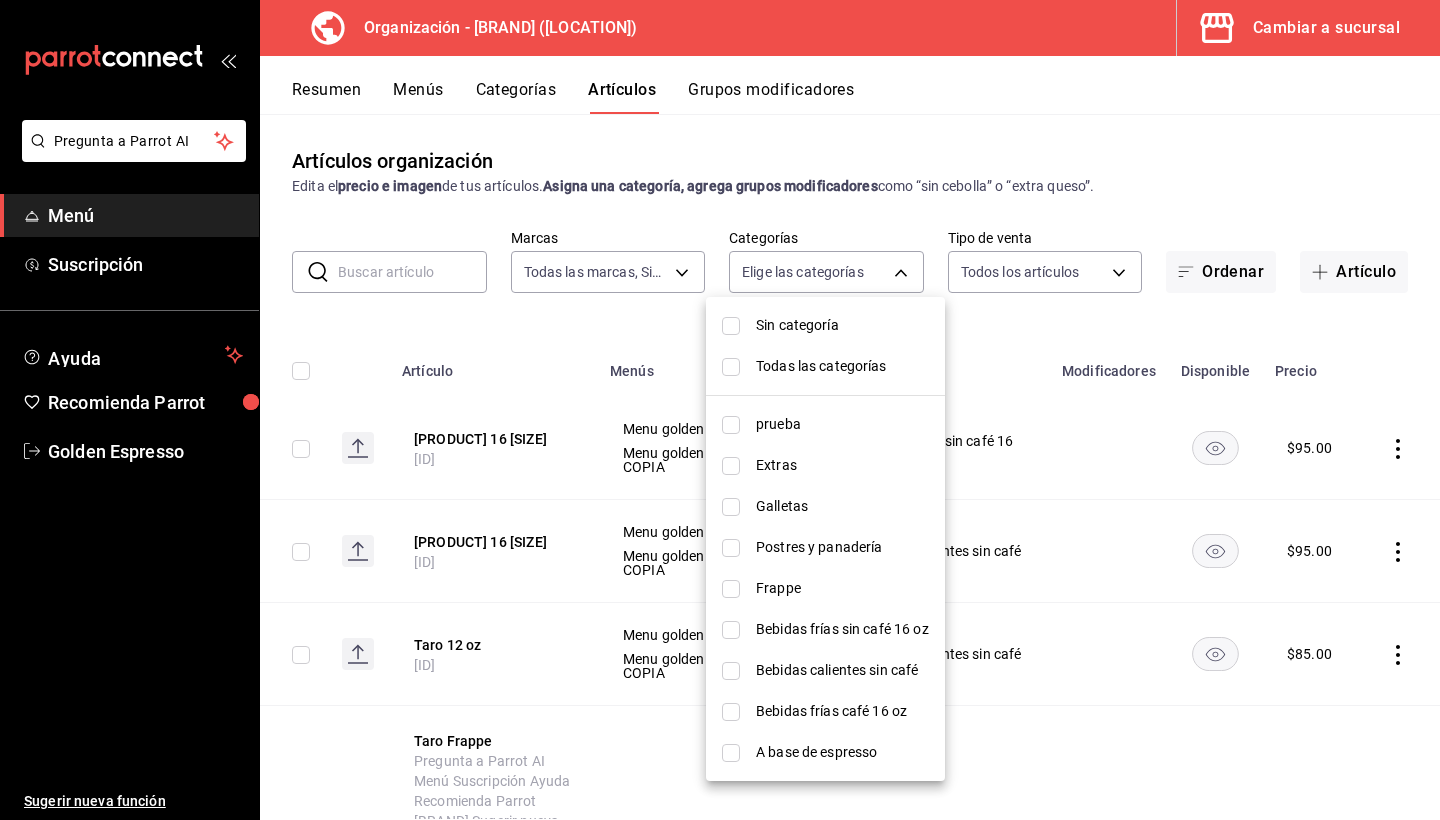 click on "Bebidas calientes sin café" at bounding box center (825, 670) 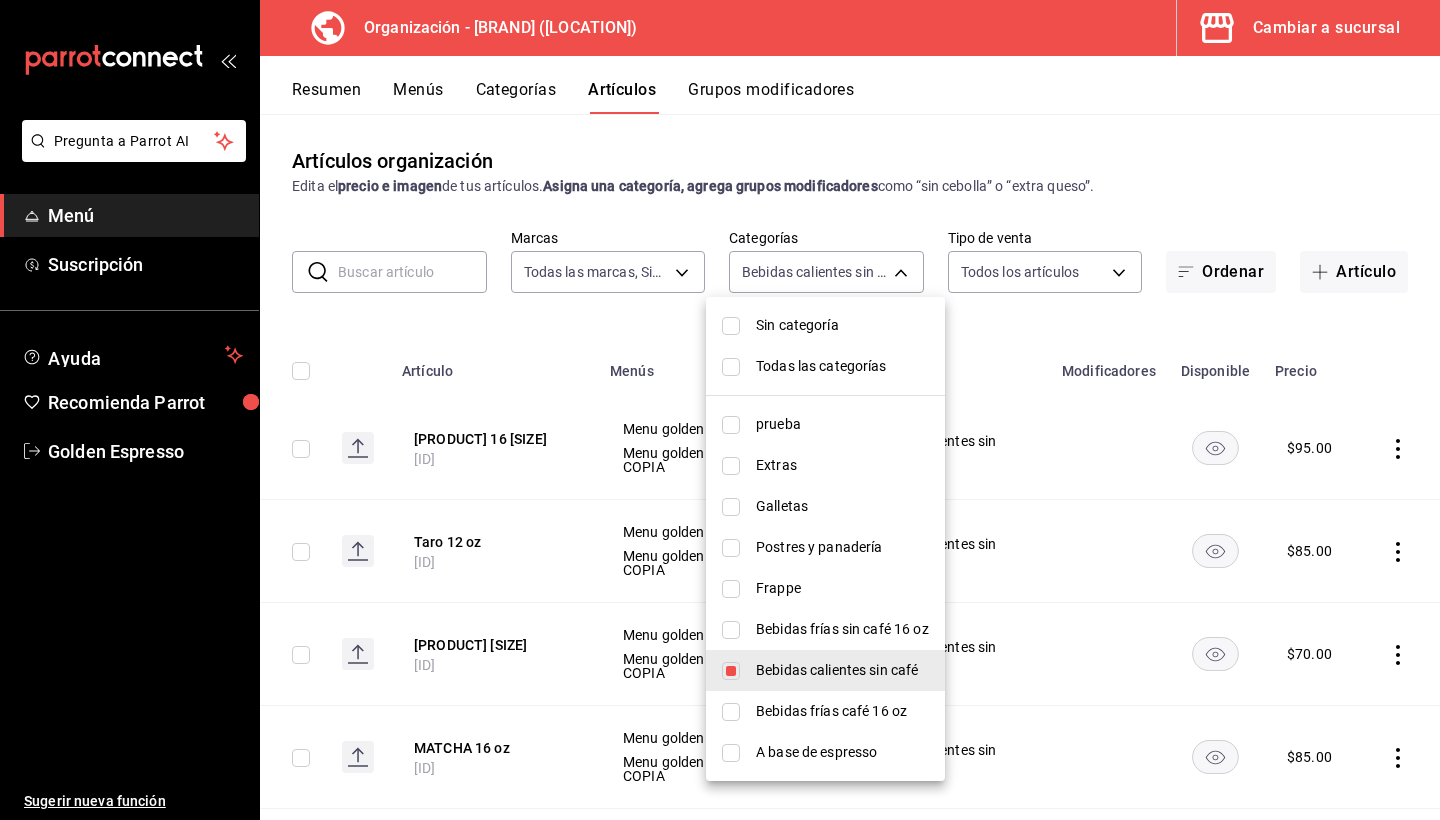 click at bounding box center (720, 410) 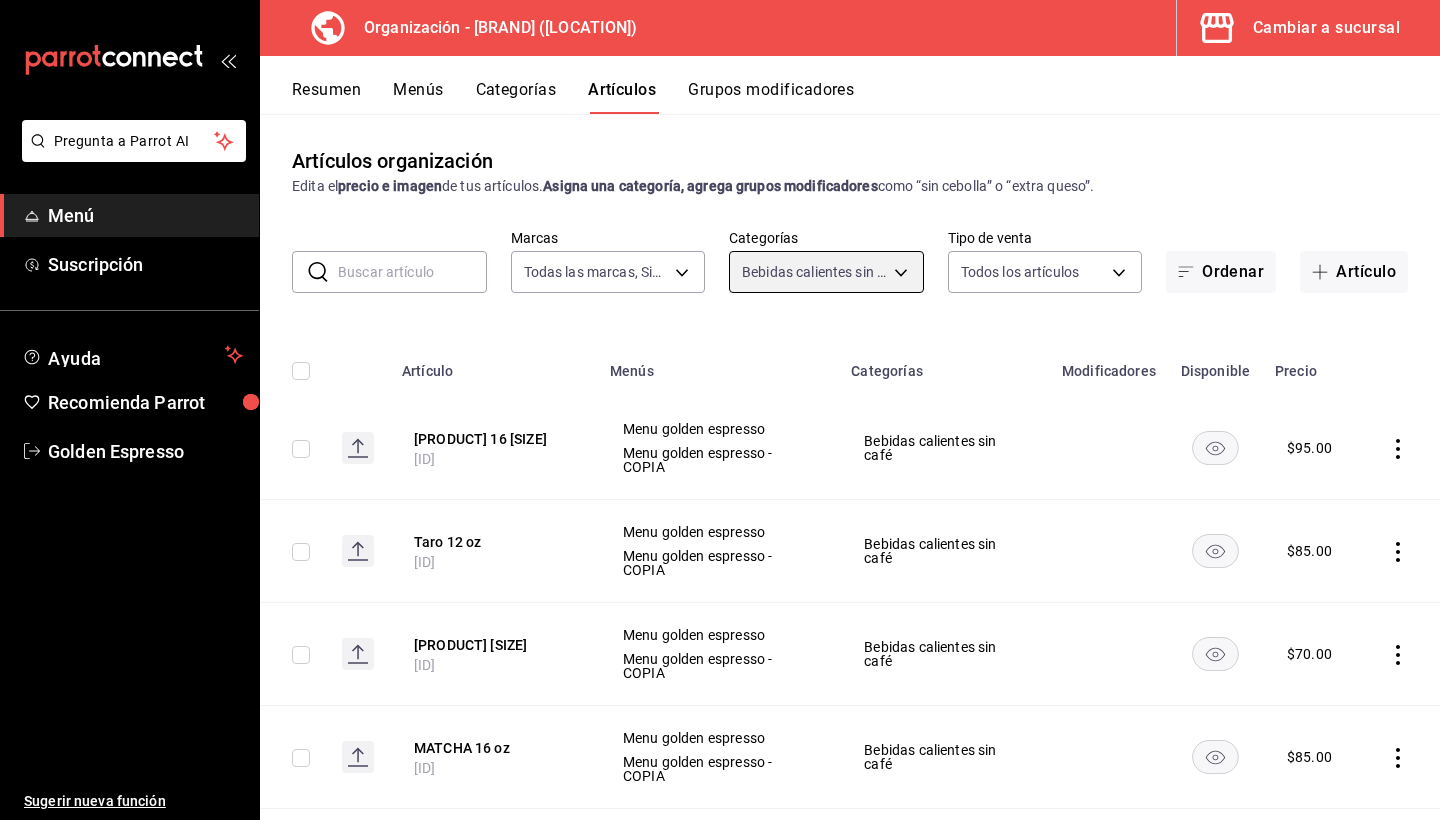 scroll, scrollTop: 0, scrollLeft: 0, axis: both 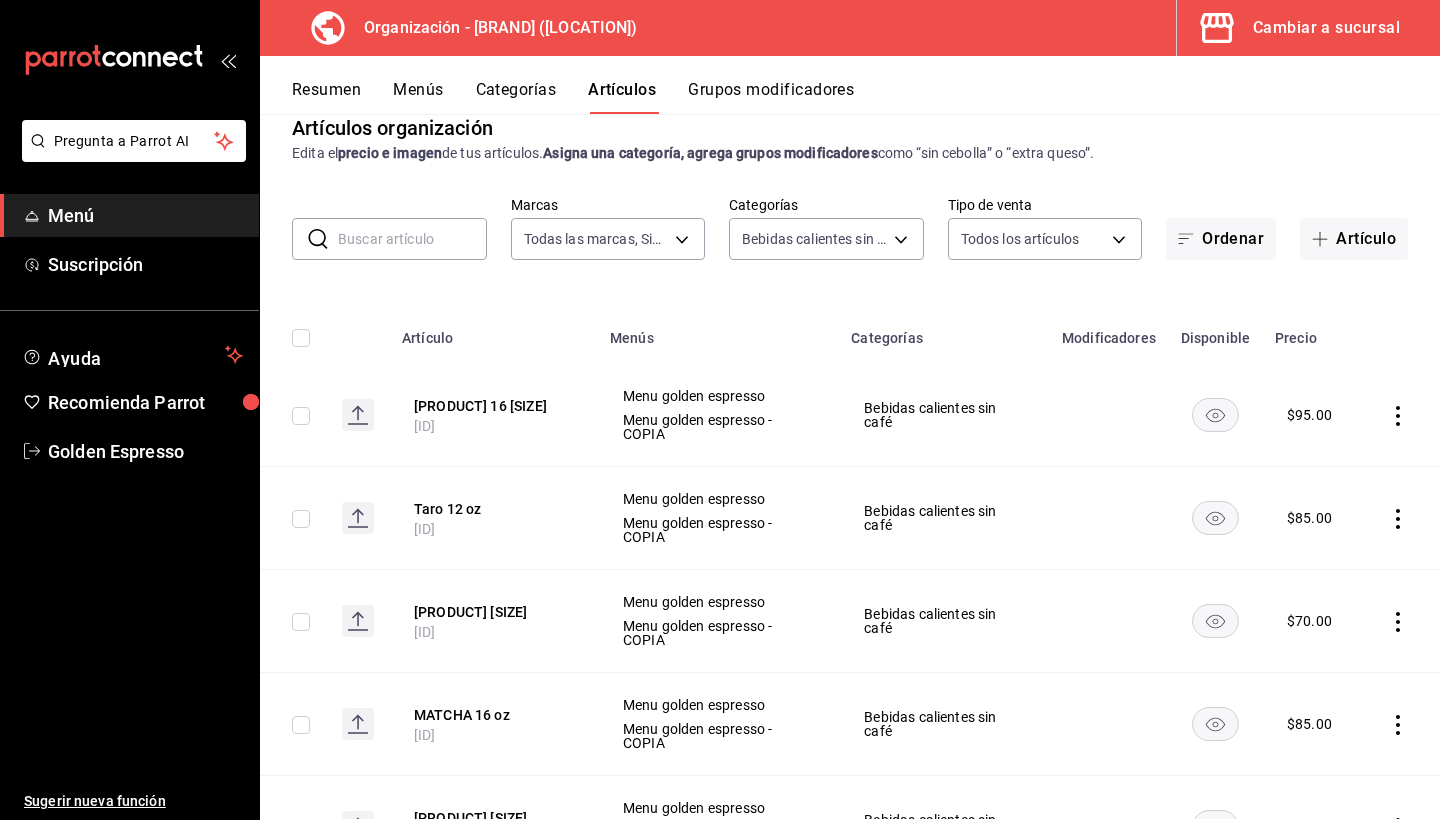 click 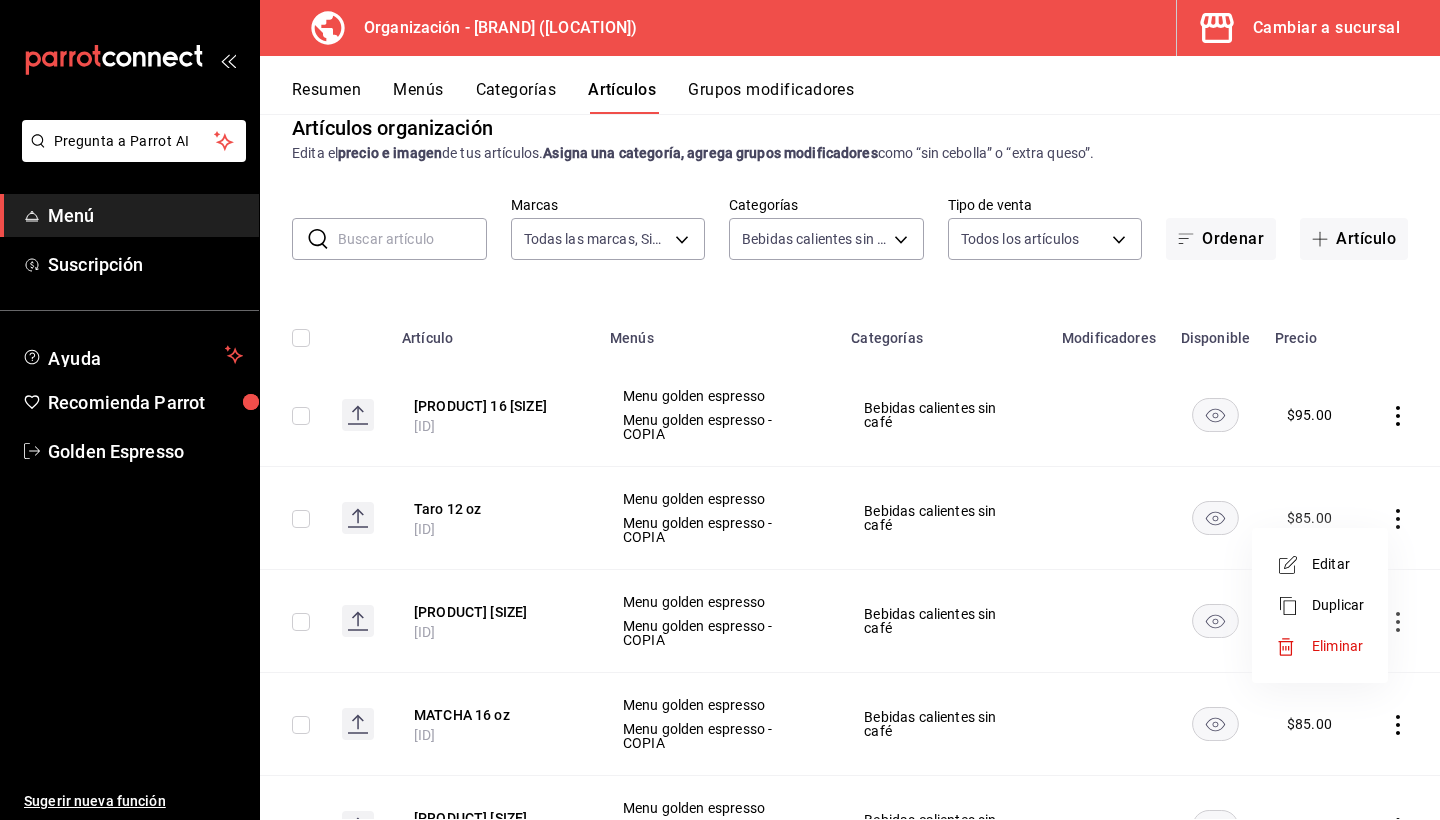 click on "Editar" at bounding box center [1320, 564] 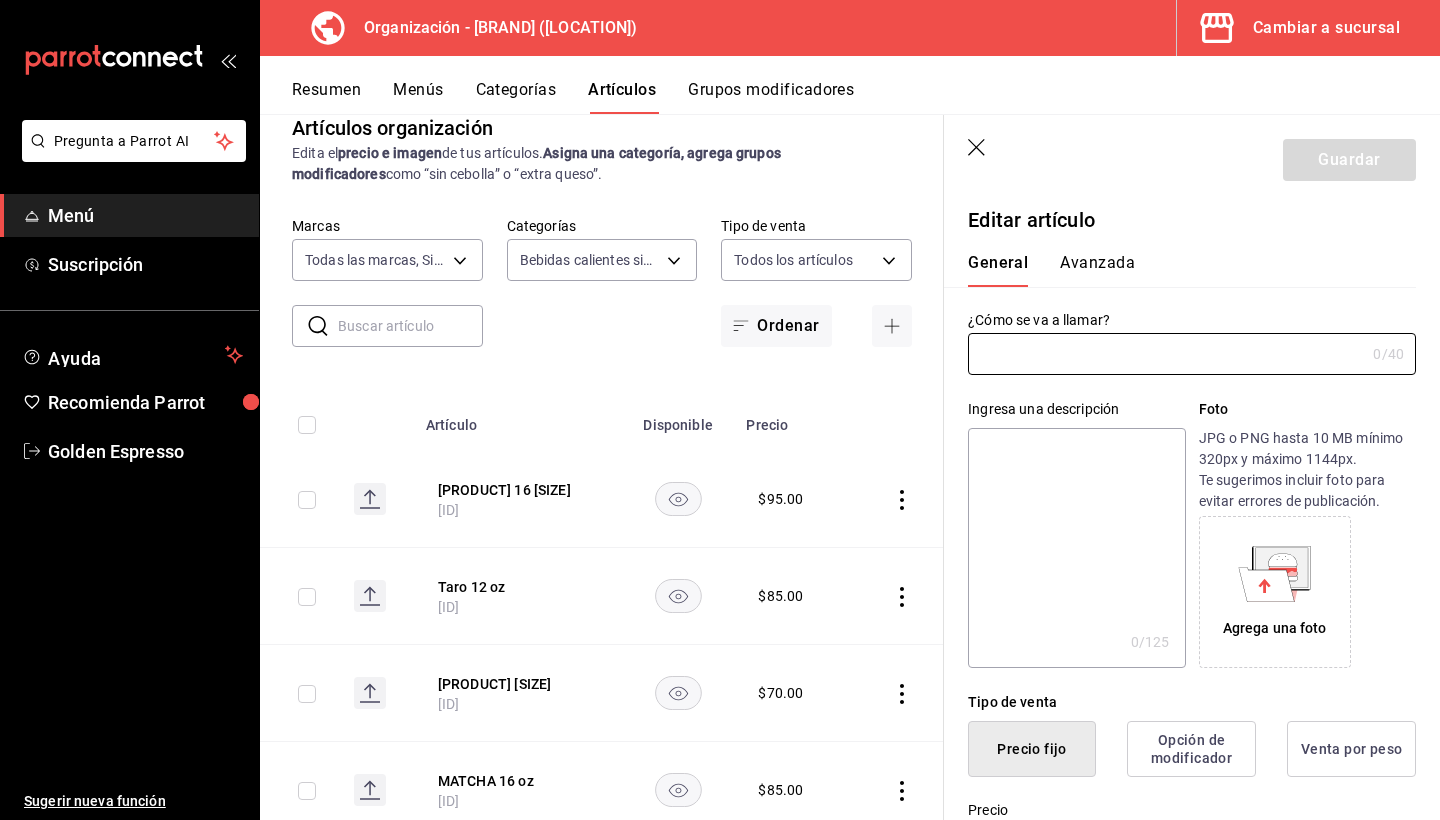 type on "Taro 12 oz" 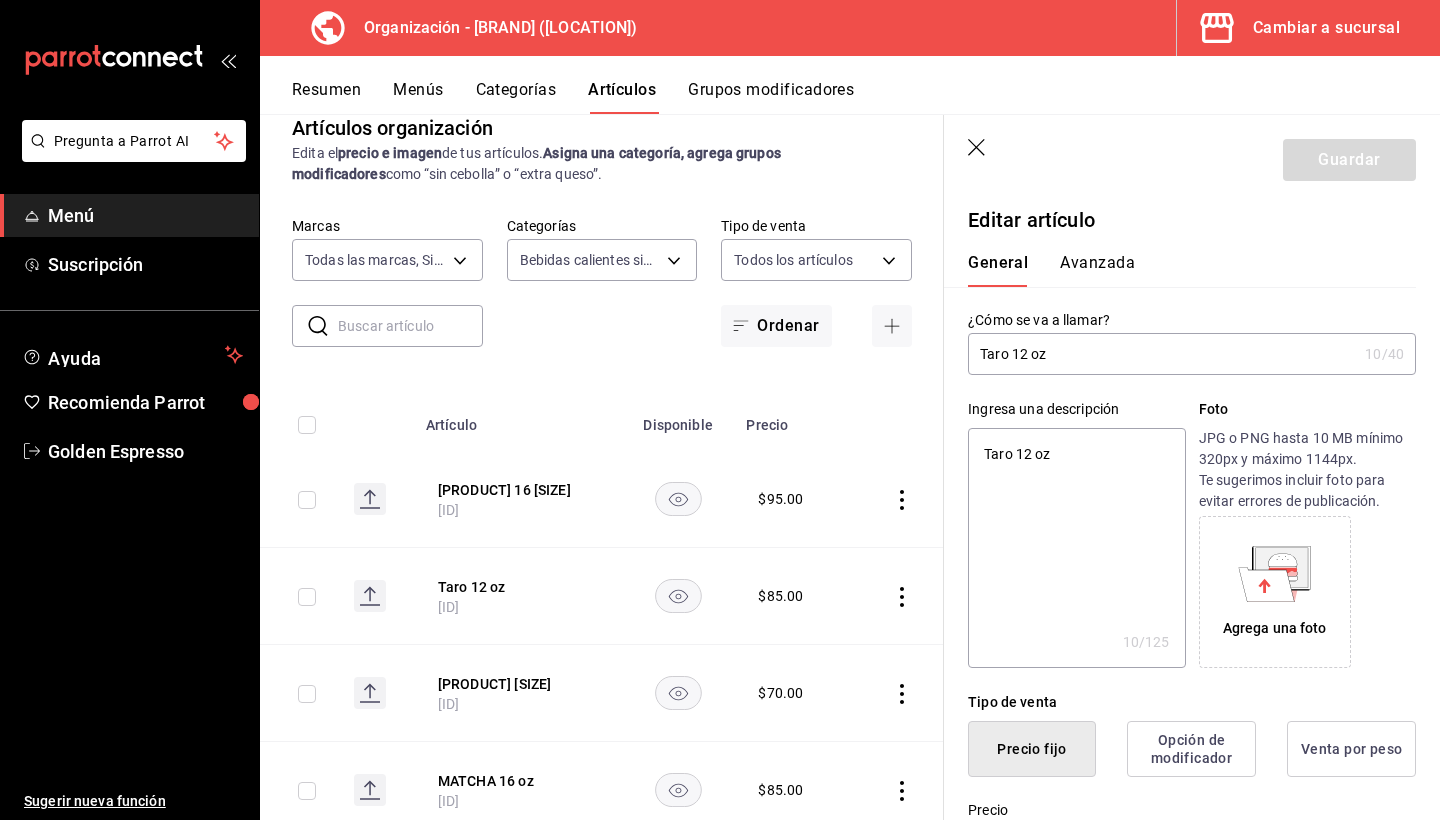 click on "Taro 12 oz" at bounding box center (1162, 354) 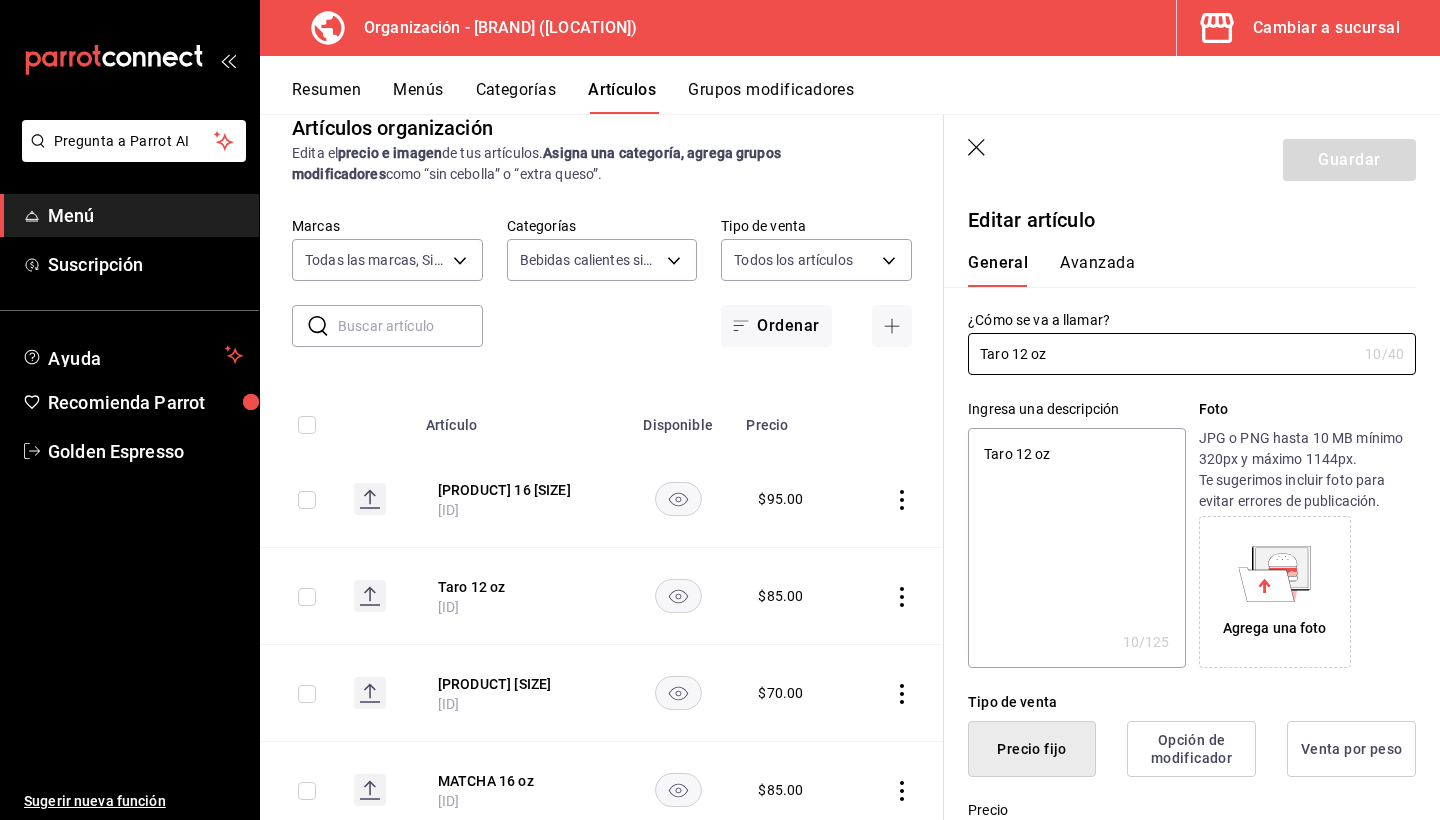type on "[PRODUCT] 12 [SIZE]" 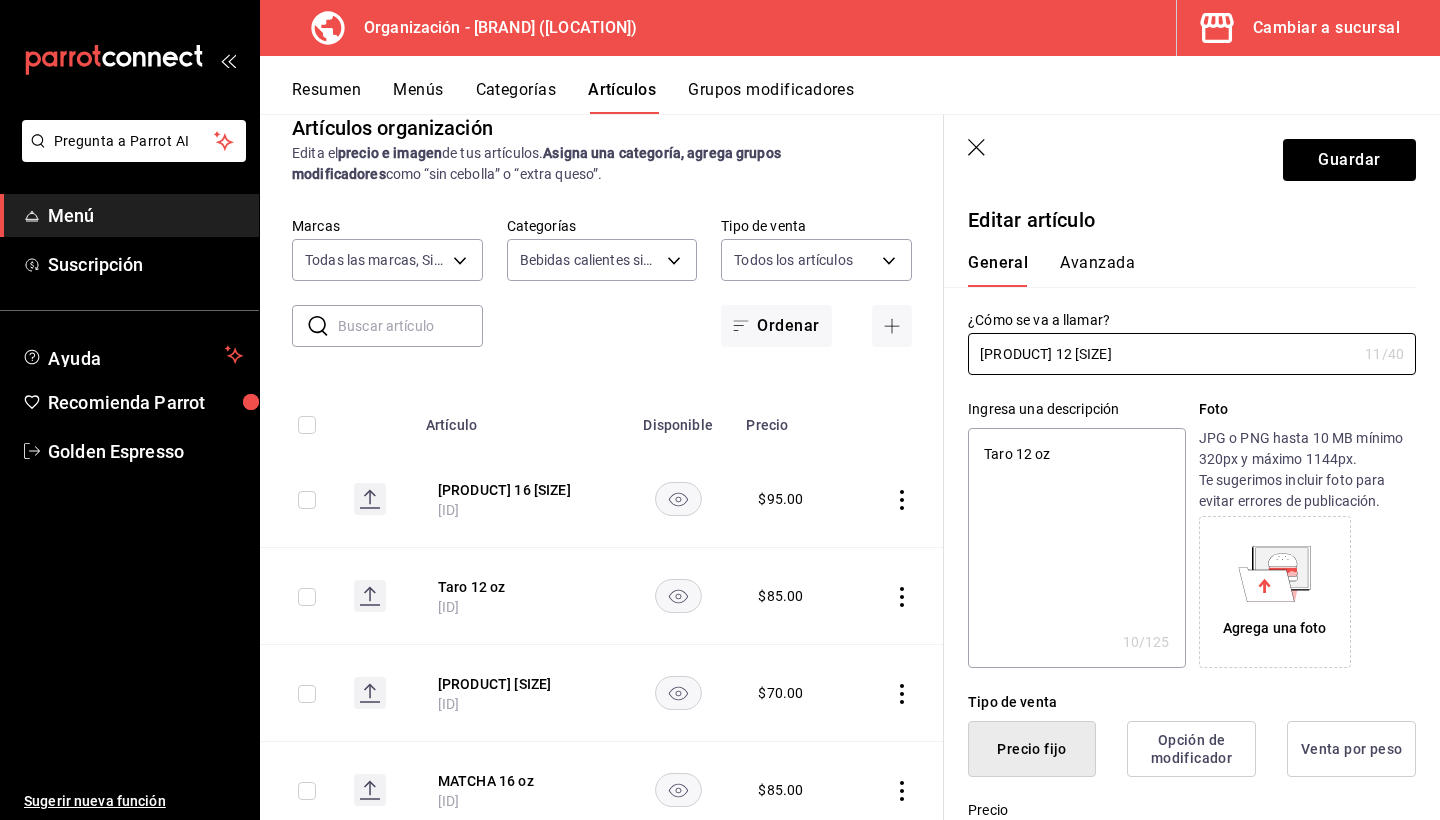 type on "x" 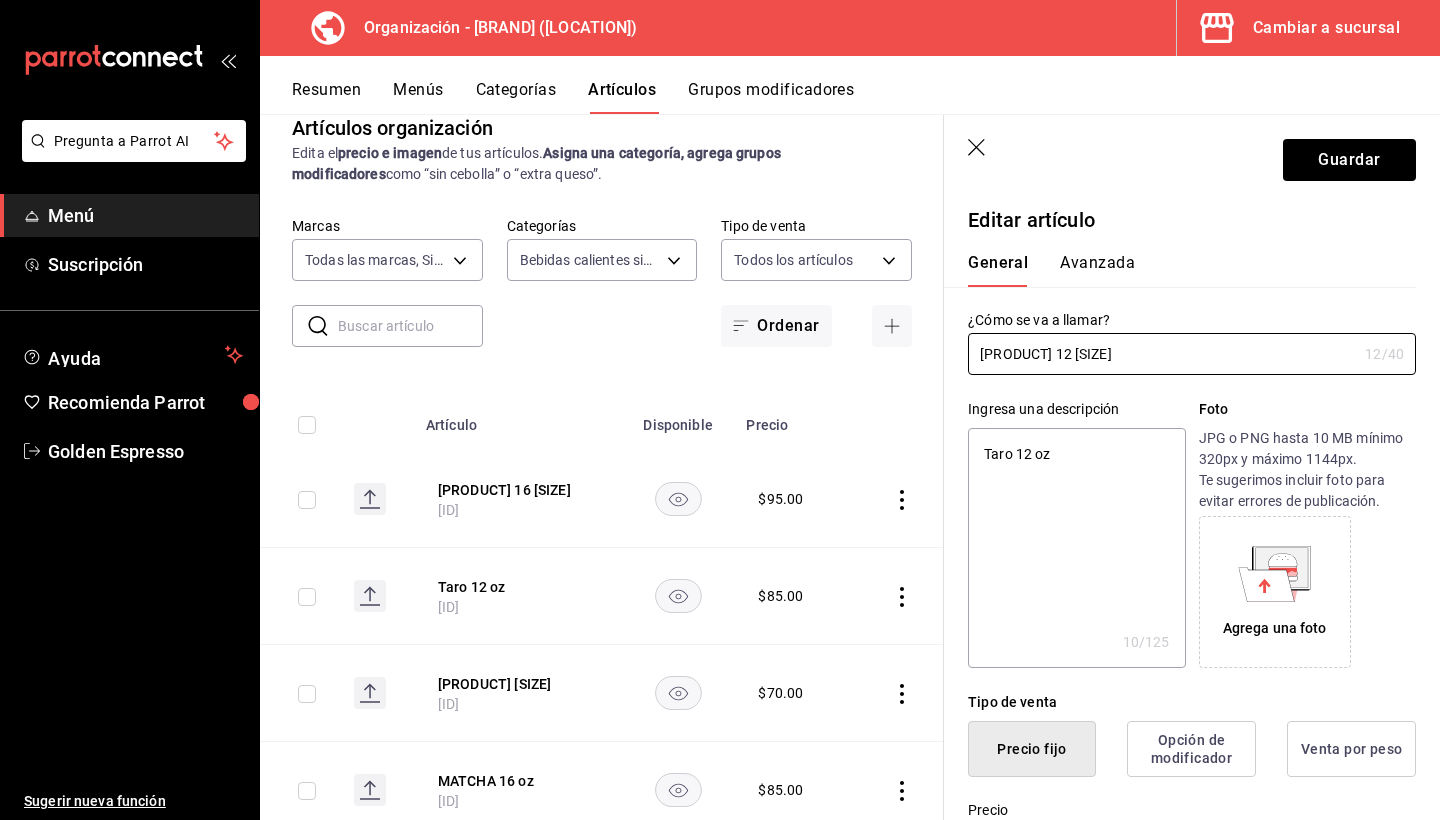 type on "[PRODUCT] [PRODUCT]" 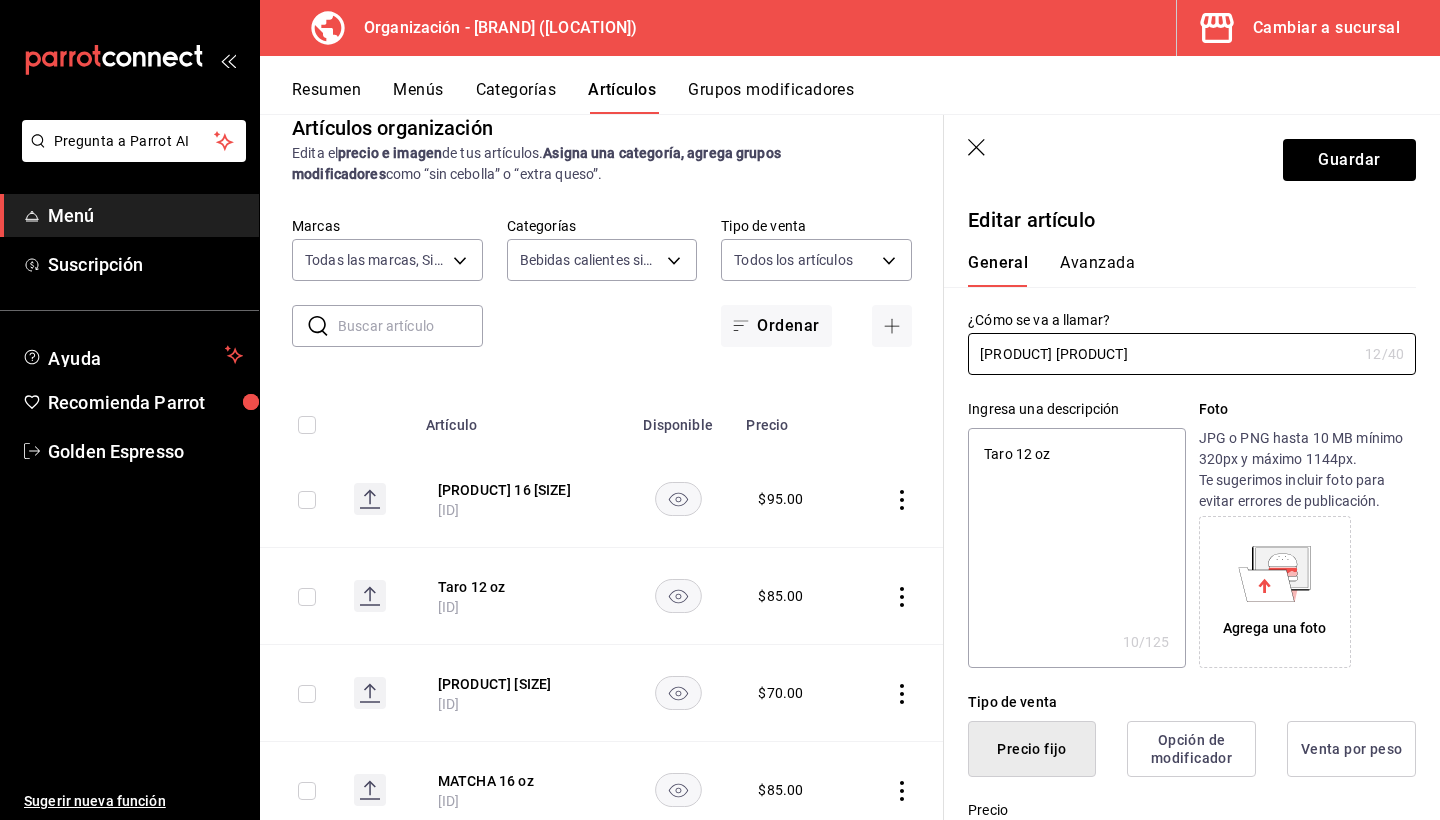 type on "[PRODUCT] [PRODUCT]" 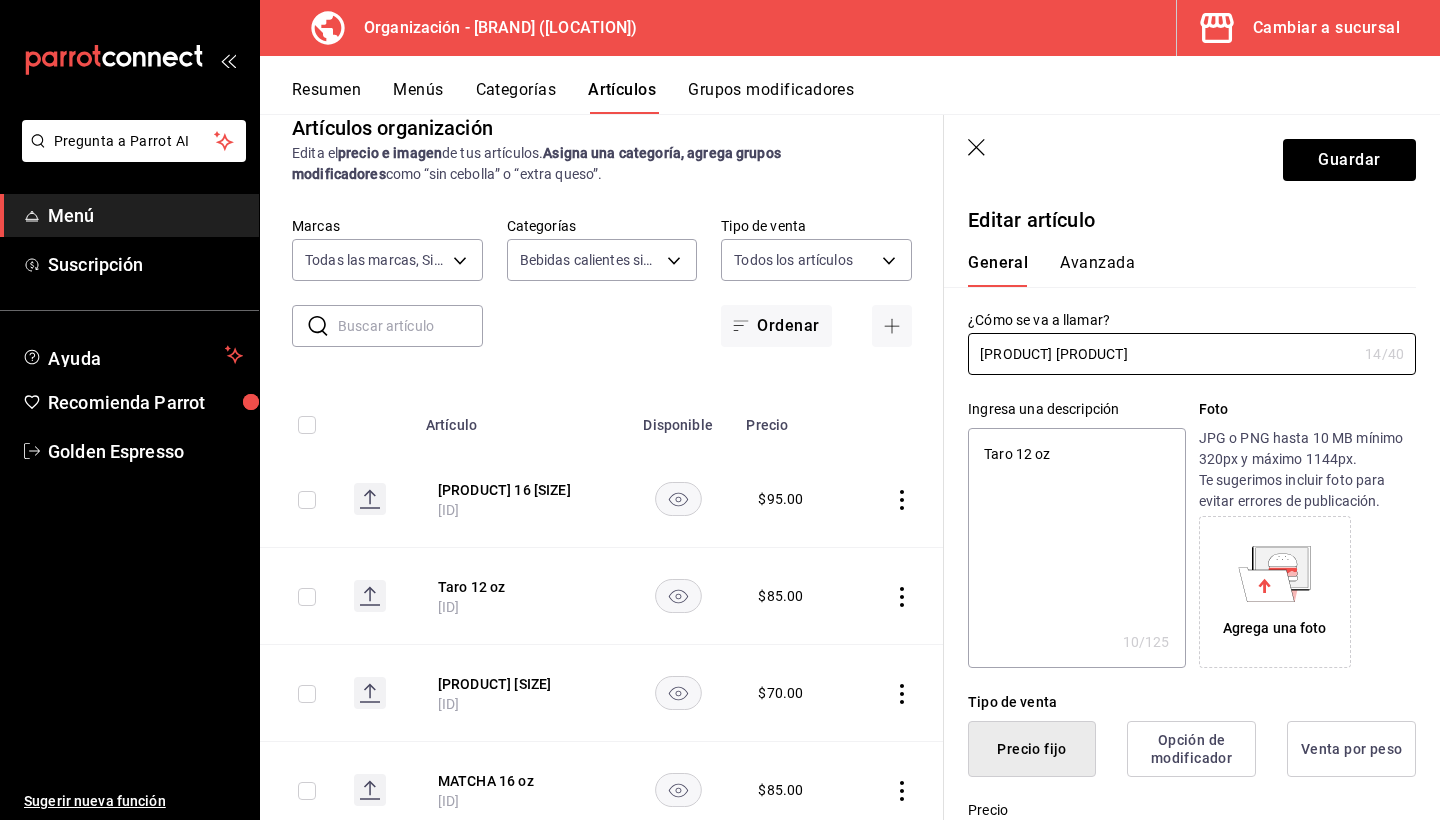 type on "Taro latte12 oz" 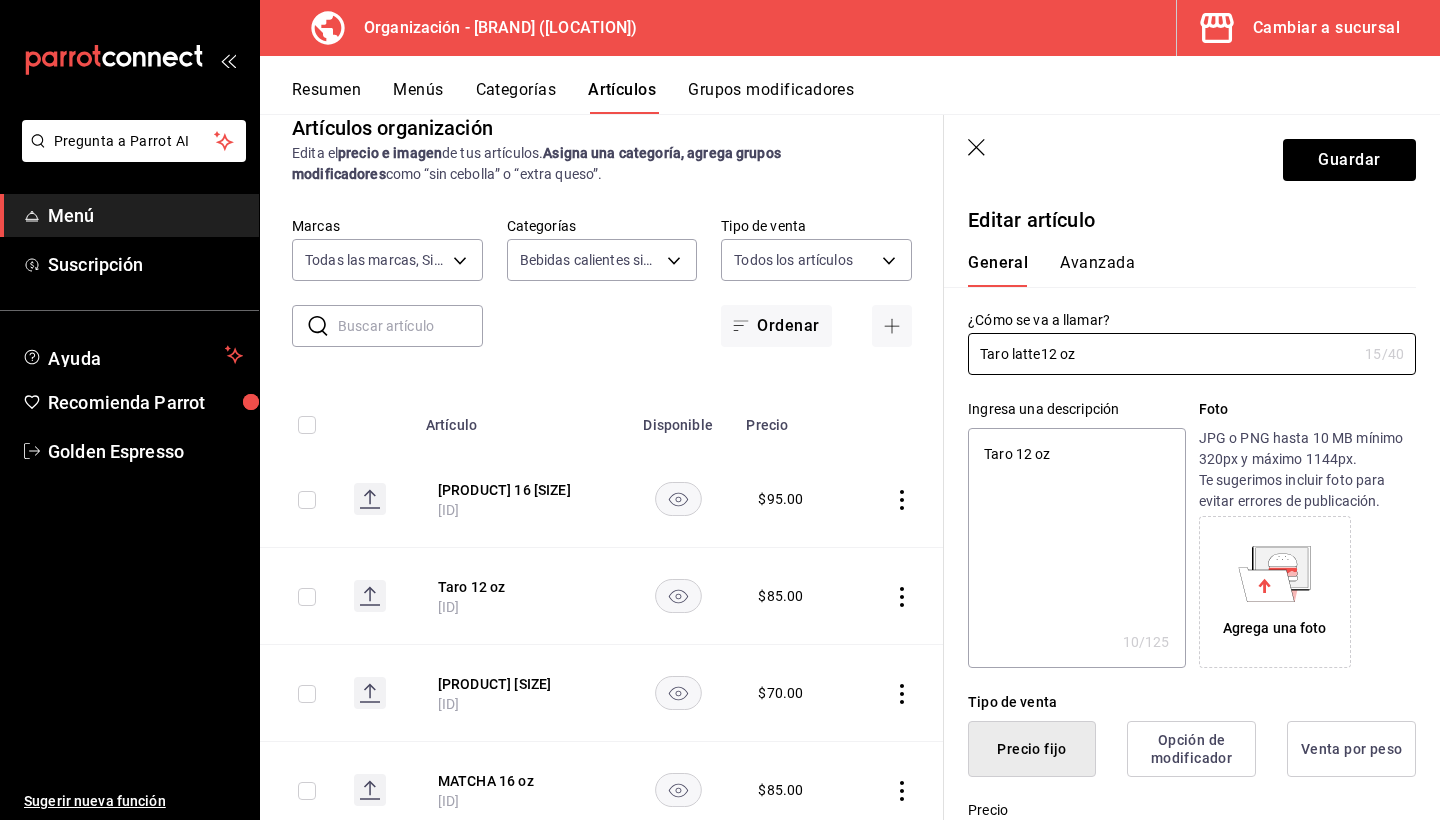 type on "[PRODUCT] [PRODUCT]" 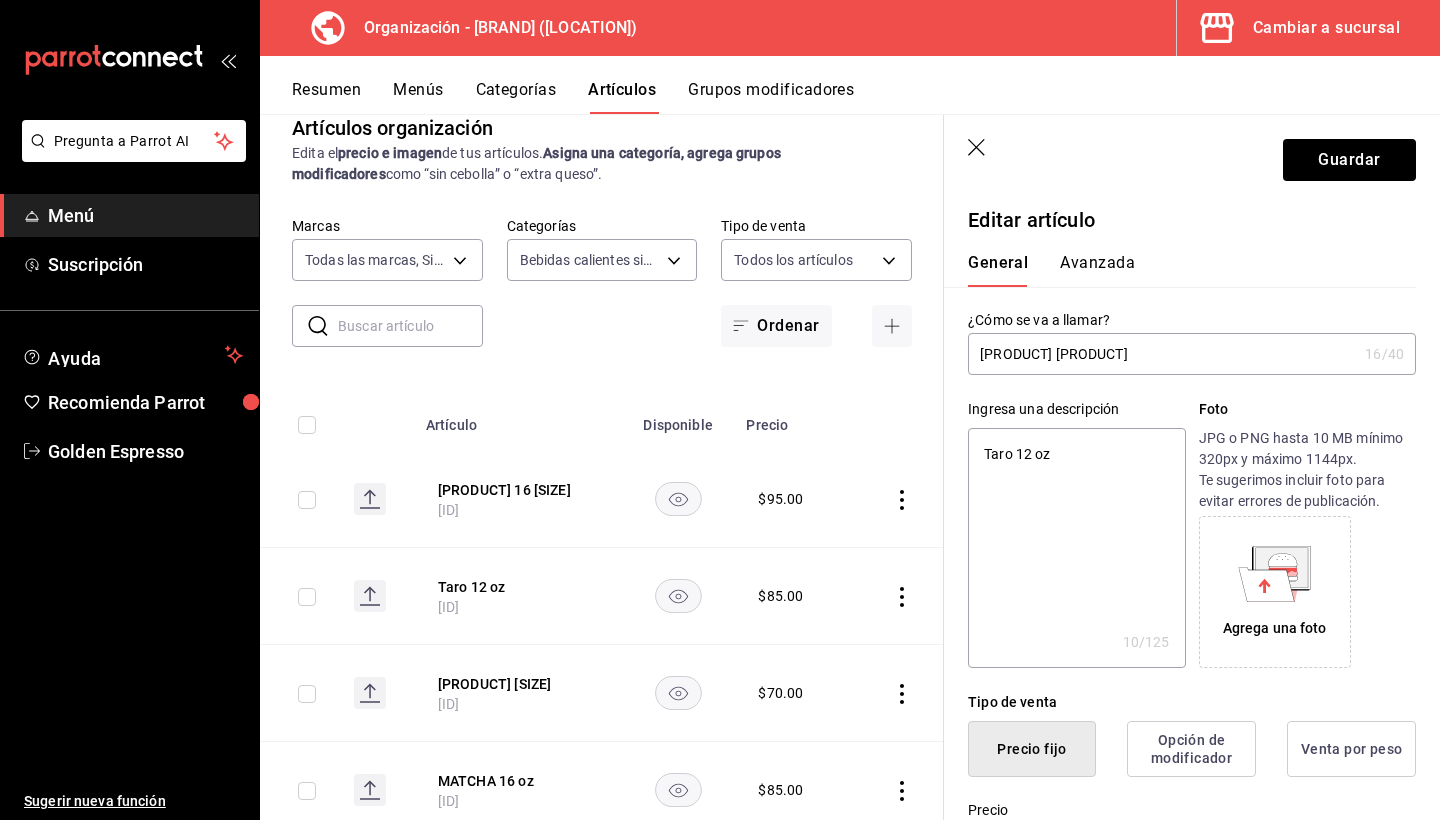 click on "[PRODUCT] [PRODUCT]" at bounding box center [1162, 354] 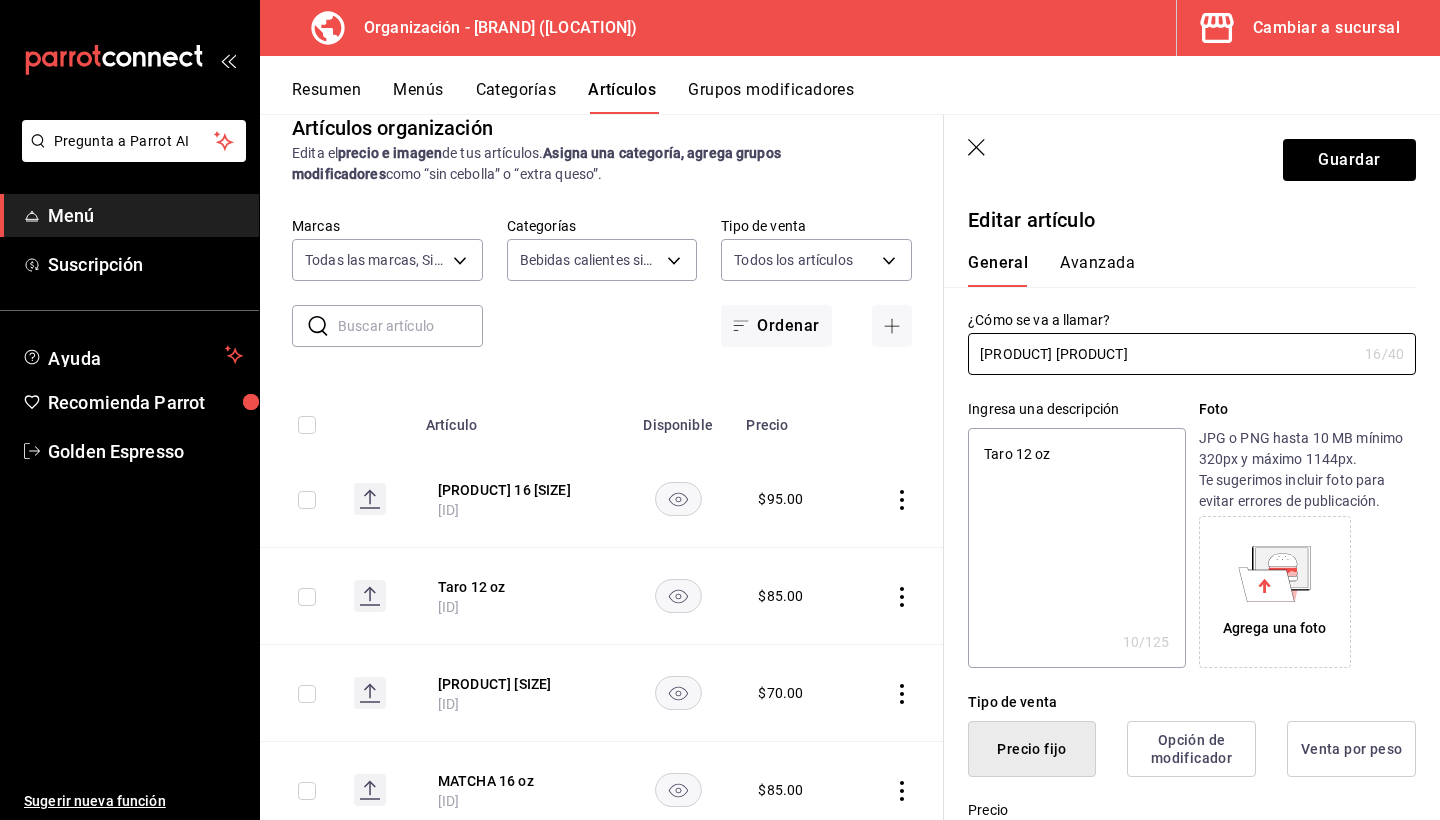 type on "[PRODUCT] [PRODUCT]" 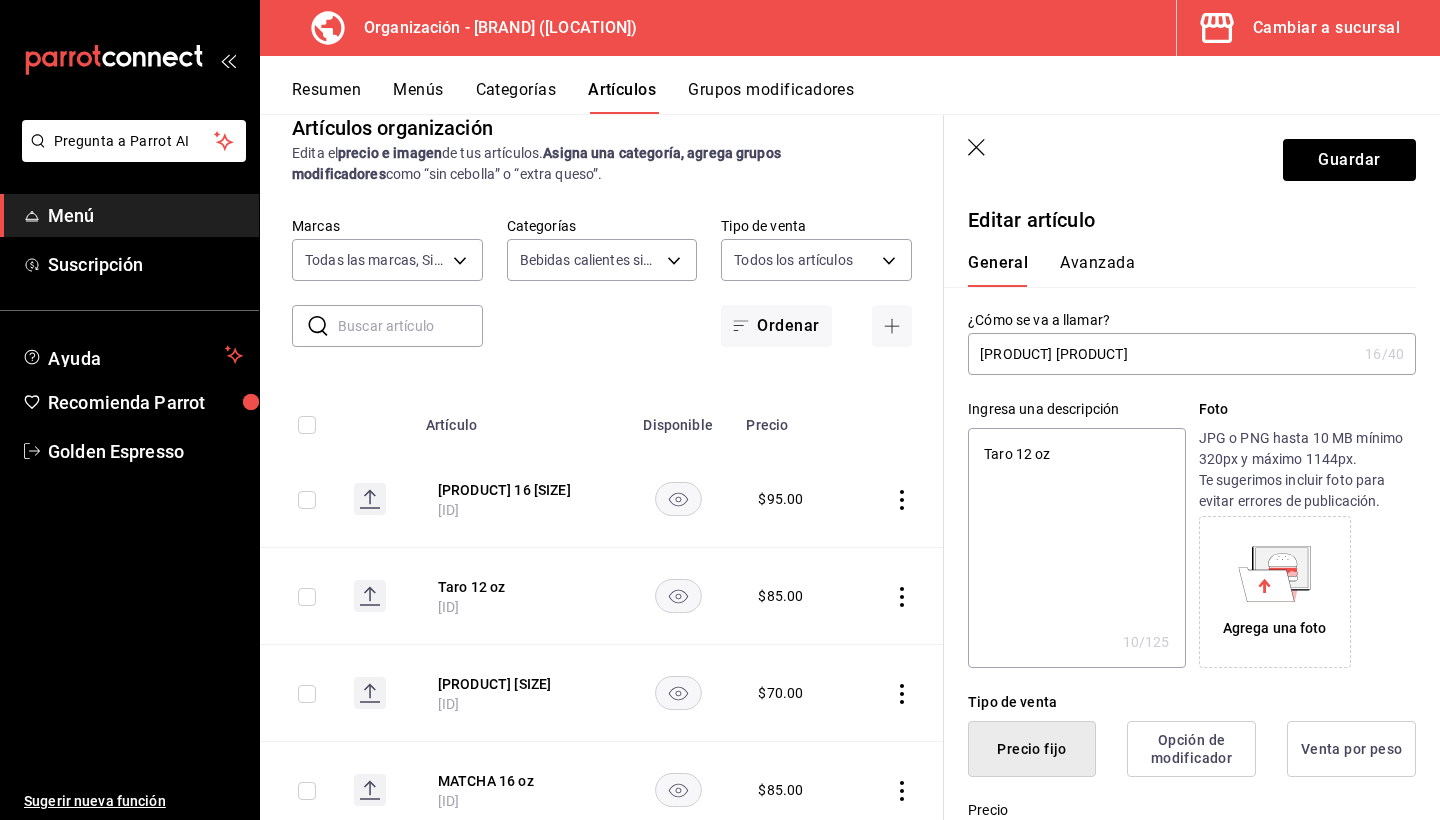 click on "Taro 12 oz" at bounding box center (1076, 548) 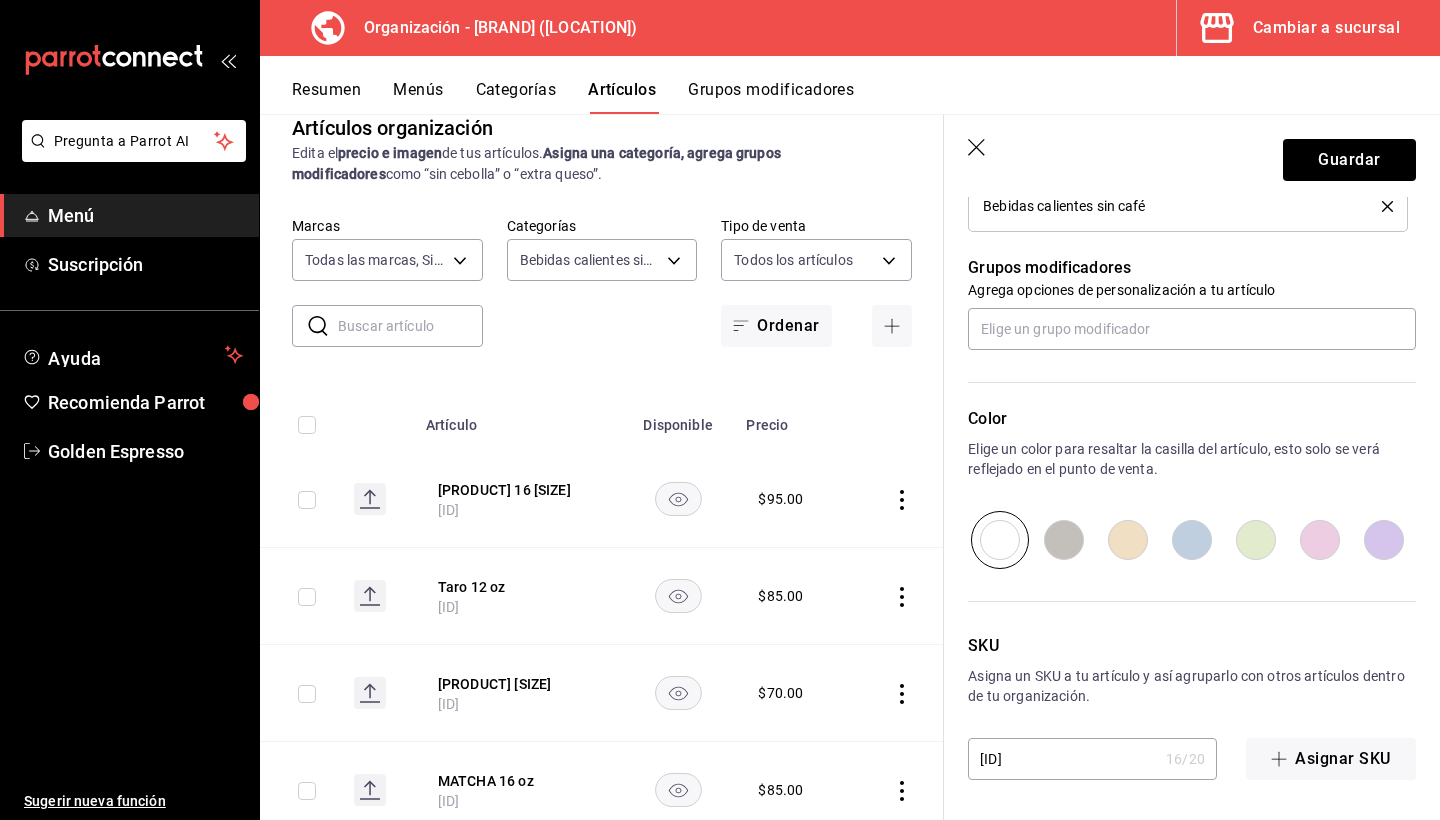 scroll, scrollTop: 845, scrollLeft: 0, axis: vertical 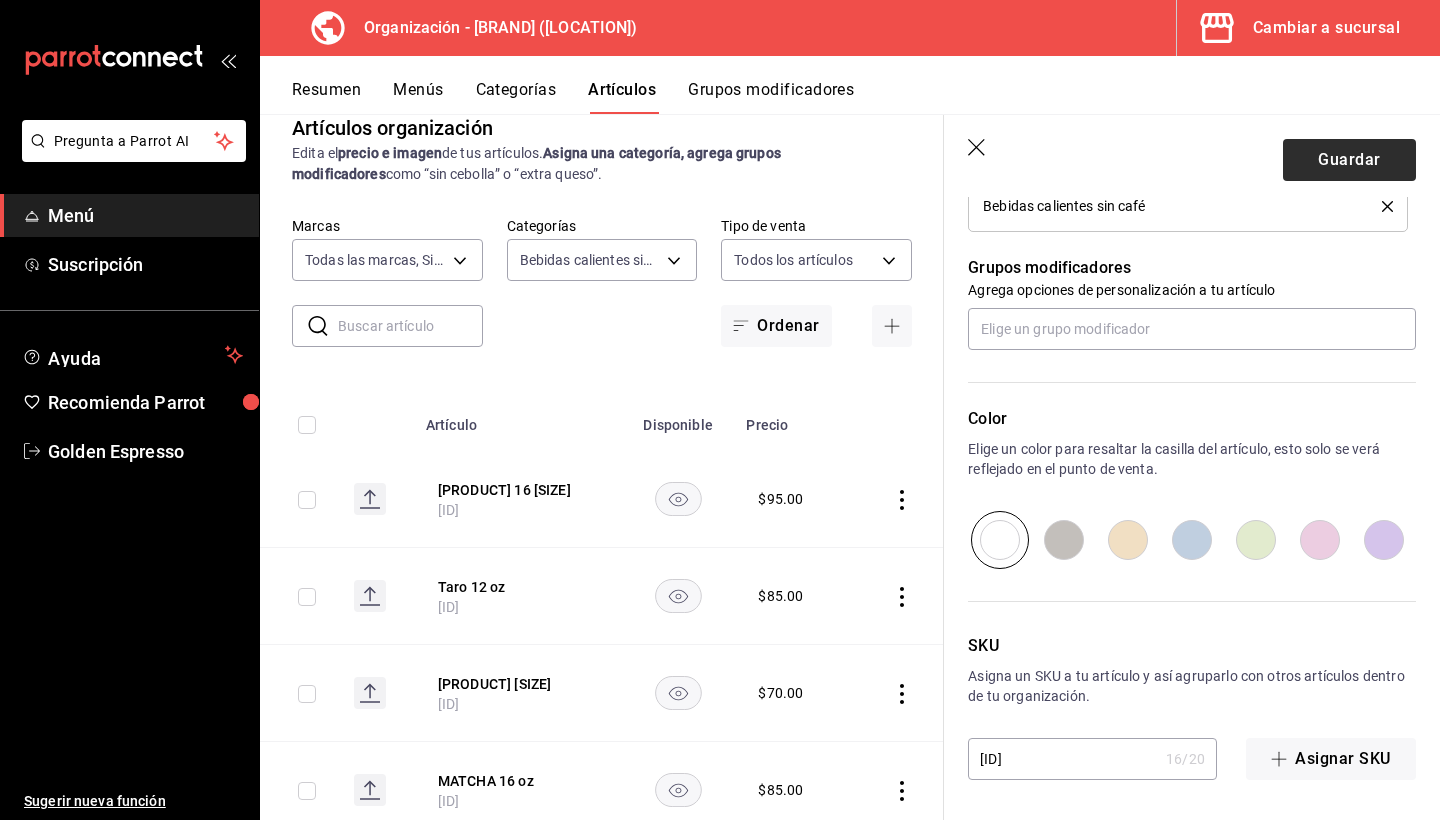 type on "[PRODUCT] [PRODUCT]" 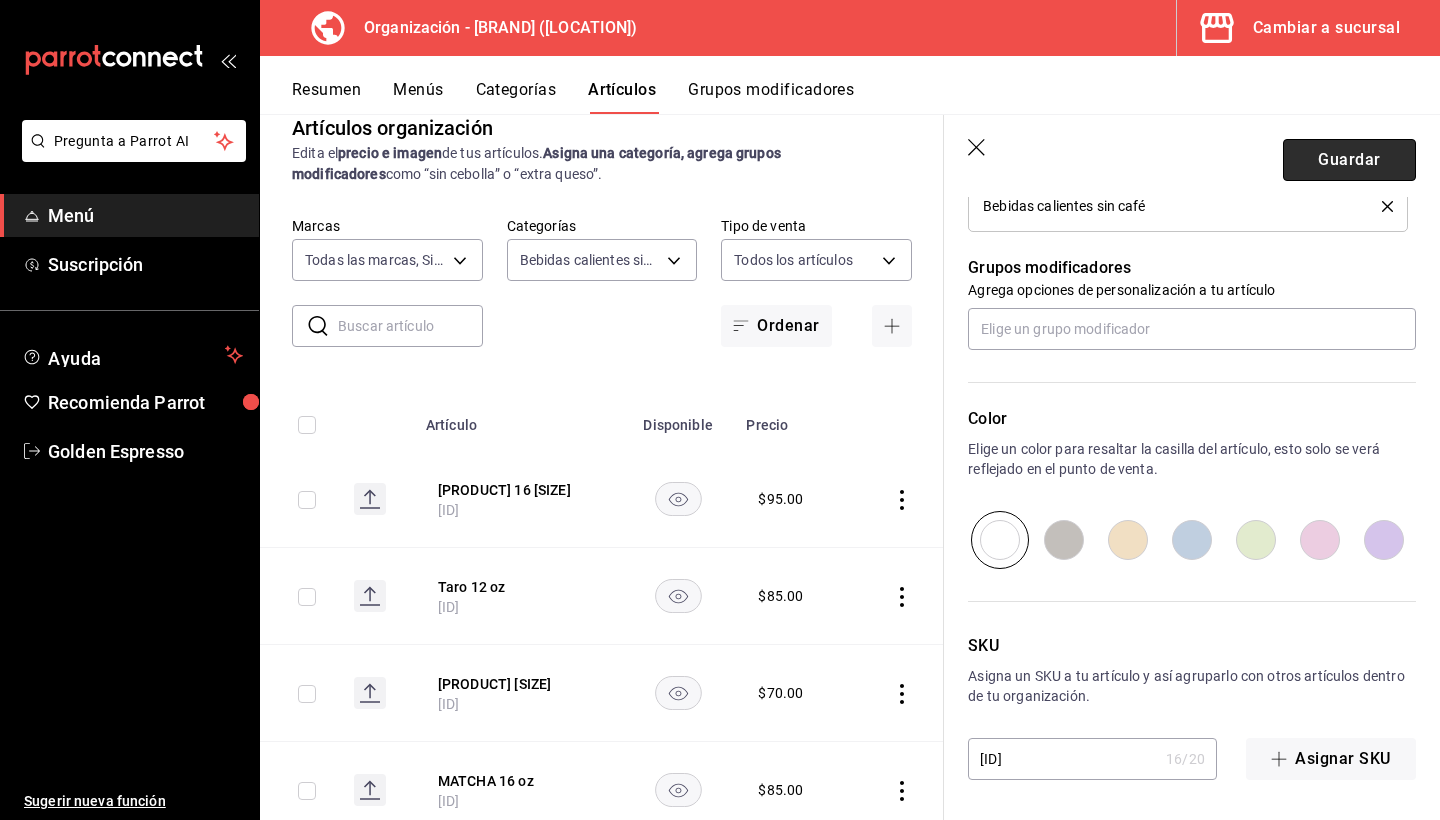 click on "Guardar" at bounding box center [1349, 160] 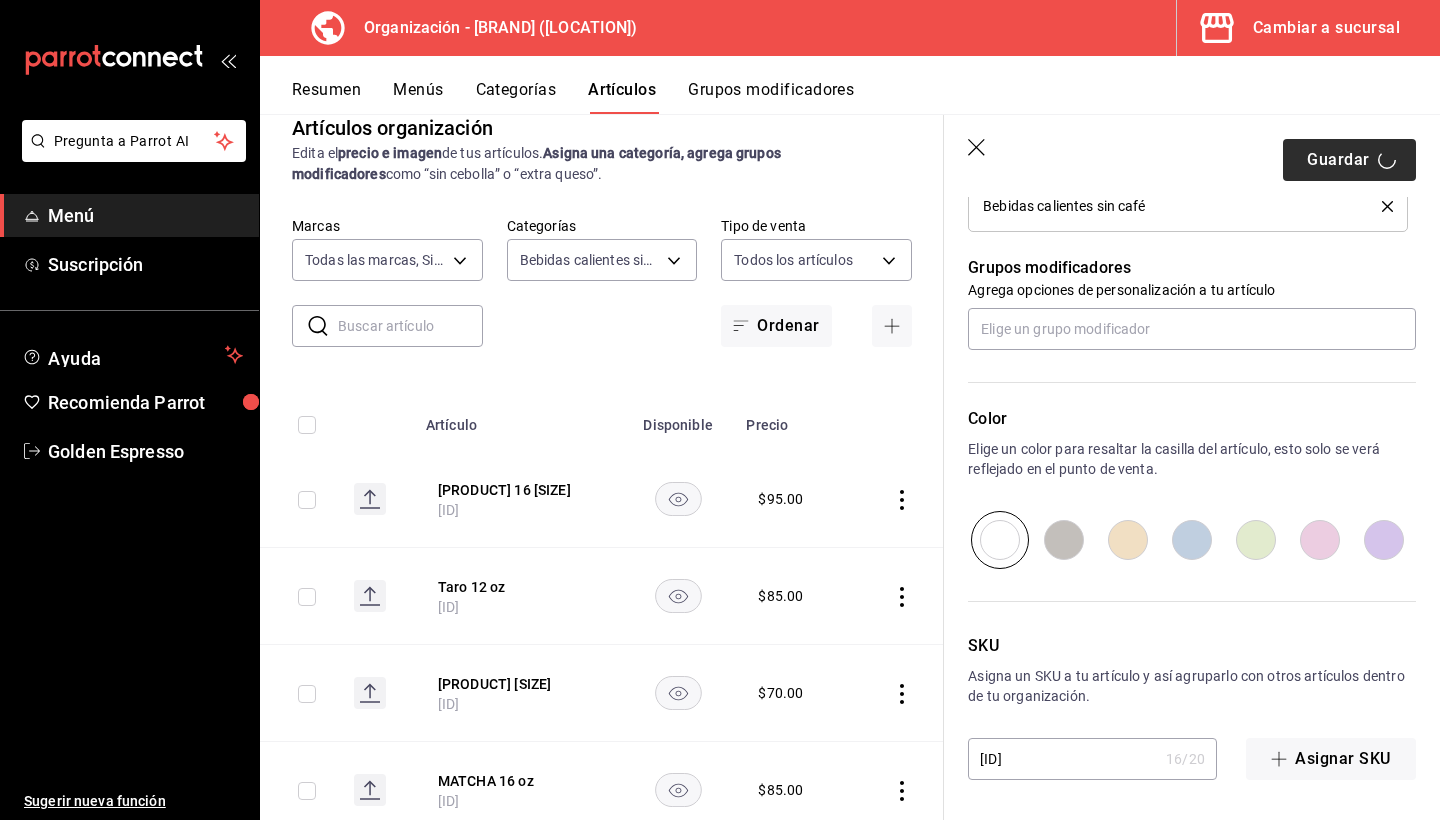 type on "x" 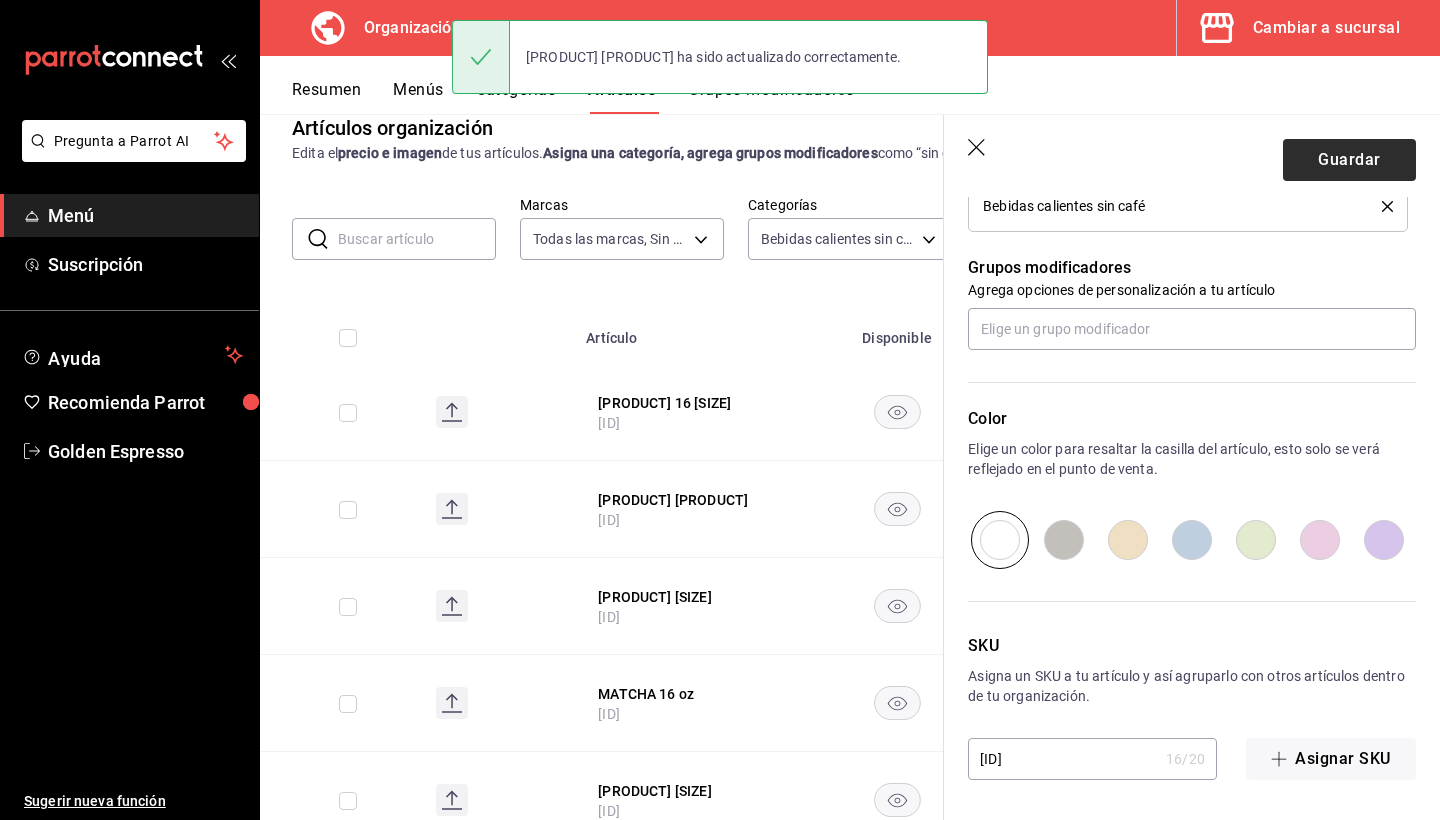 scroll, scrollTop: 0, scrollLeft: 0, axis: both 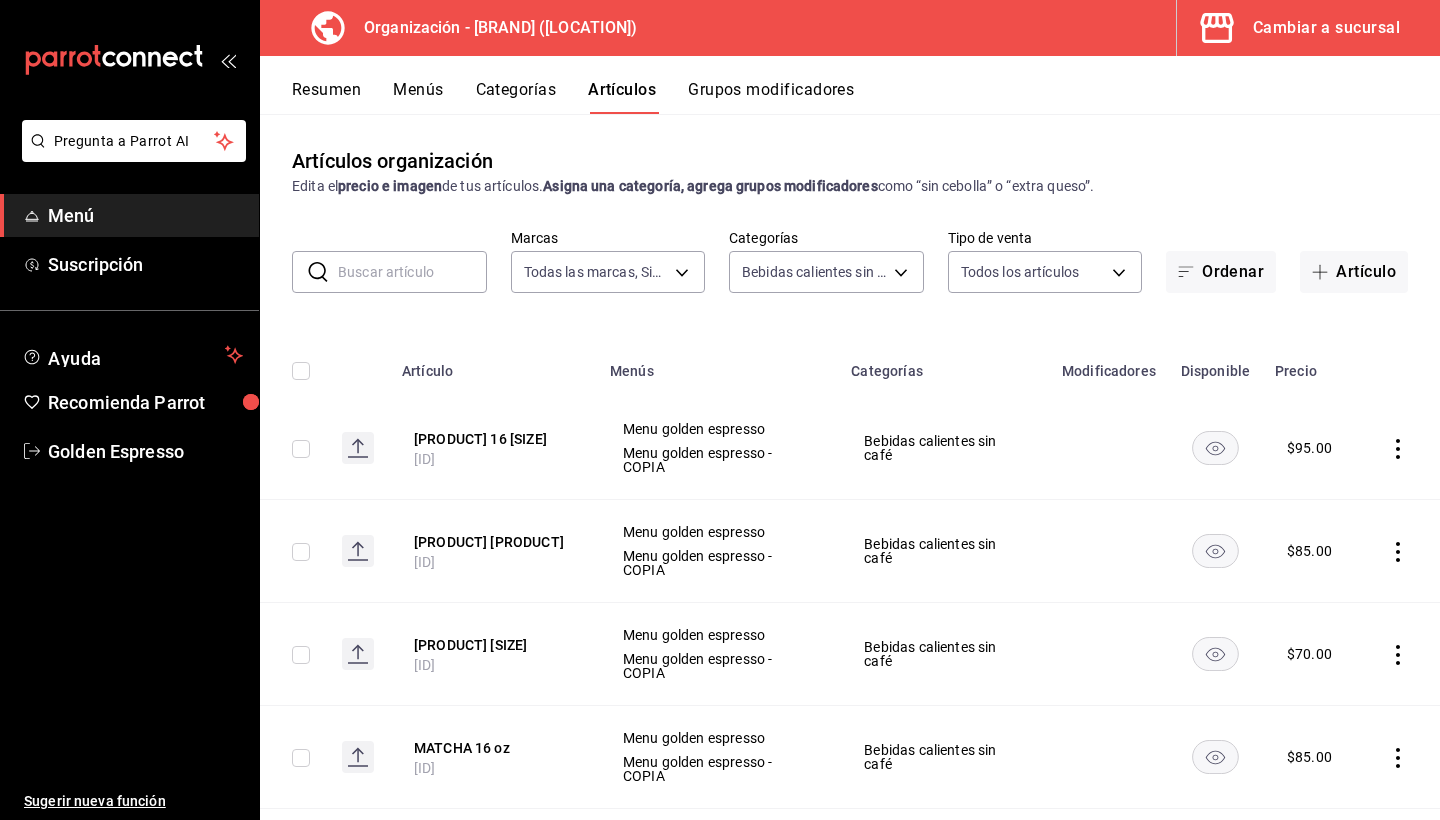 click 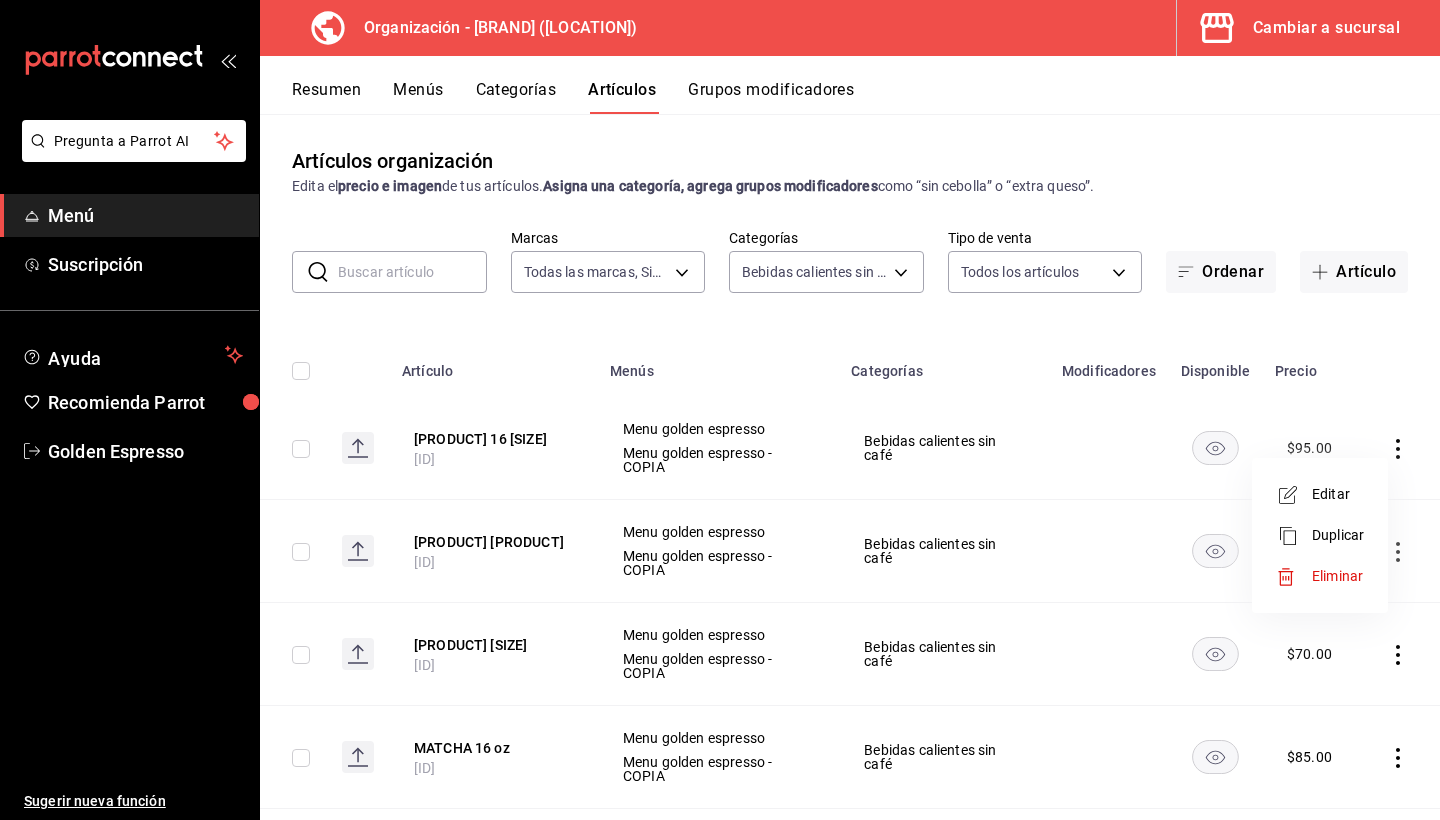 click on "Editar" at bounding box center (1338, 494) 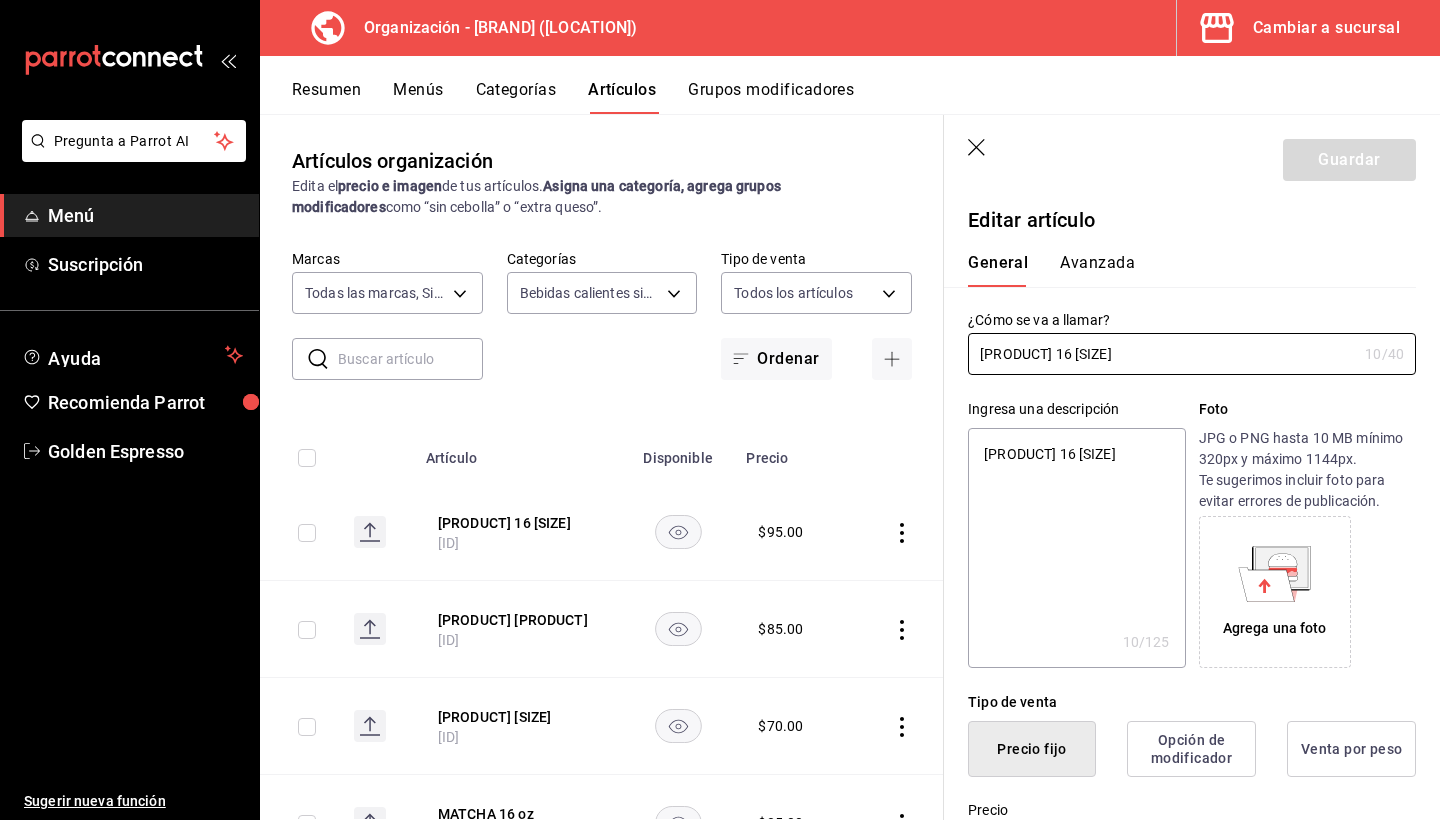 type on "x" 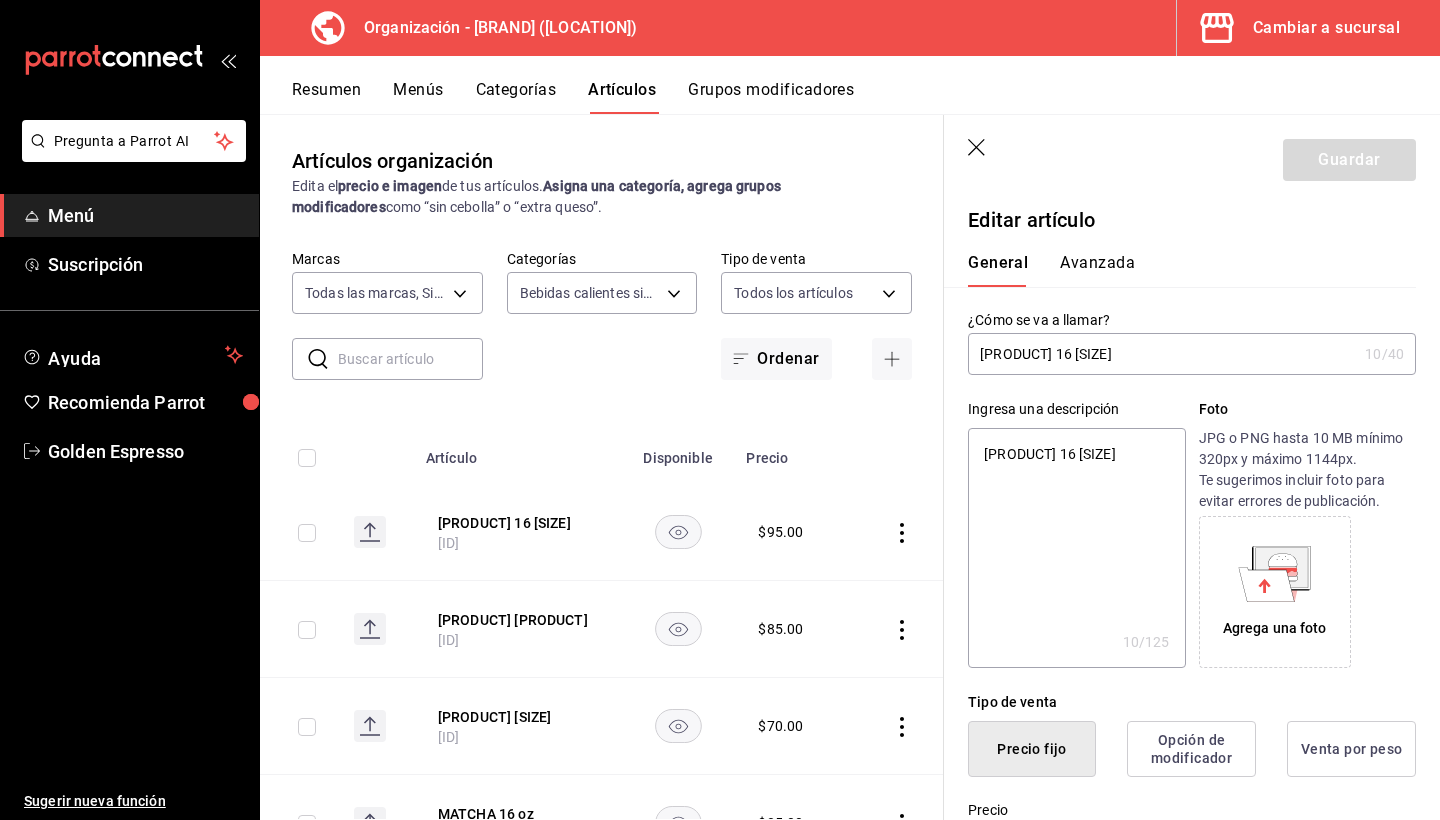 click on "[PRODUCT] 16 [SIZE]" at bounding box center (1162, 354) 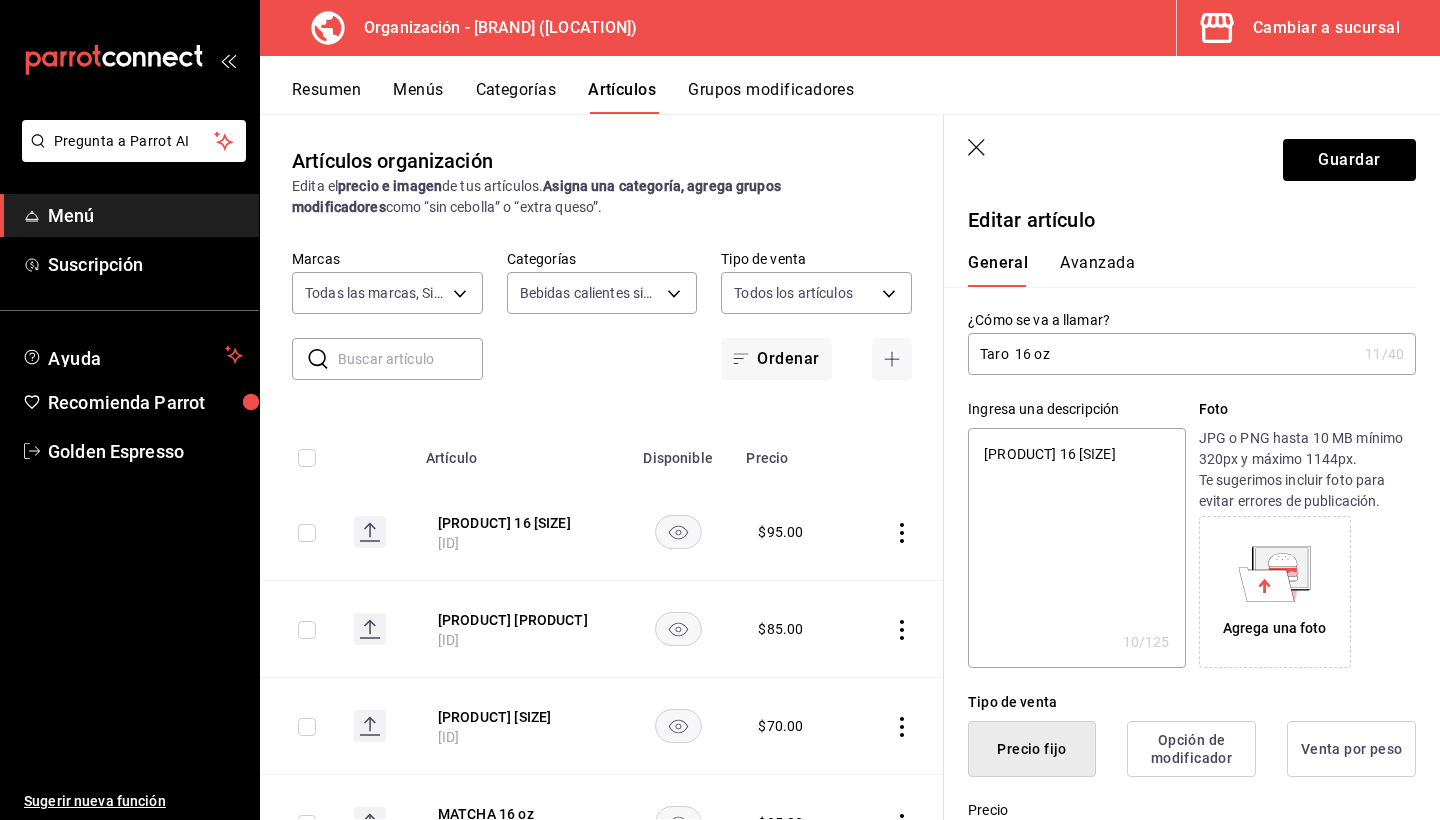 type on "x" 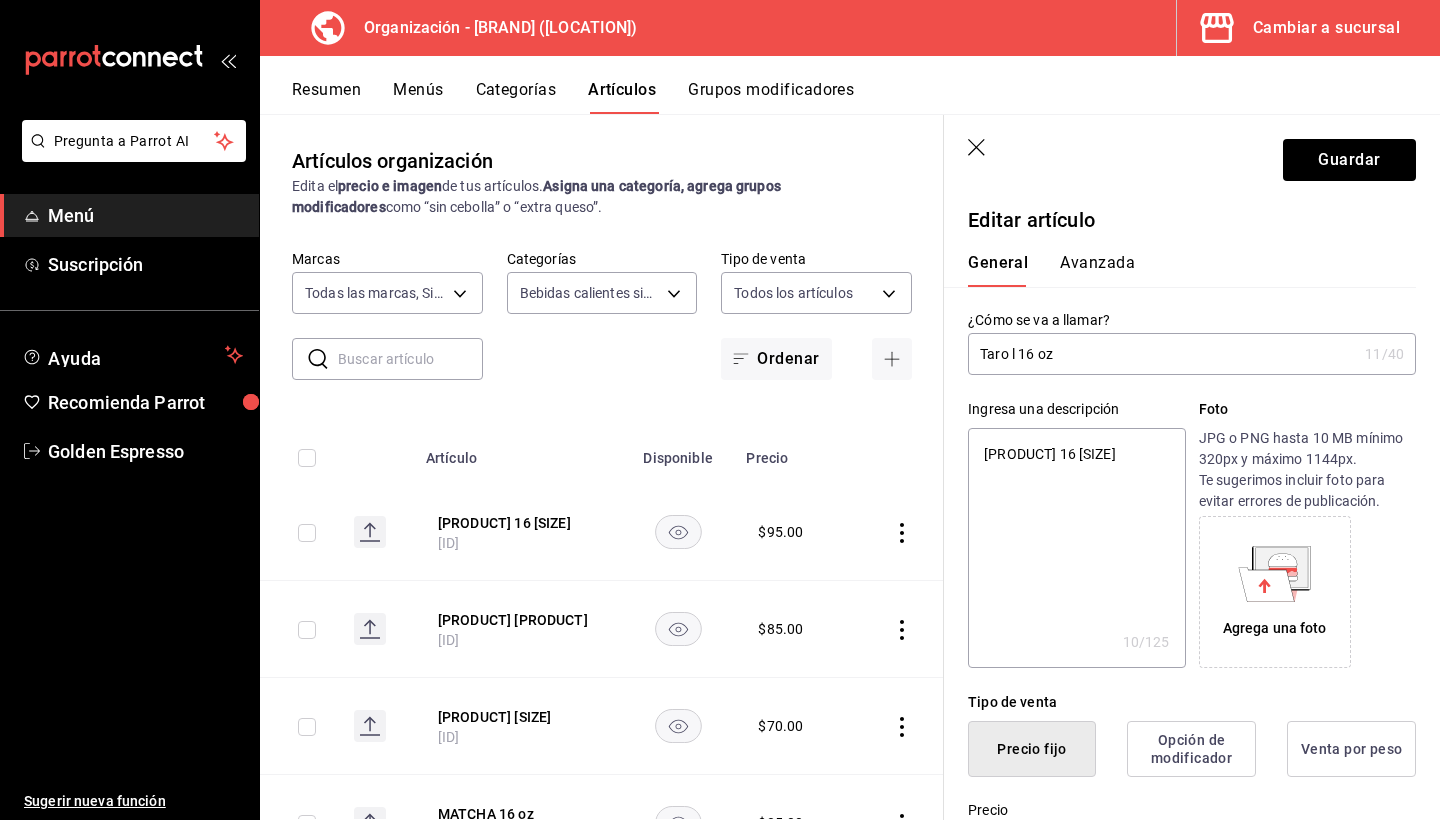 type on "[PRODUCT] 16 [SIZE]" 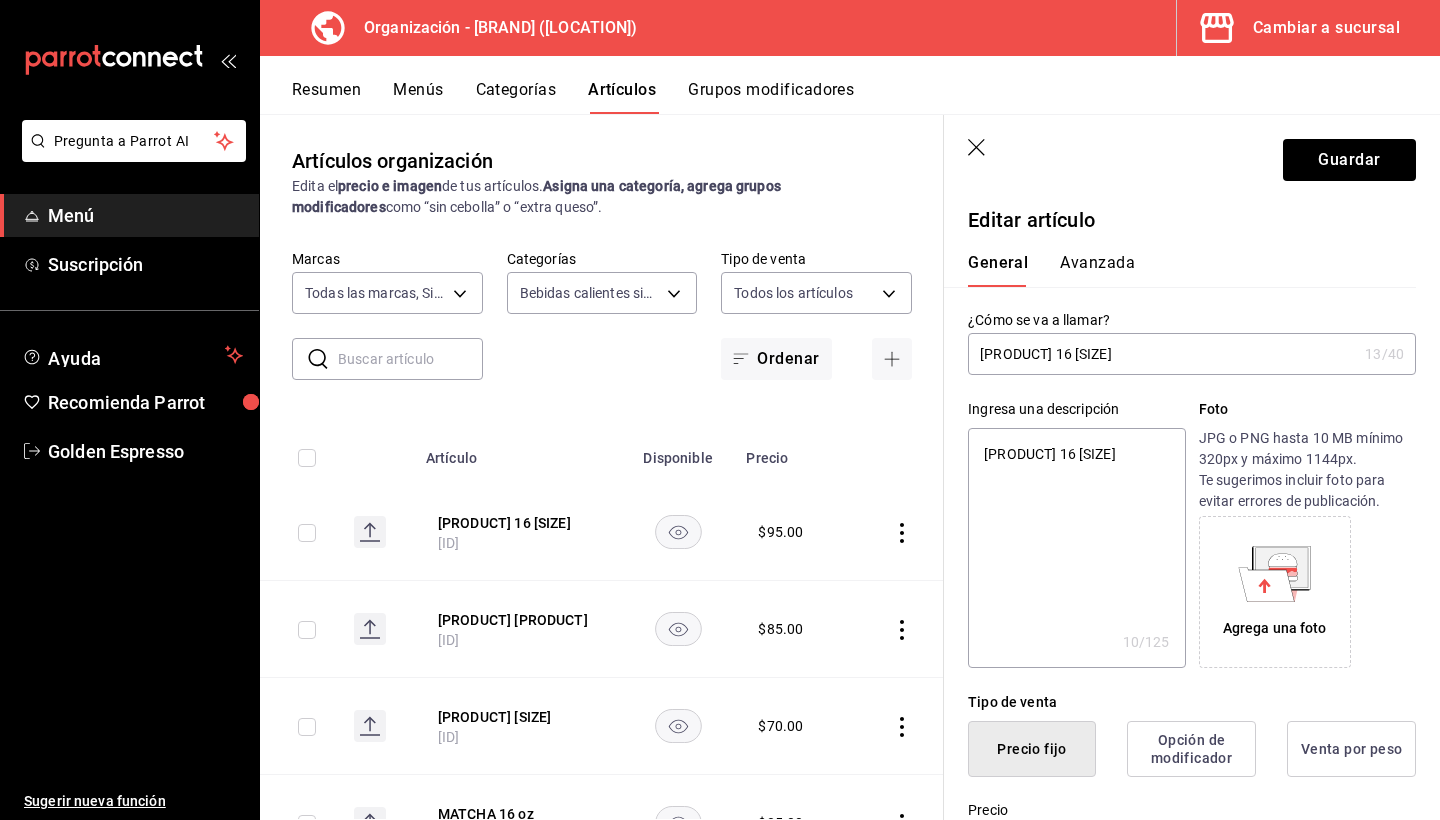 type on "[PRODUCT] [SIZE]" 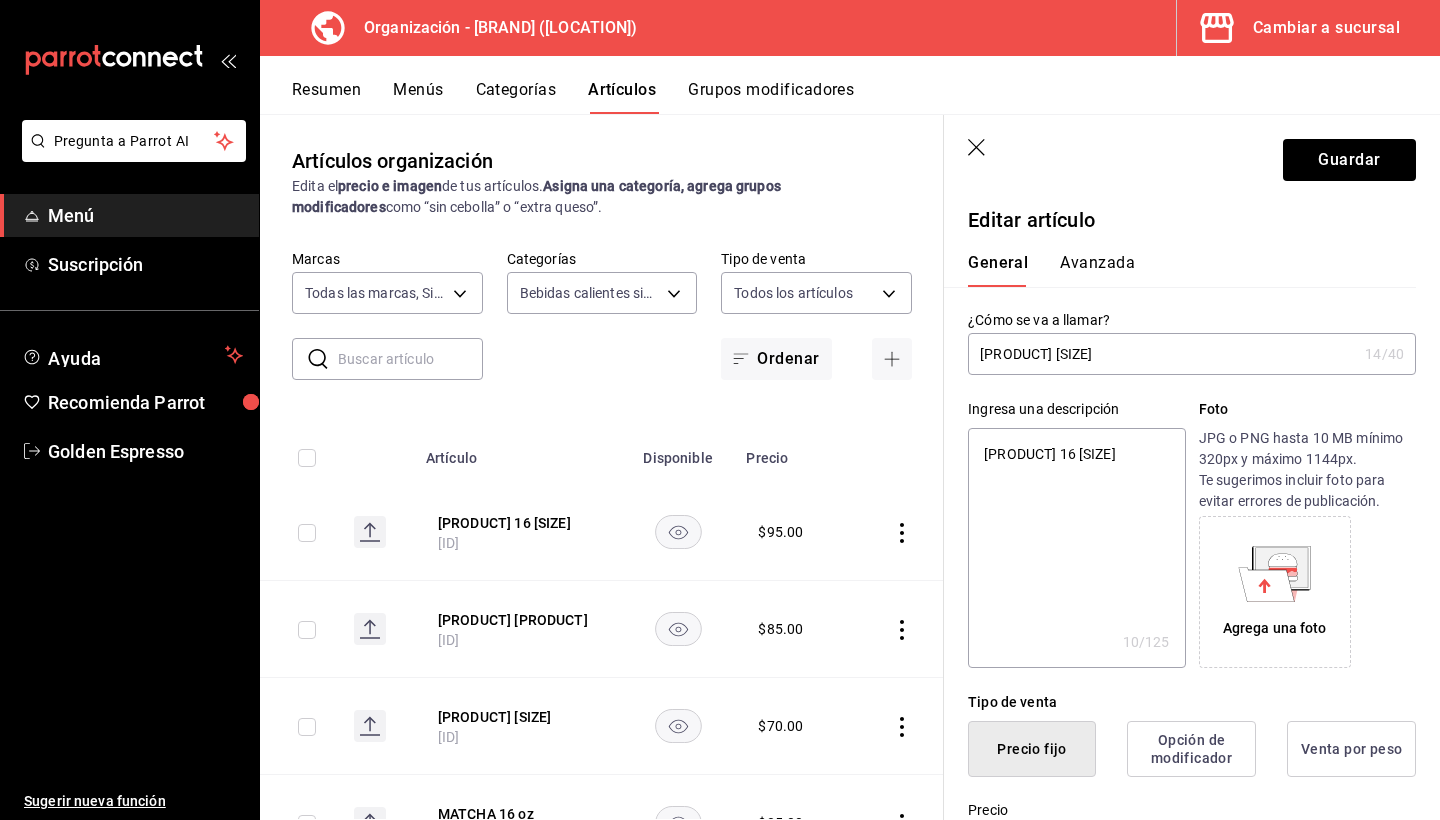 type on "[PRODUCT] [PRODUCT]" 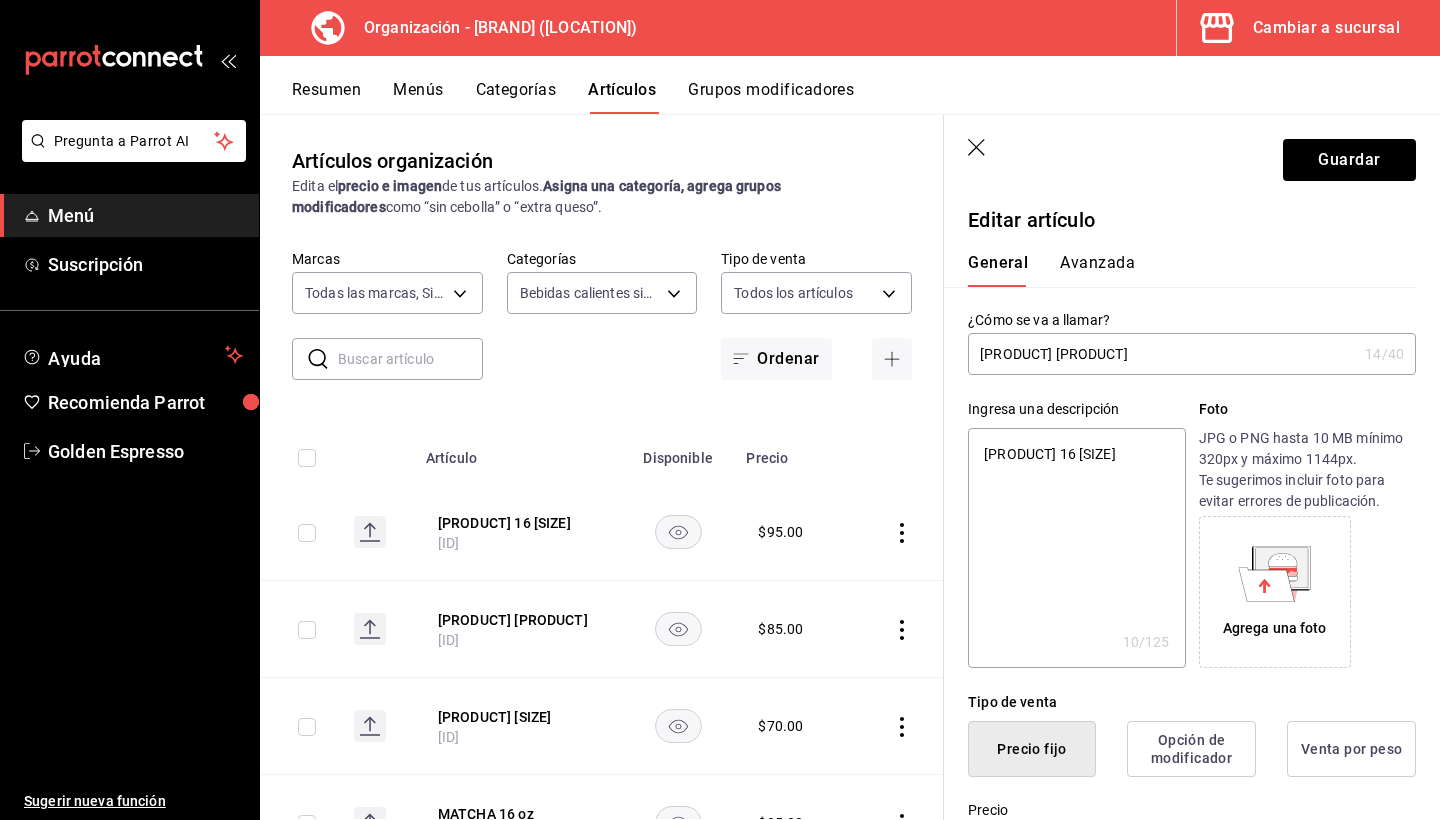 type on "Taro latte 16 oz" 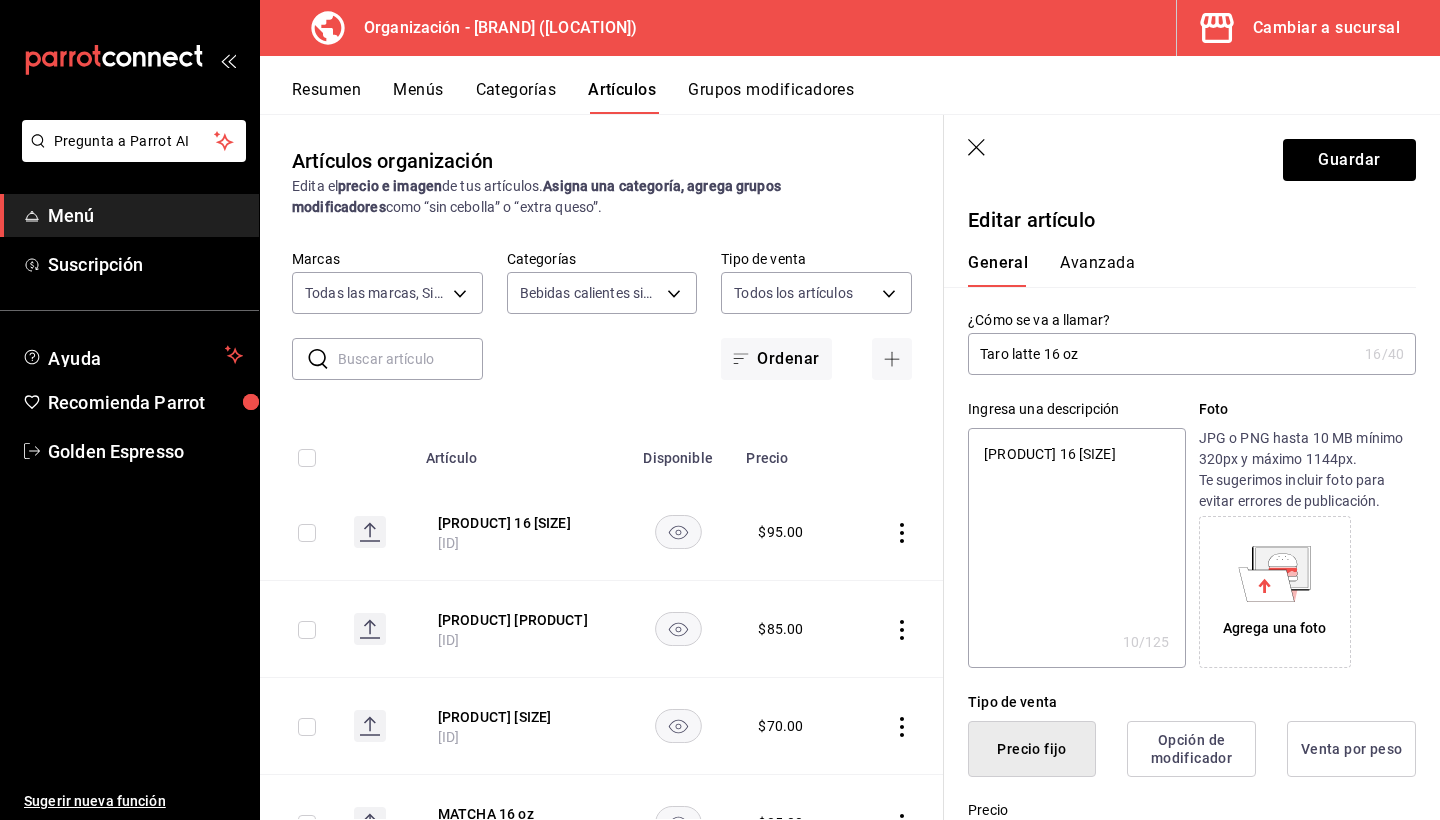 click on "Taro latte 16 oz" at bounding box center (1162, 354) 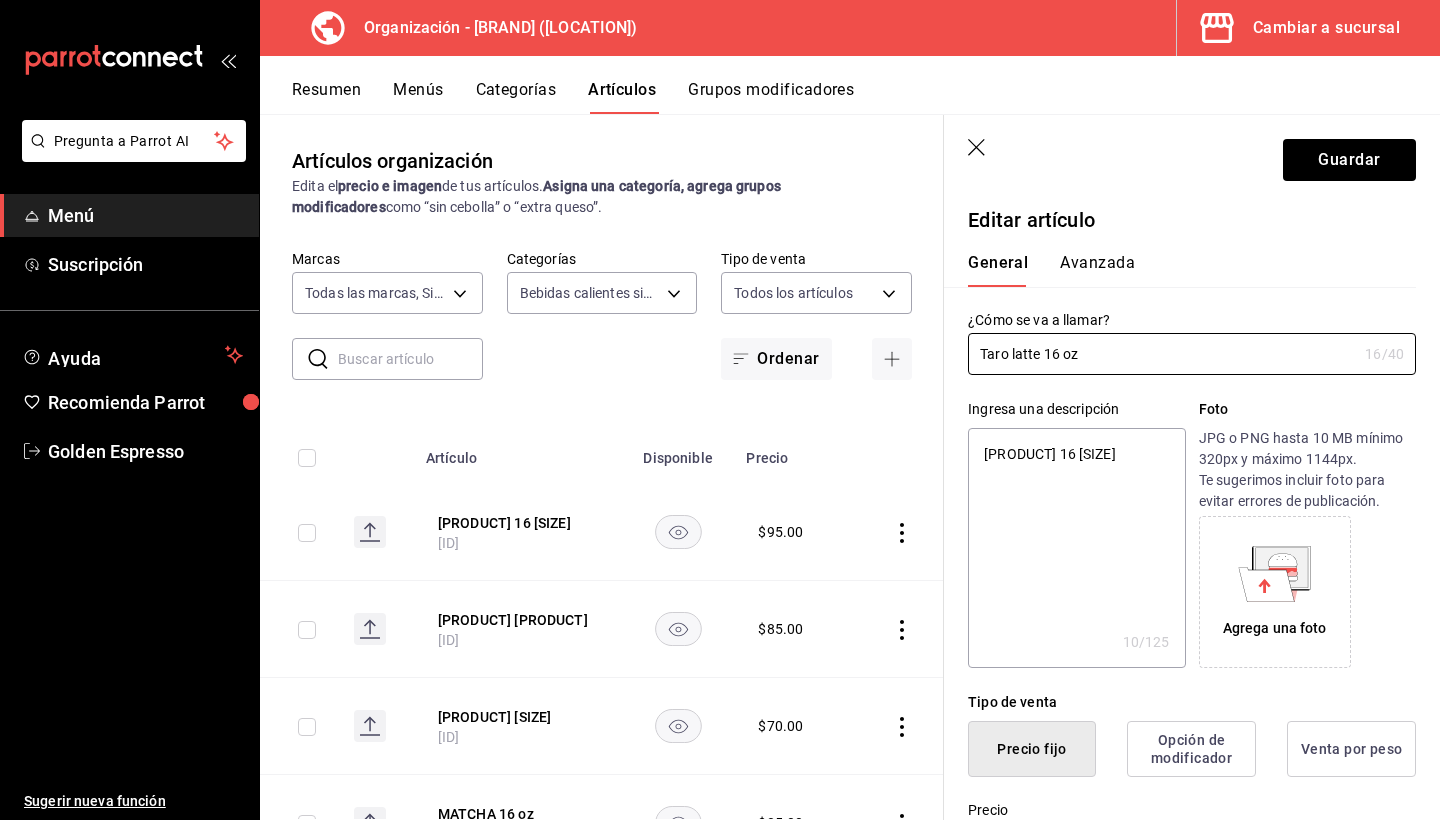 type on "Taro latte 16 oz" 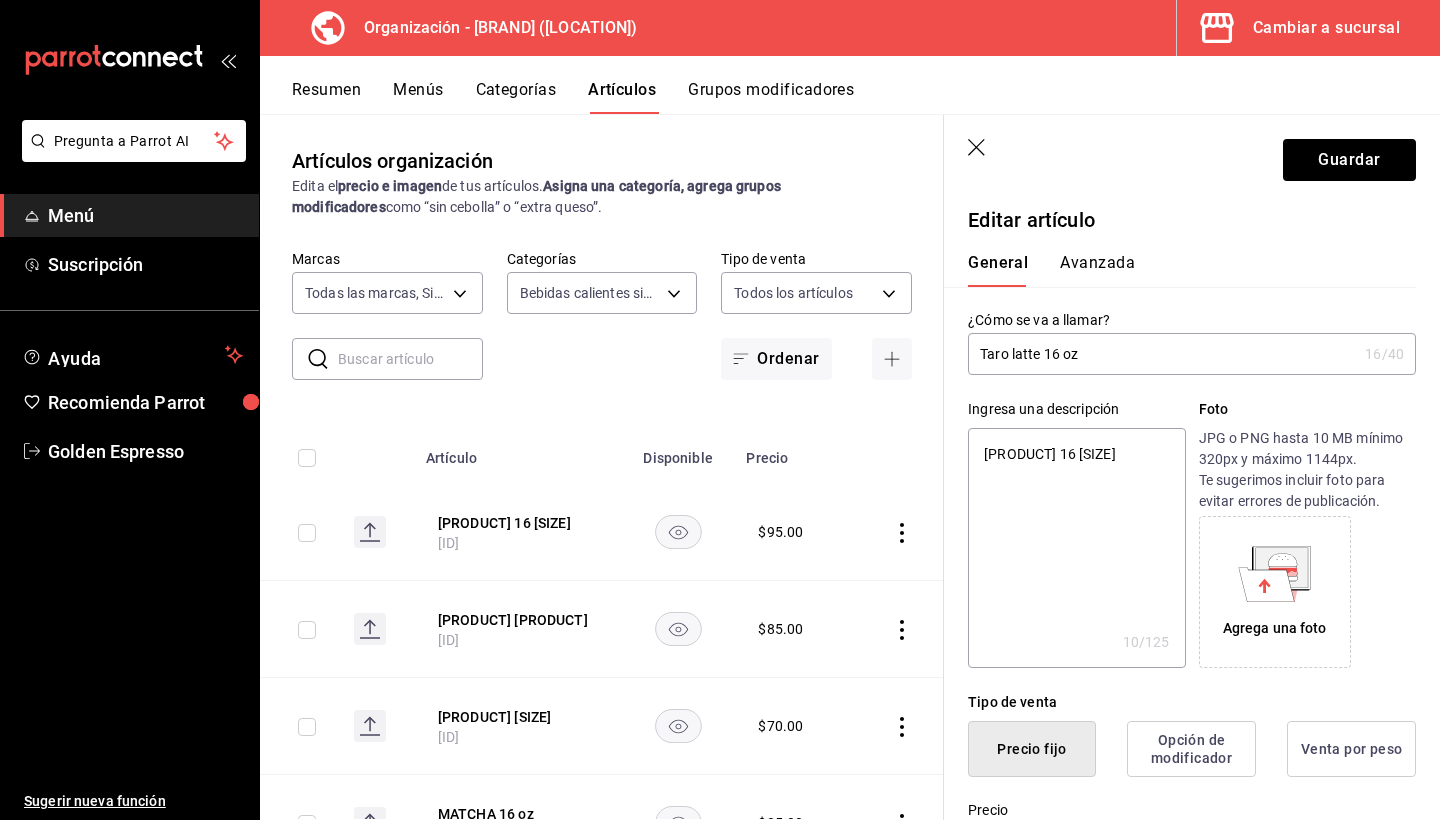 click on "[PRODUCT] 16 [SIZE]" at bounding box center [1076, 548] 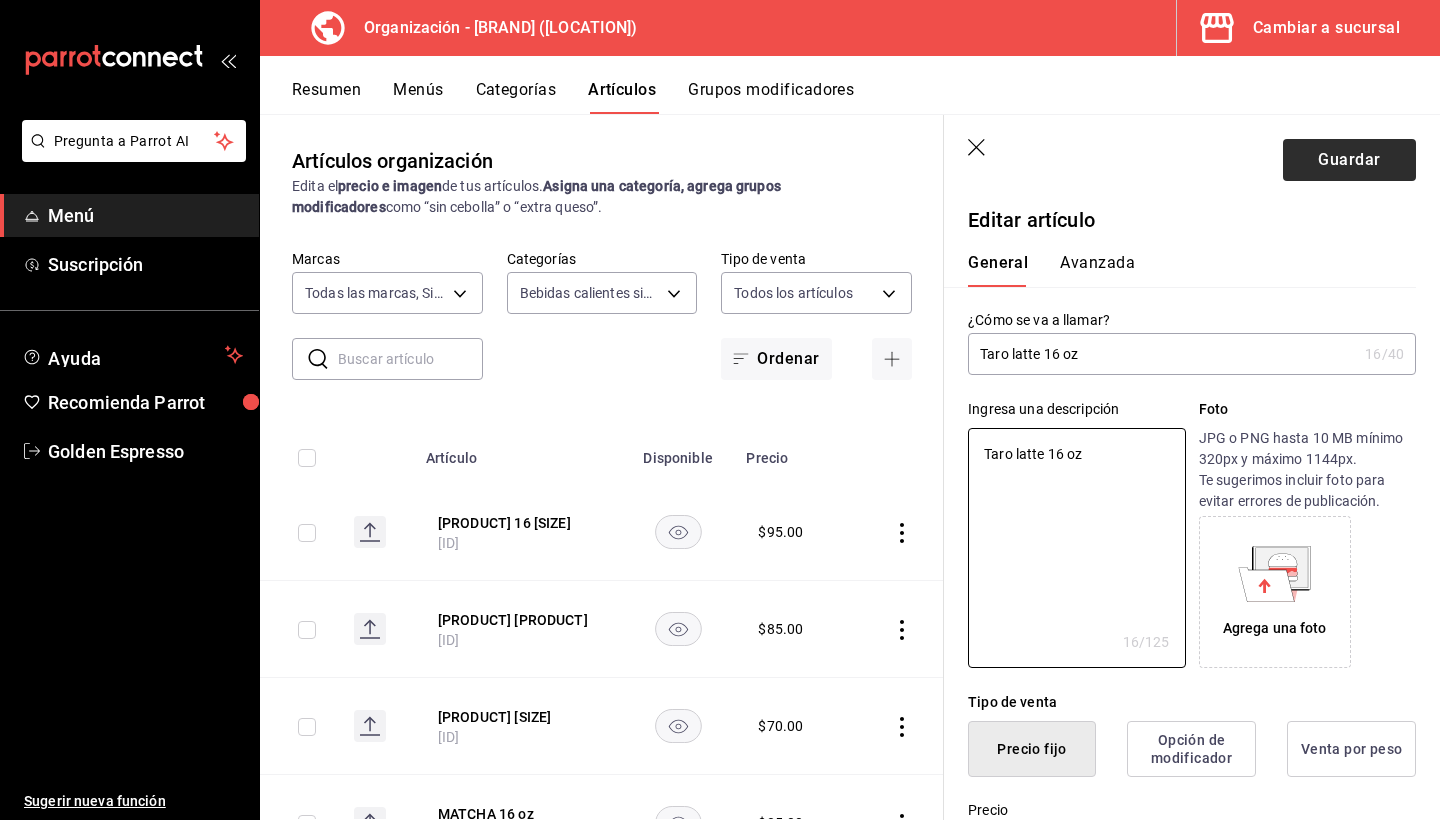 type on "Taro latte 16 oz" 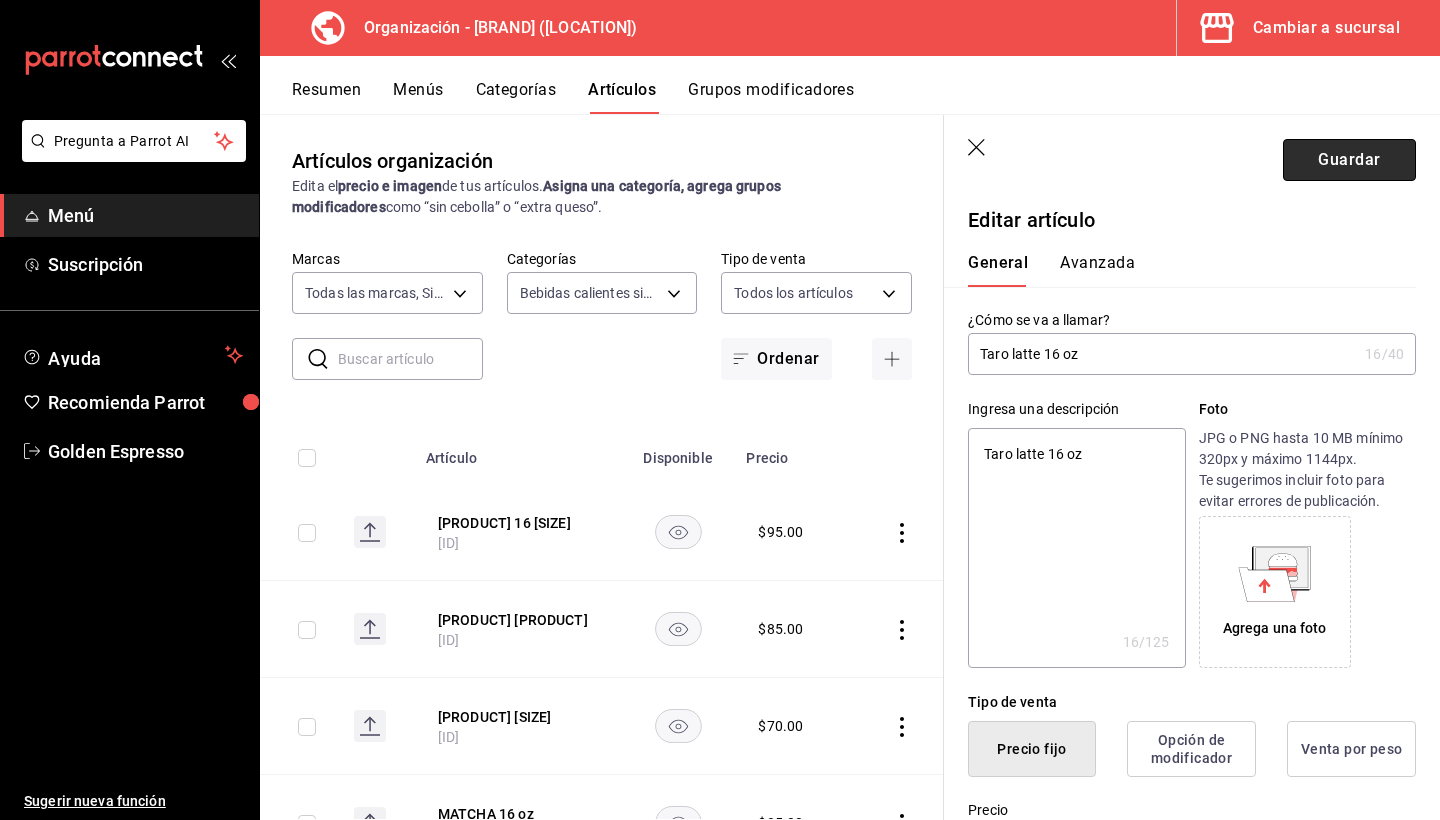 click on "Guardar" at bounding box center (1349, 160) 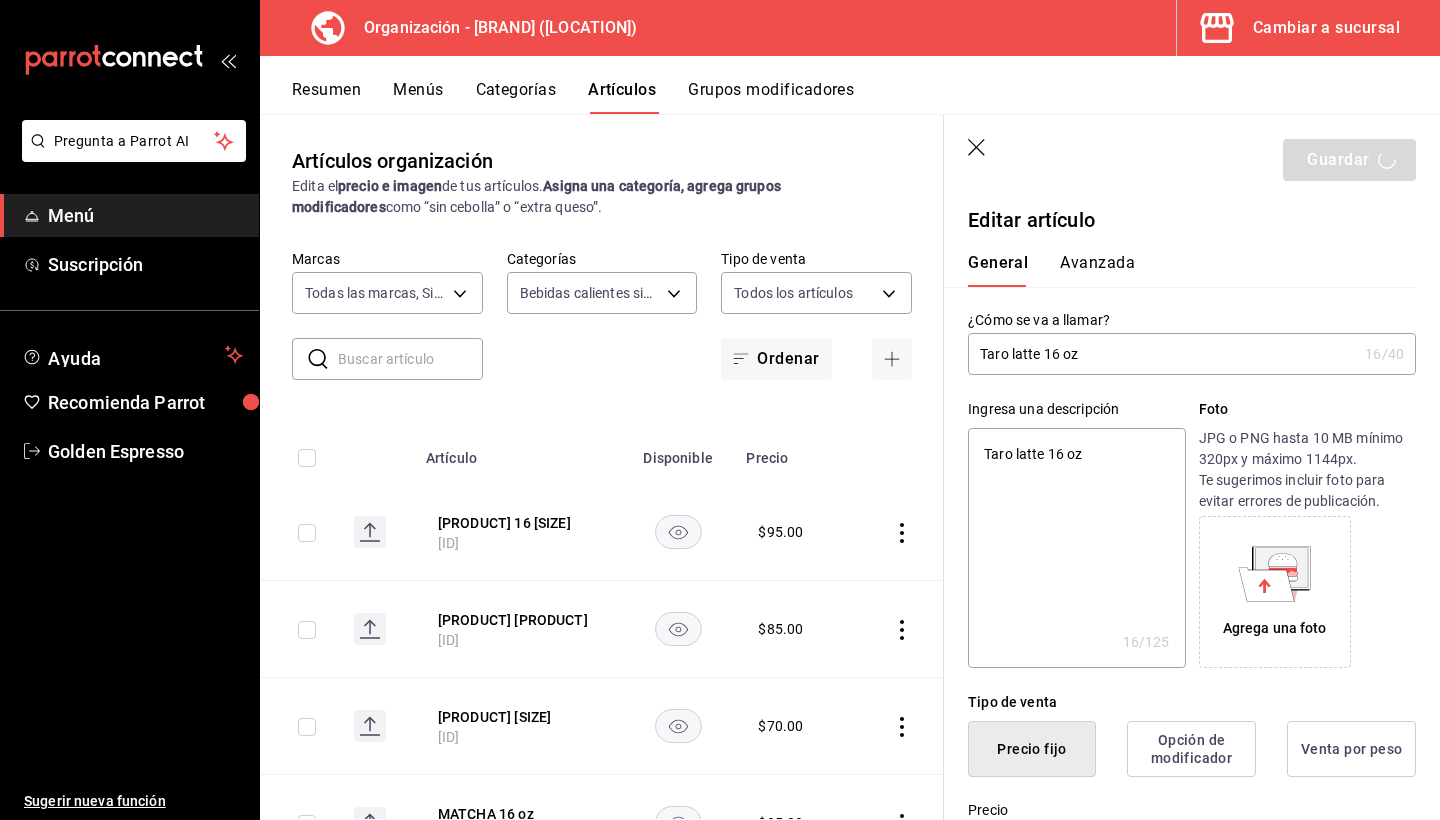 type on "x" 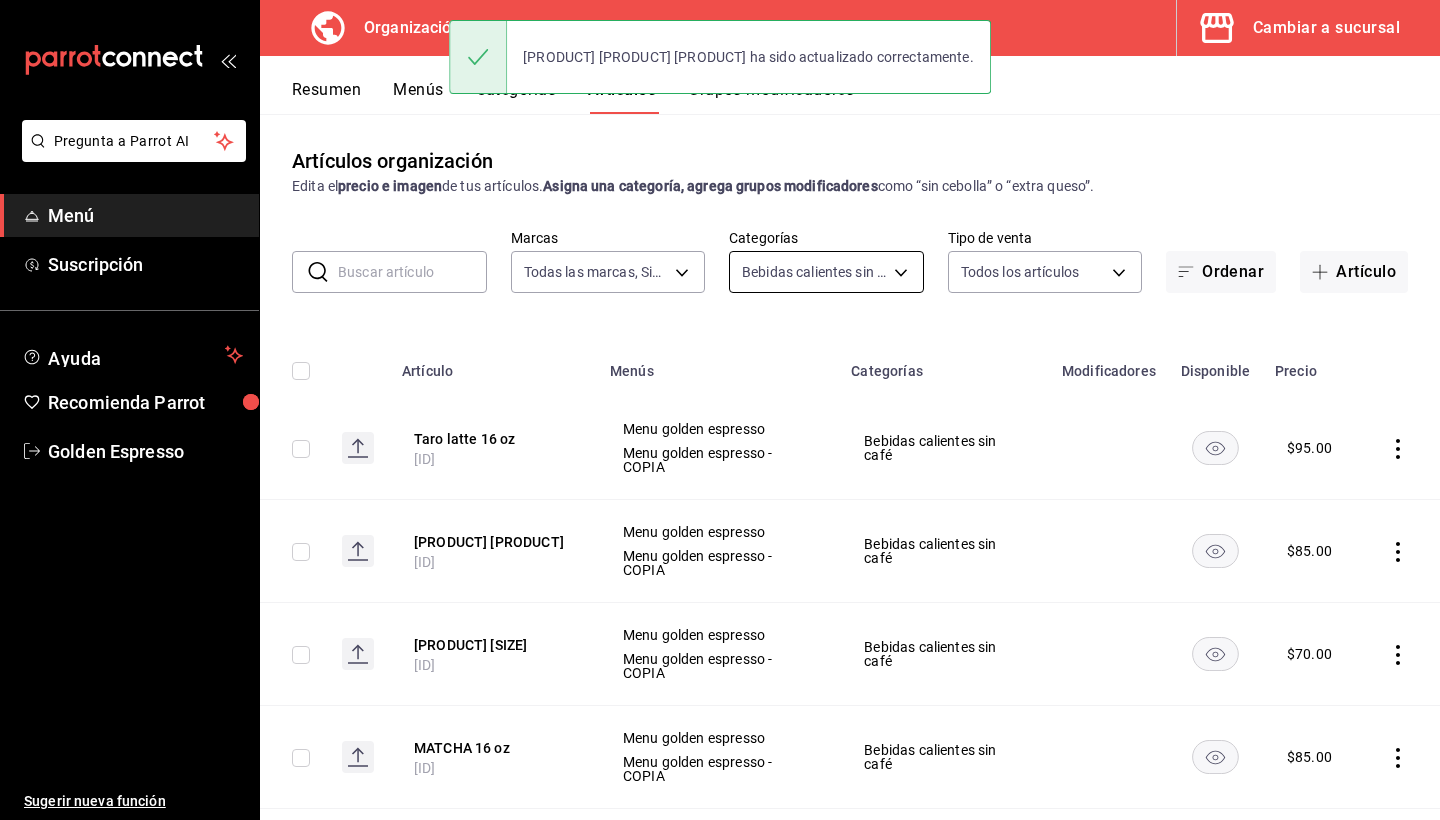 click on "Pregunta a Parrot AI Menú   Suscripción   Ayuda Recomienda Parrot   [BRAND]   Sugerir nueva función   Organización - [BRAND] ([LOCATION]) Cambiar a sucursal Resumen Menús Categorías Artículos Grupos modificadores Artículos organización Edita el  precio e imagen  de tus artículos.  Asigna una categoría, agrega grupos modificadores  como “sin cebolla” o “extra queso”. ​ ​ Marcas Todas las marcas, Sin marca [UUID] Categorías Bebidas calientes sin café [UUID] Tipo de venta Todos los artículos ALL Ordenar Artículo Artículo Menús Categorías Modificadores Disponible Precio [PRODUCT] [ID] Menu [BRAND] Menu [BRAND] - COPIA Bebidas calientes sin café $ 95.00 [PRODUCT] [ID] Menu [BRAND] Menu [BRAND] - COPIA Bebidas calientes sin café $ 85.00 [PRODUCT] [ID] Menu [BRAND] Menu [BRAND] - COPIA $ 70.00 $ 85.00" at bounding box center (720, 410) 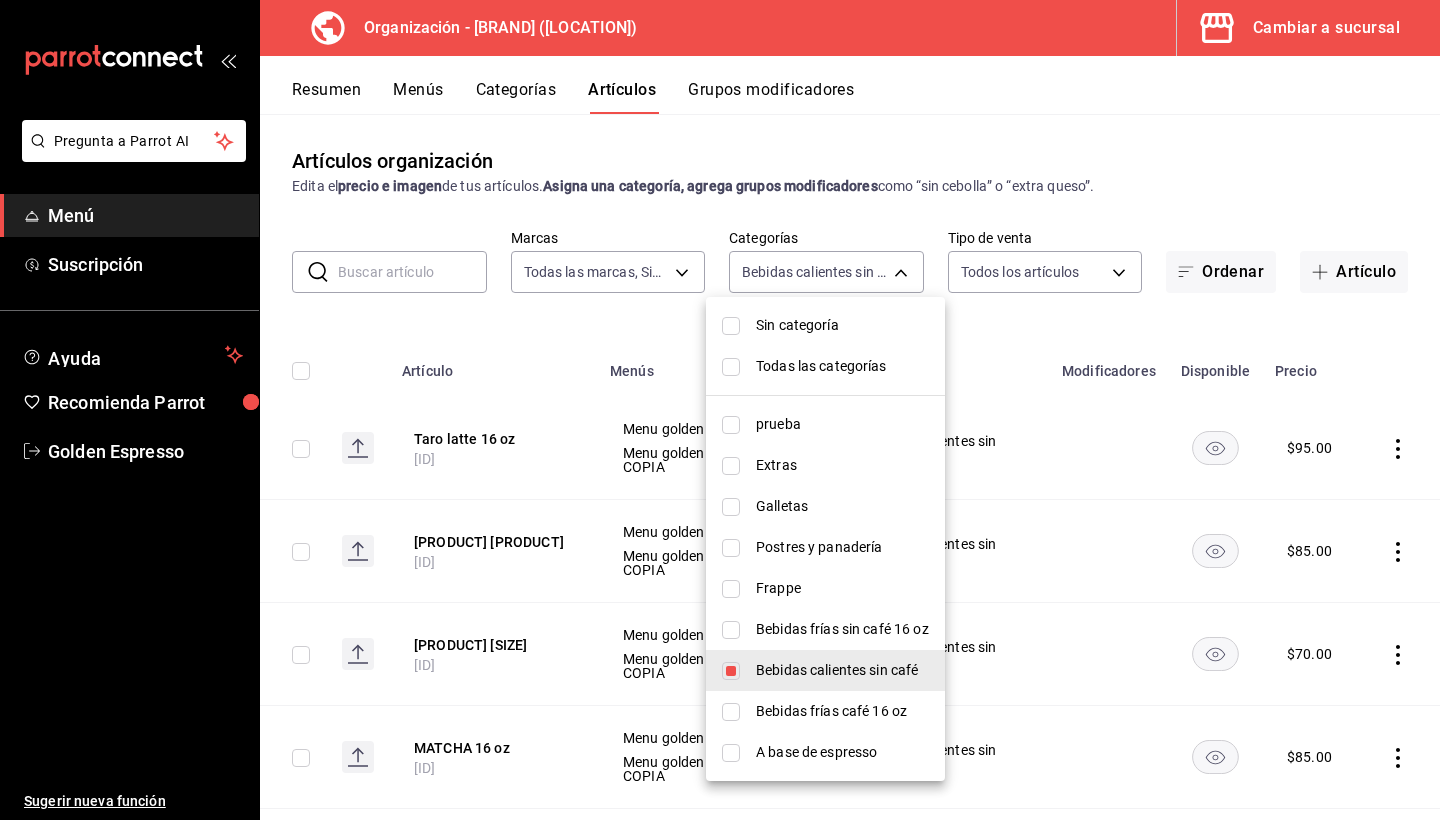 click on "Bebidas calientes sin café" at bounding box center [825, 670] 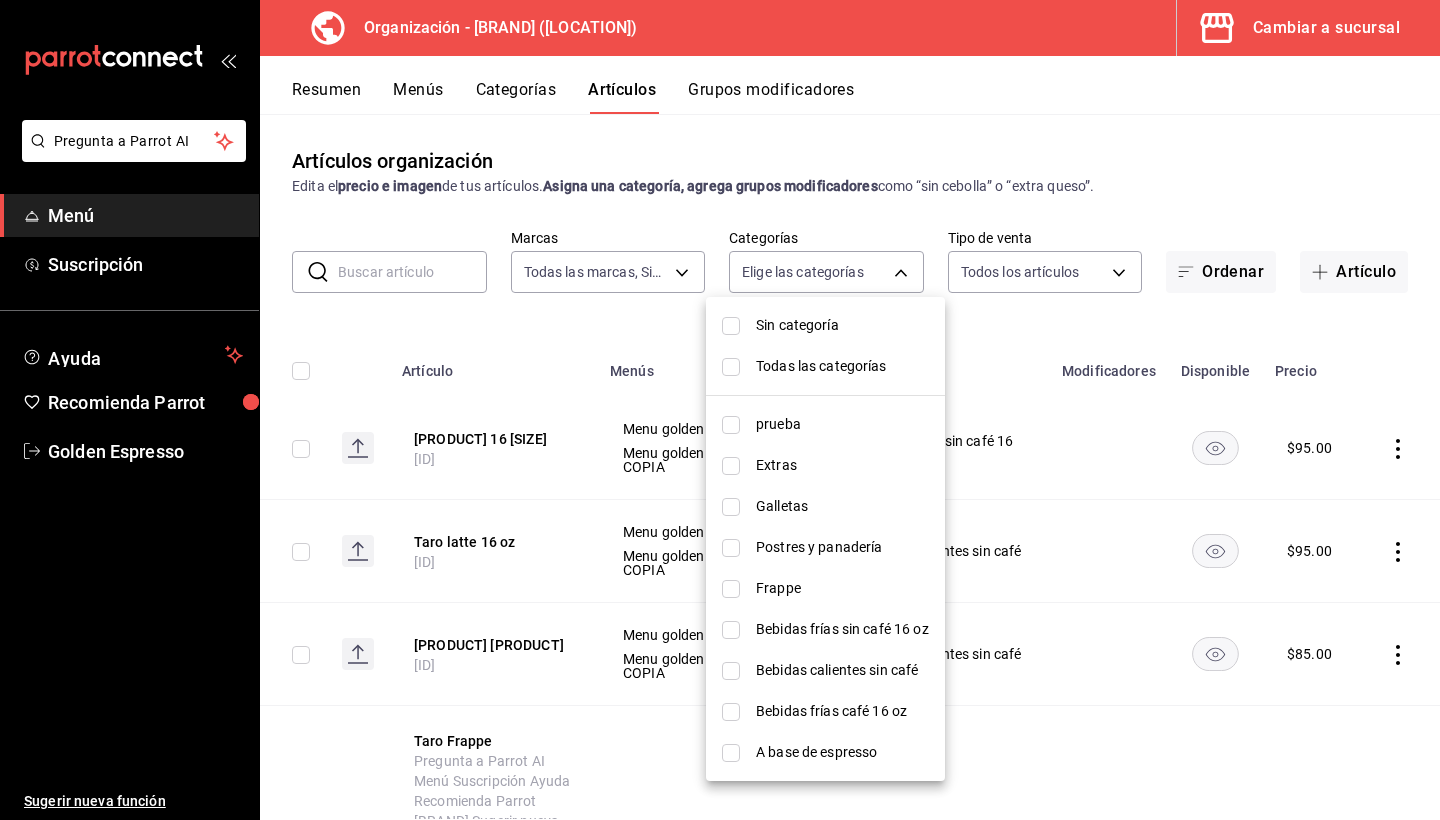click on "Bebidas frías sin café 16 oz" at bounding box center [842, 629] 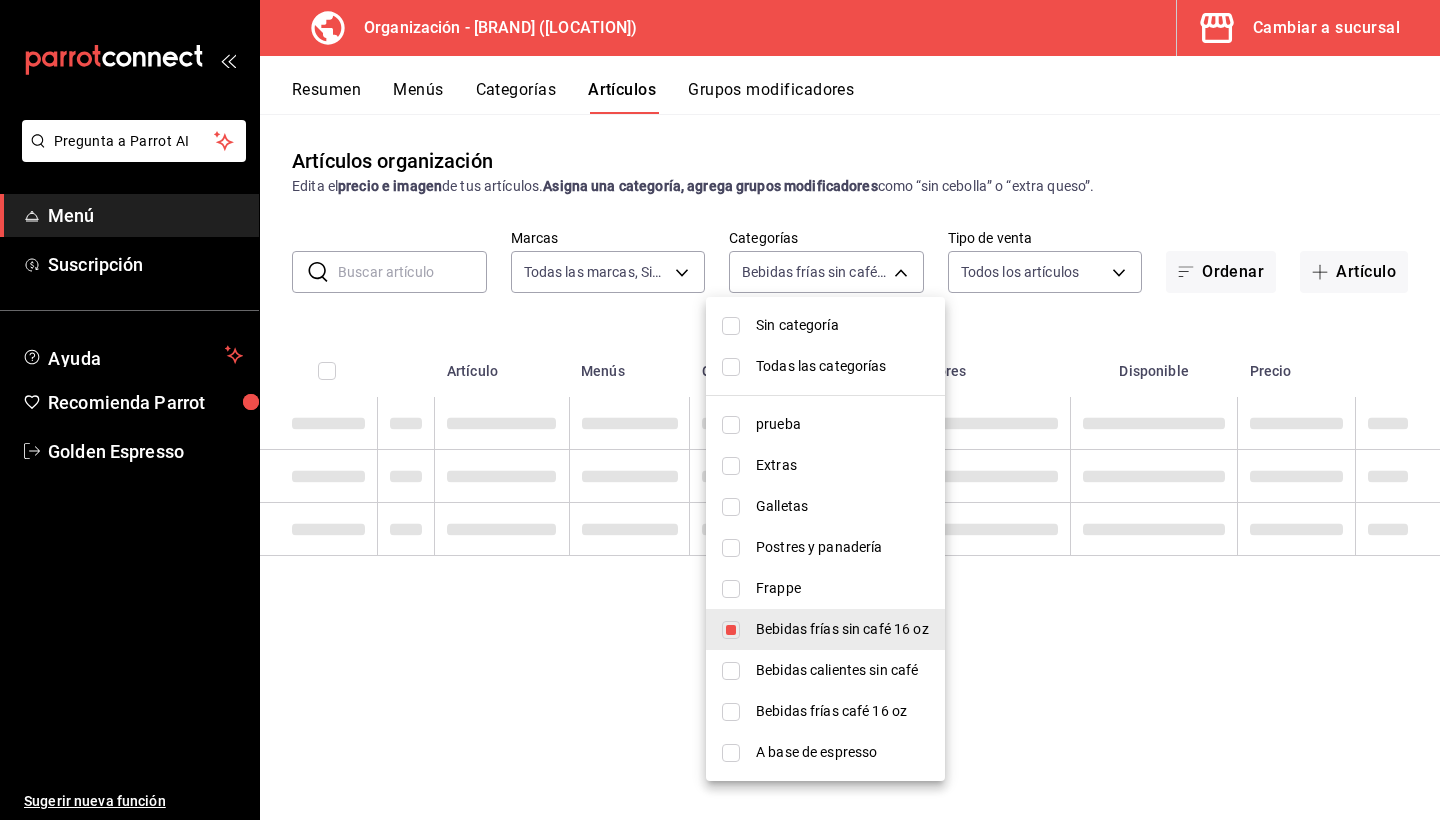 type on "[UUID]" 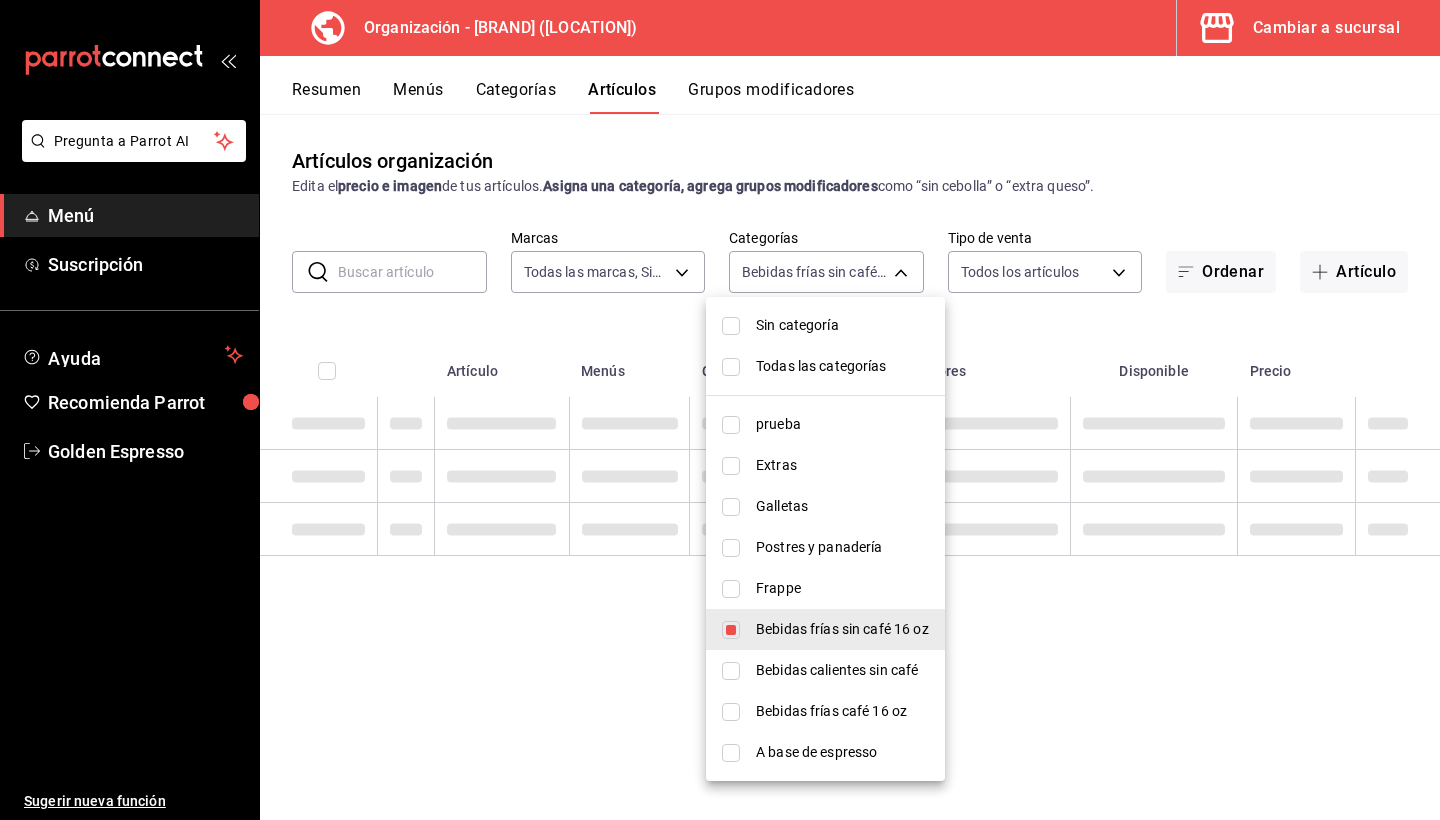 checkbox on "true" 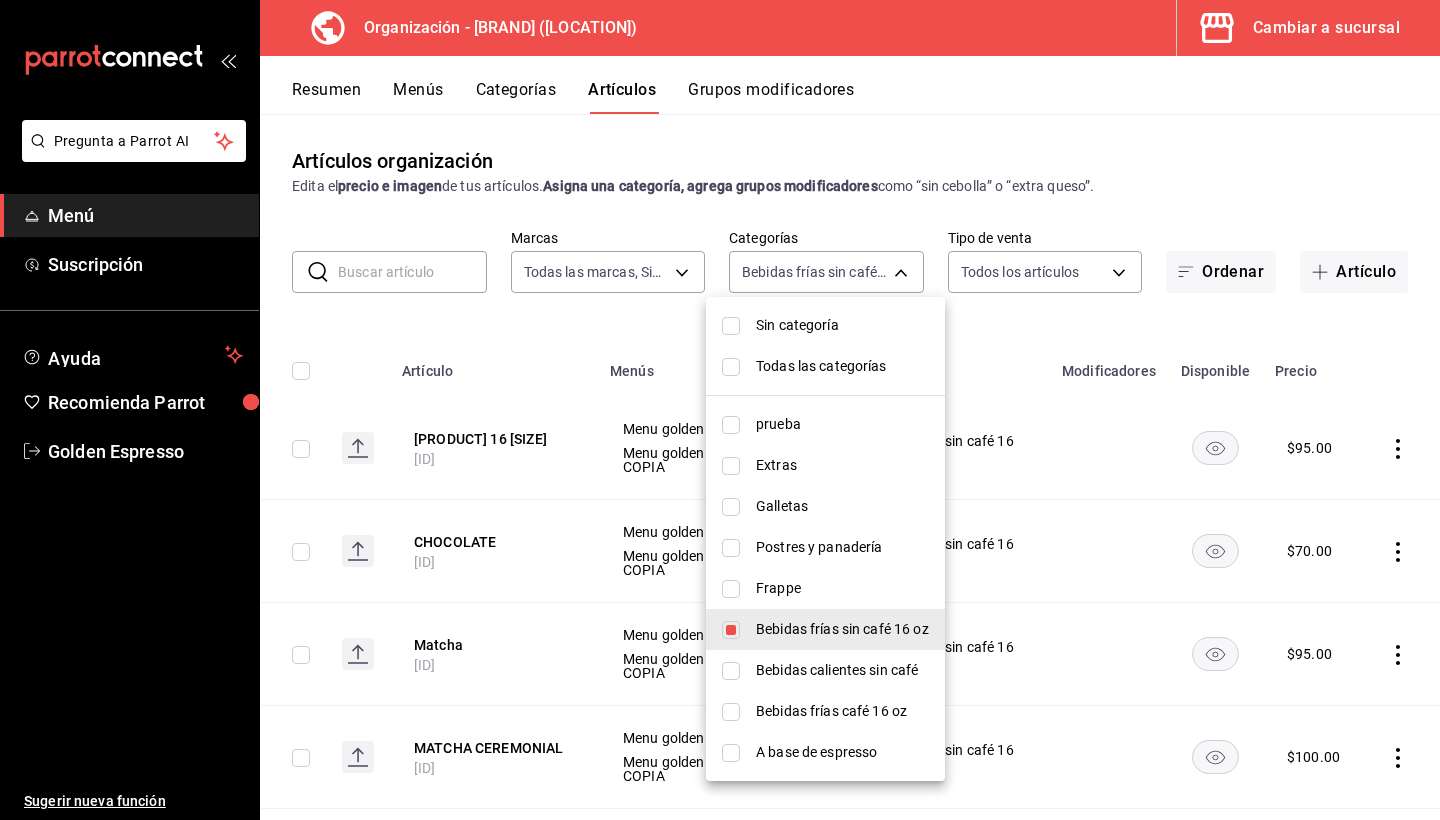 click at bounding box center [720, 410] 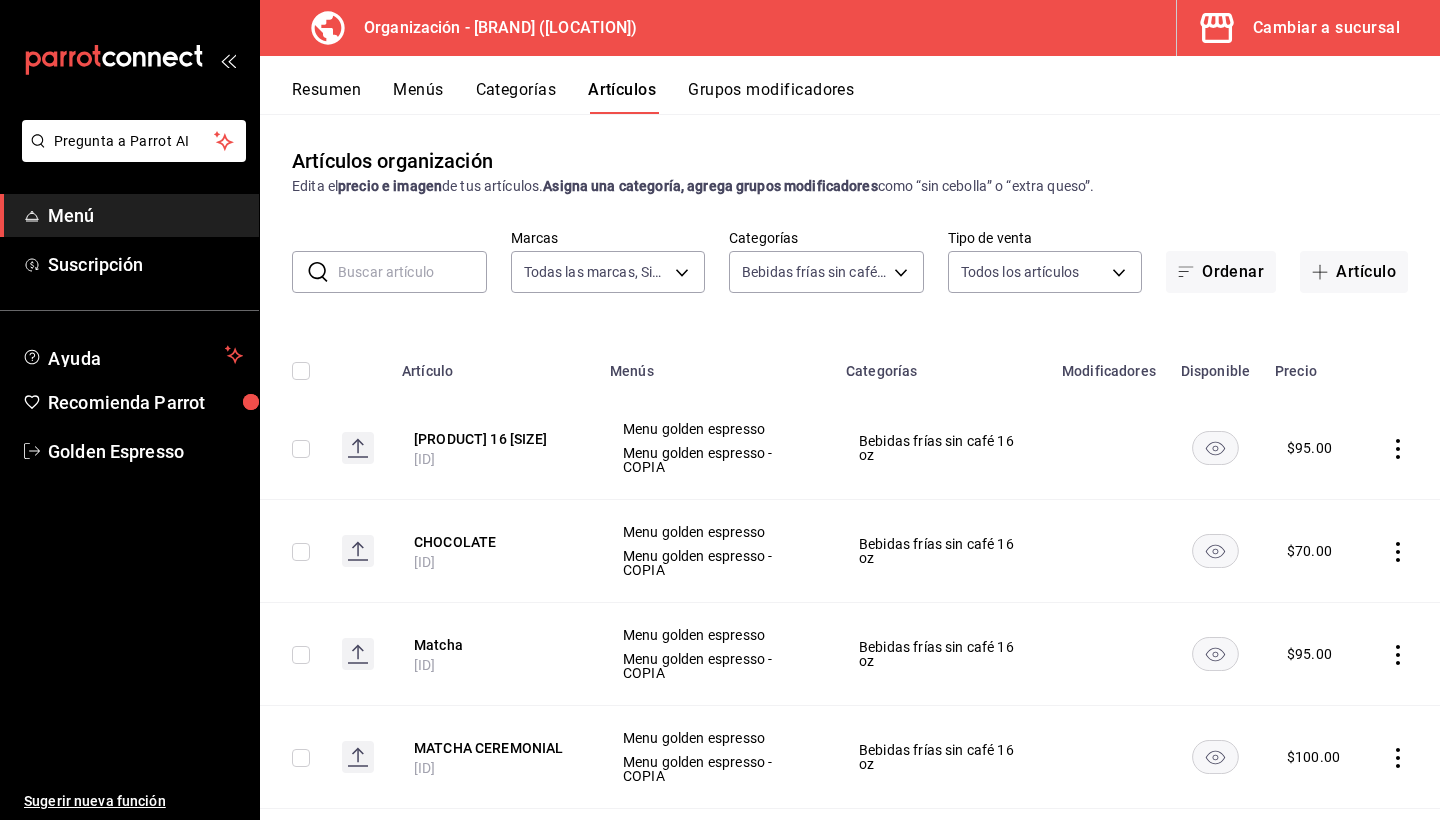 click 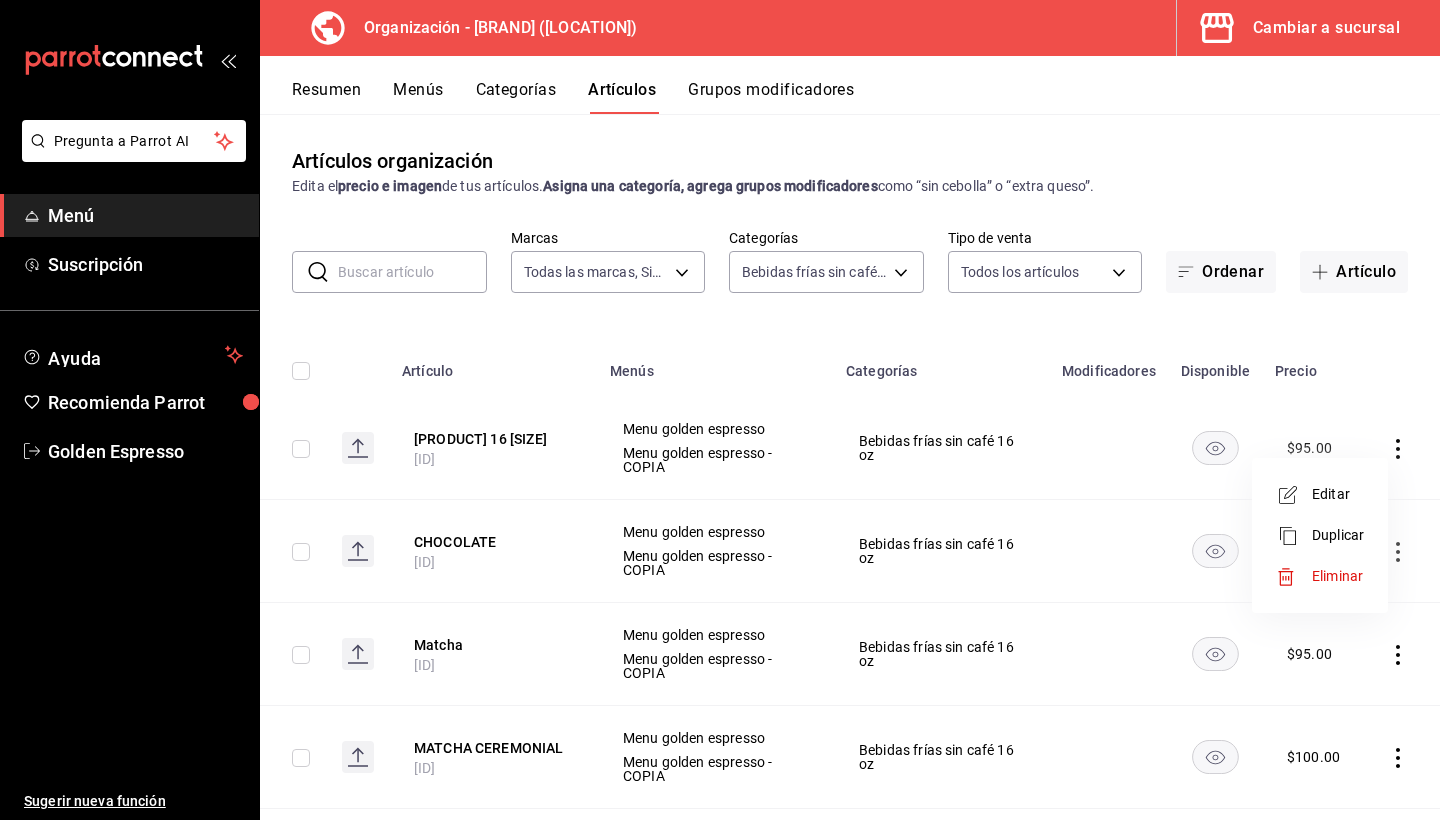 click on "Editar" at bounding box center [1338, 494] 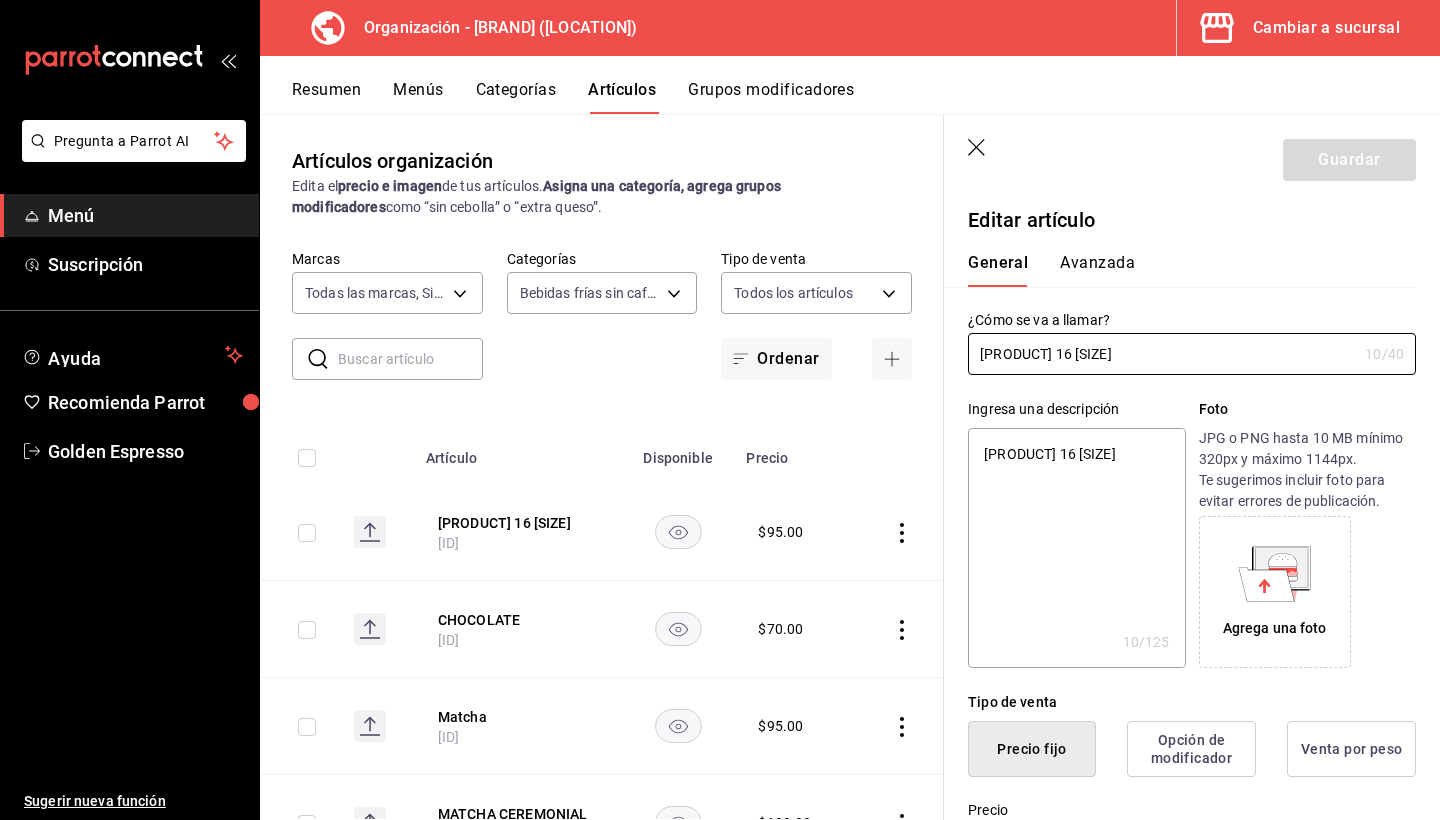 type on "x" 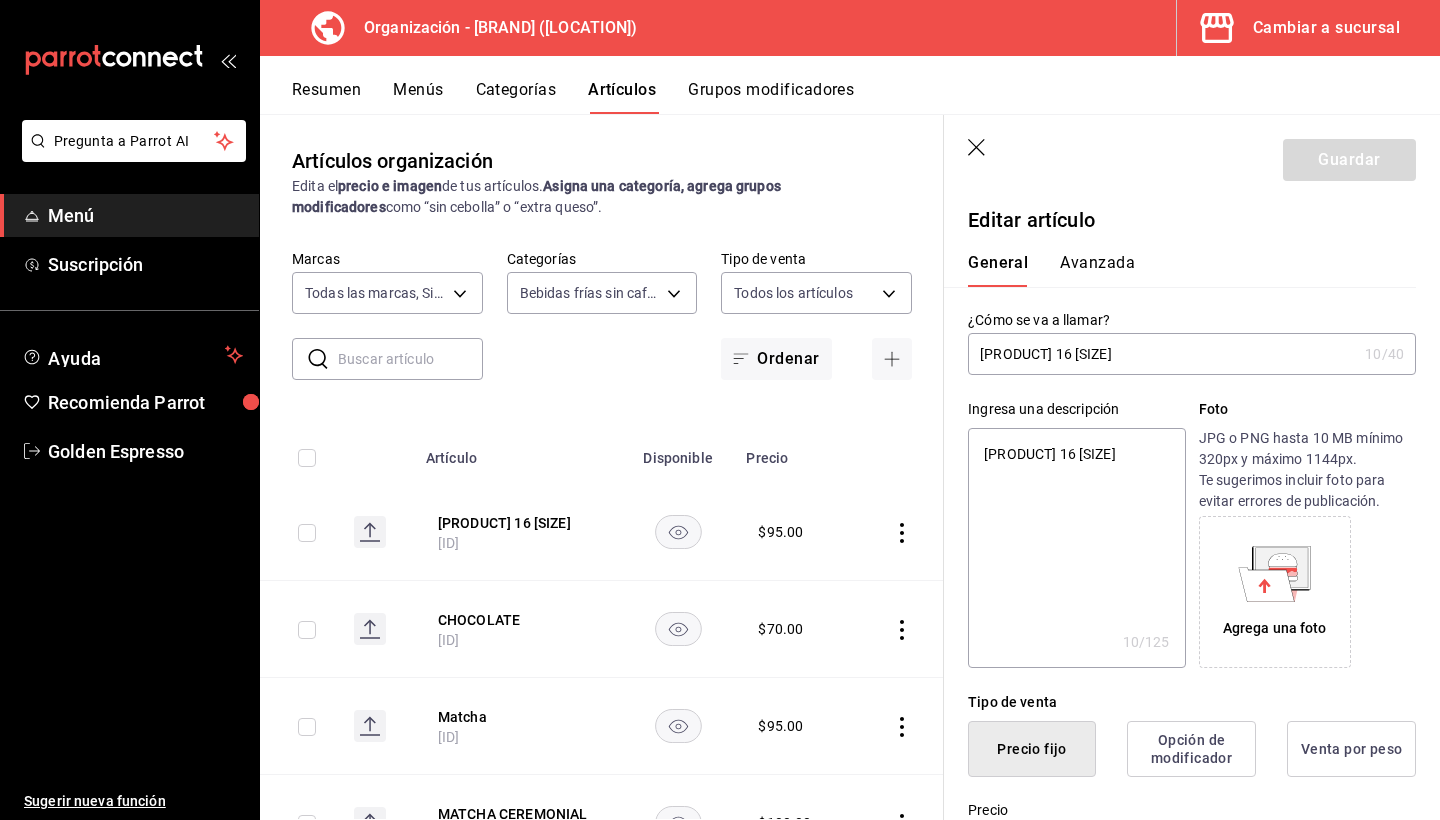 click on "[PRODUCT] 16 [SIZE]" at bounding box center [1162, 354] 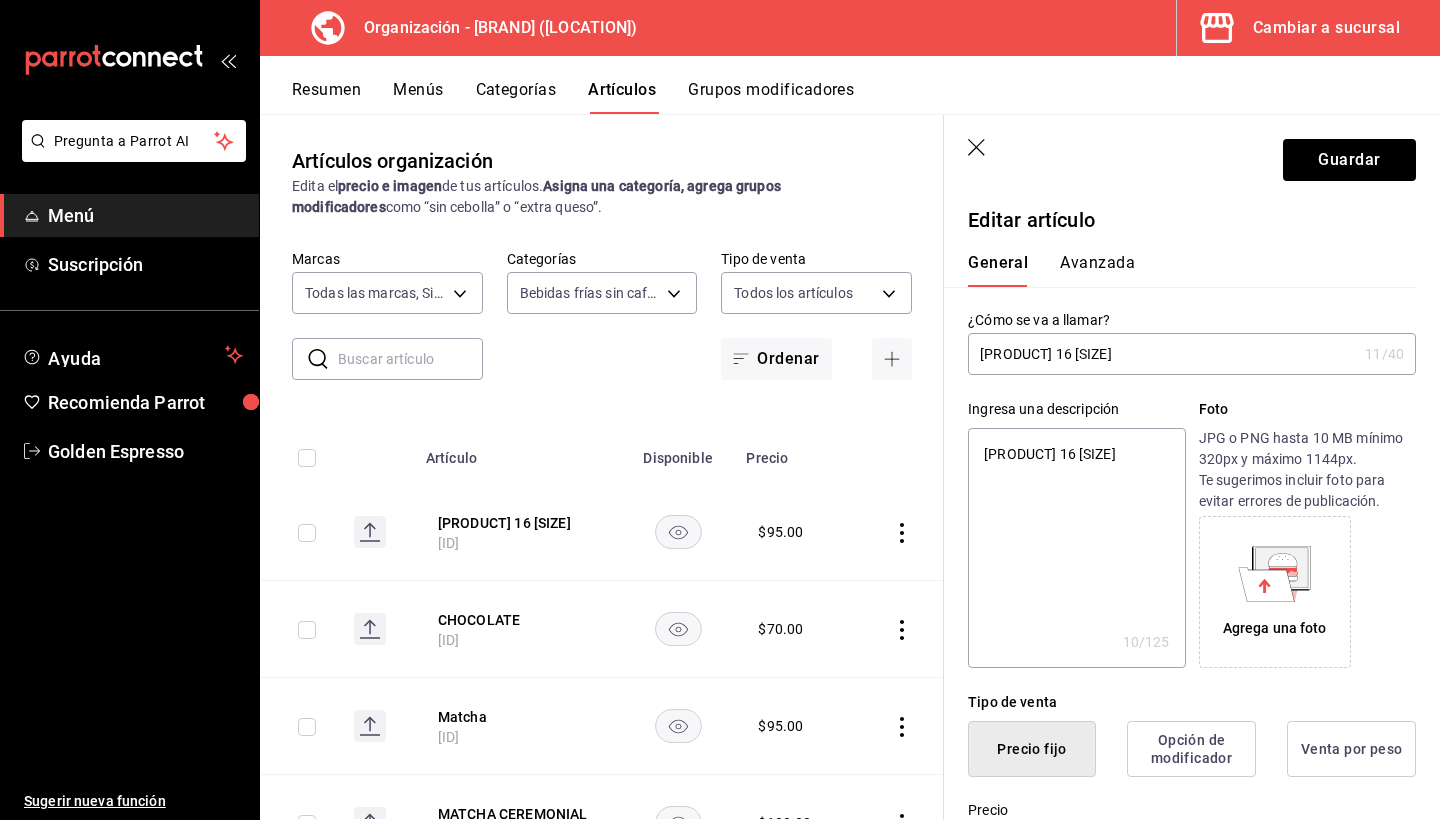 type on "x" 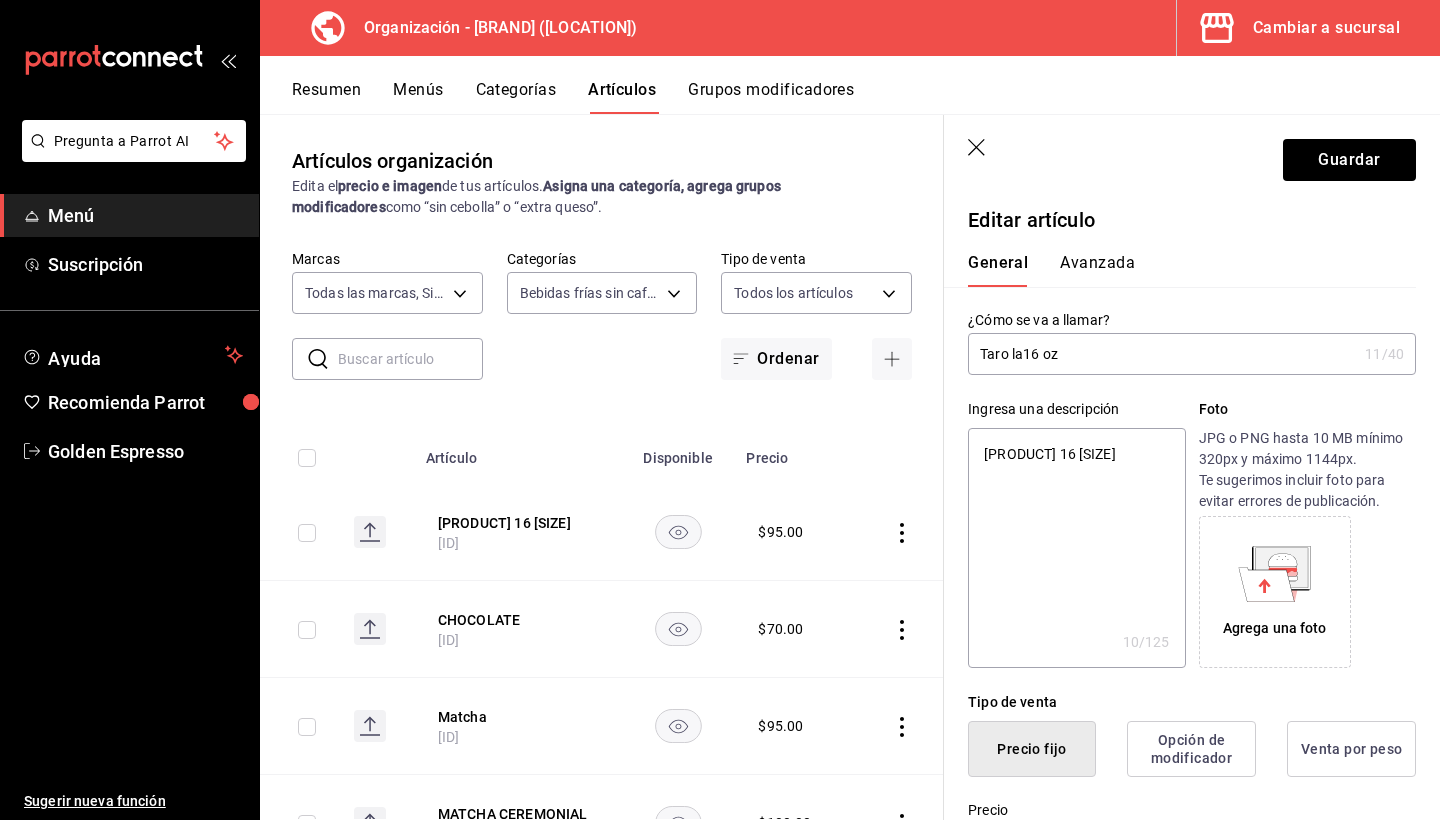type on "Taro lat16 oz" 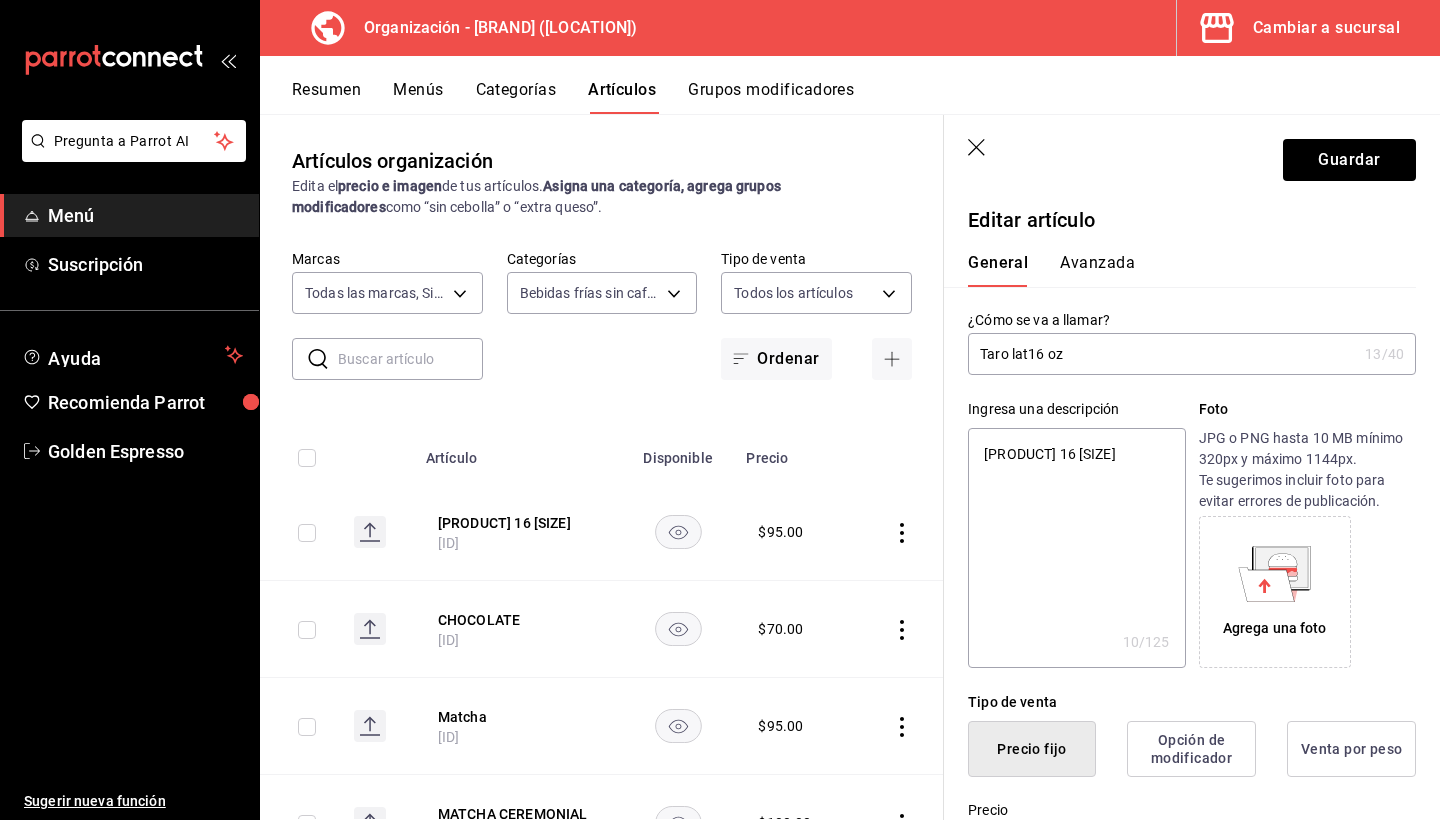 type on "Taro latt16 oz" 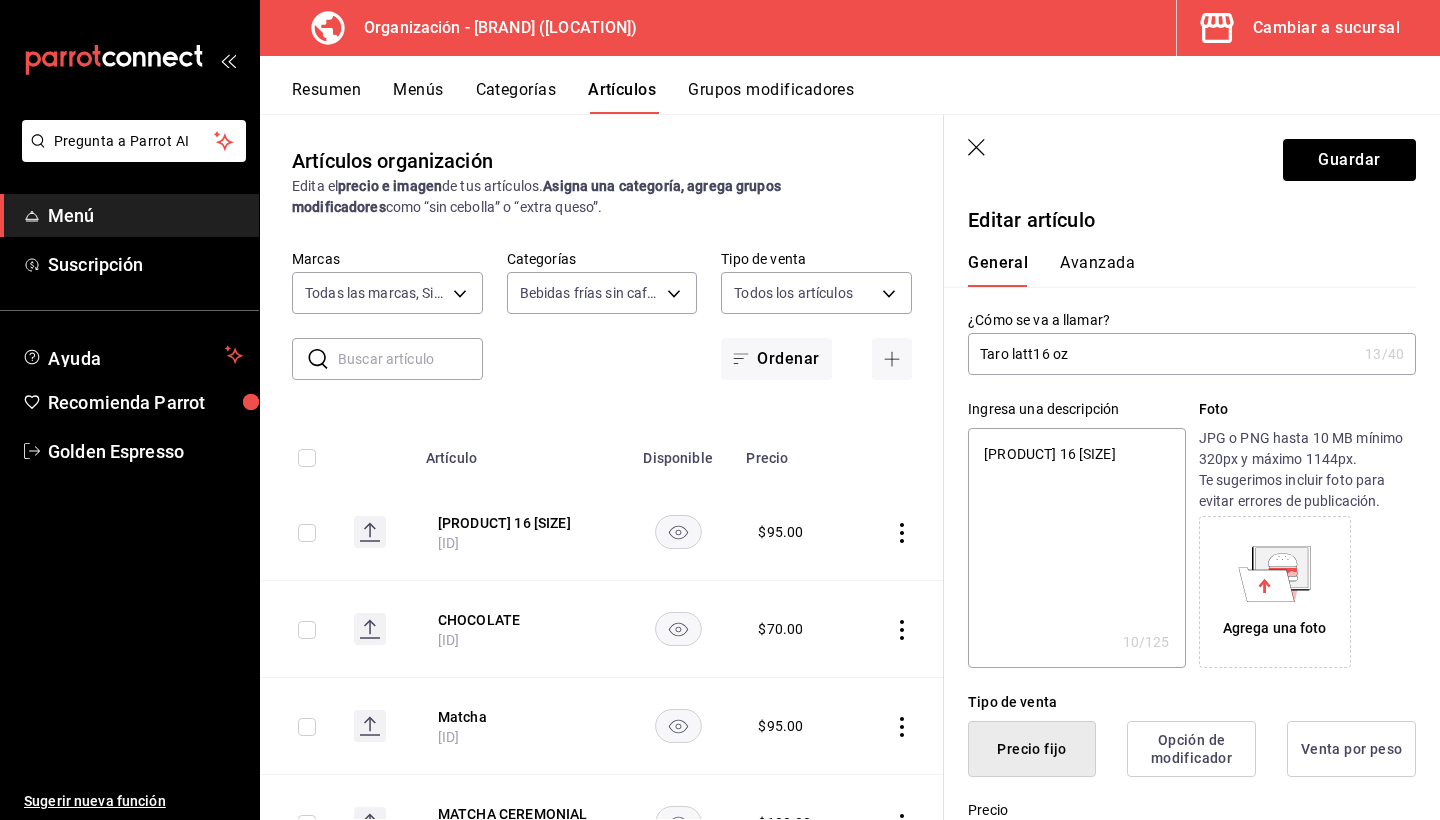 type on "[PRODUCT] [PRODUCT]" 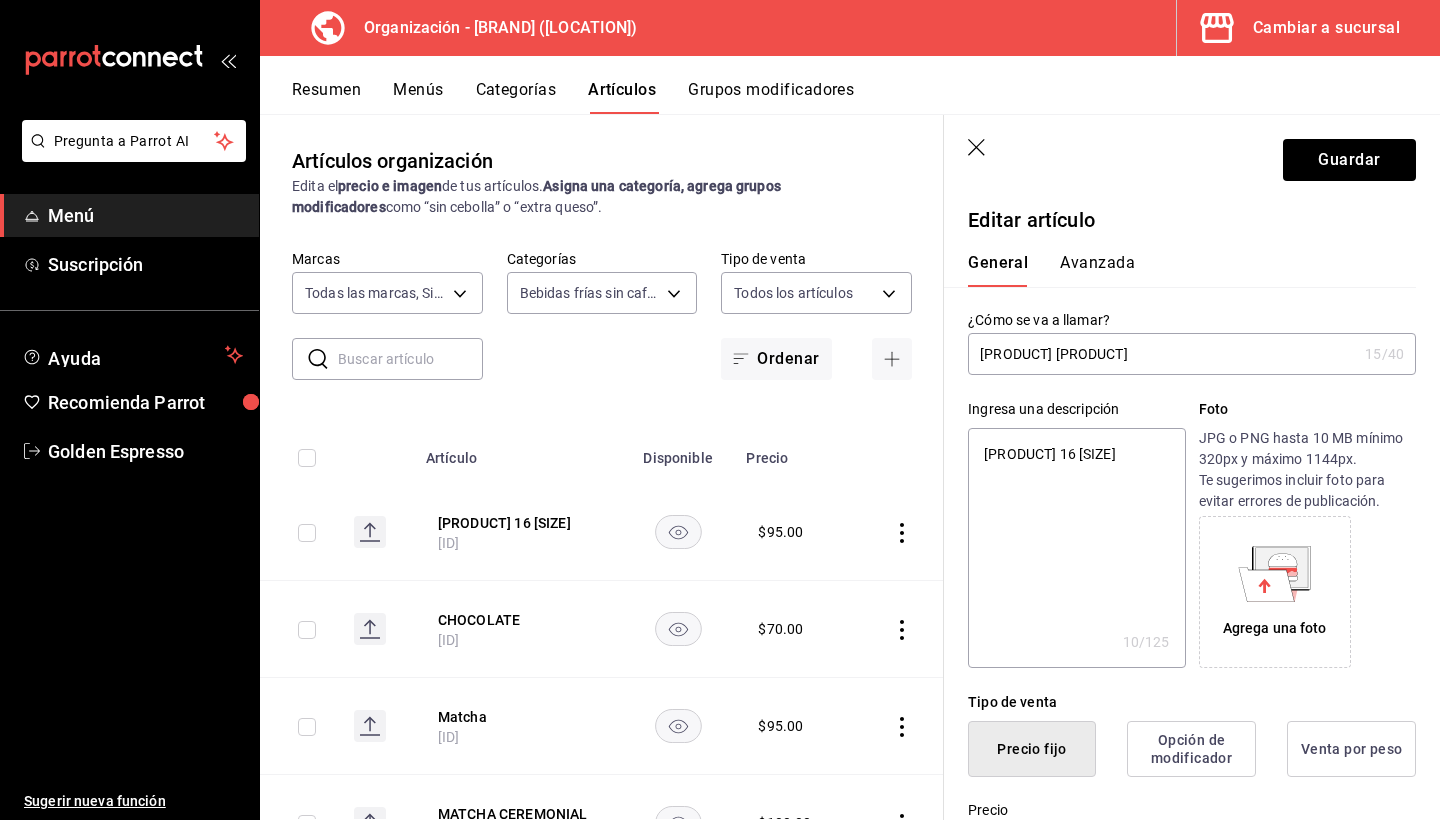 type on "Taro latte 16 oz" 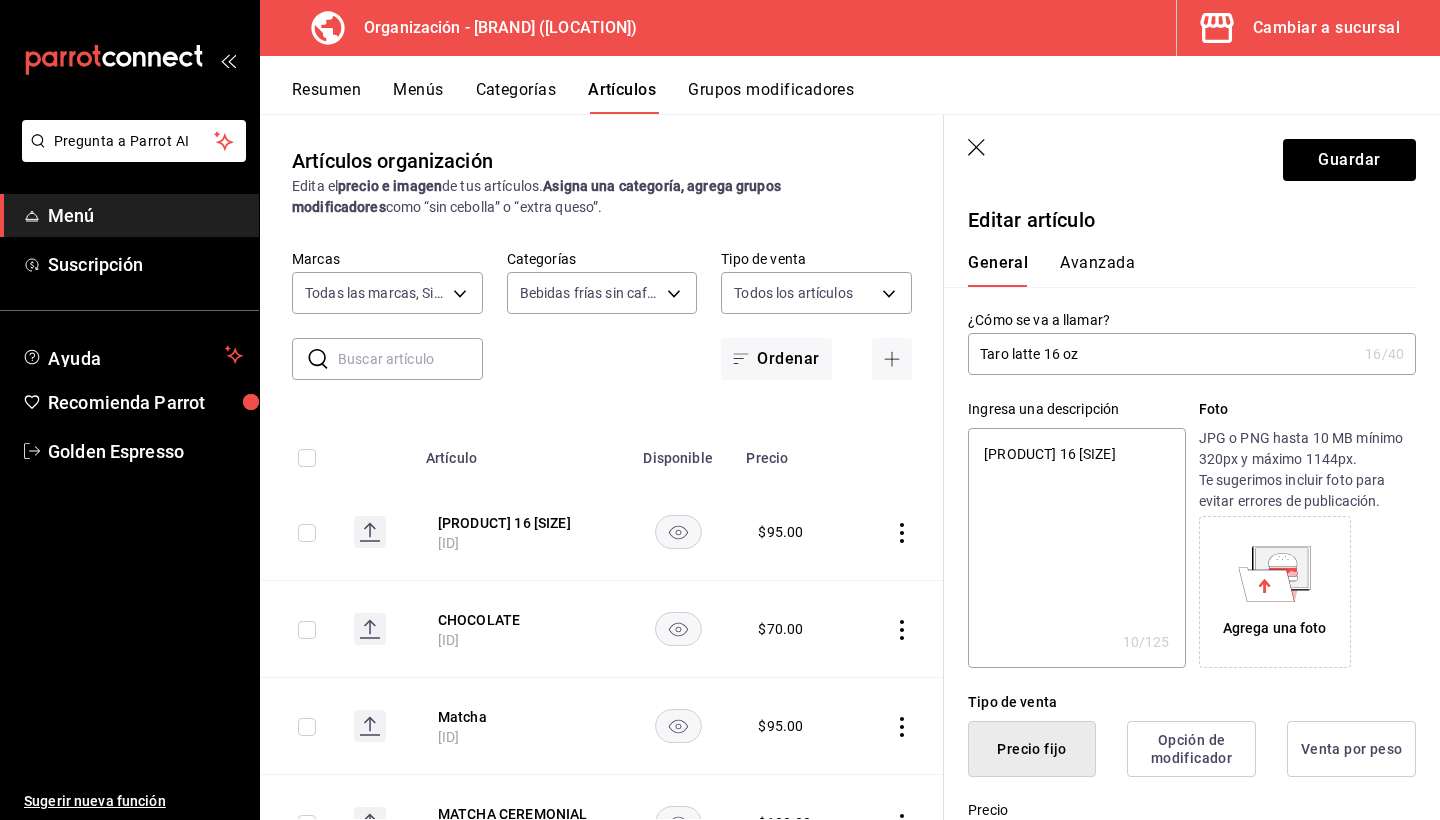 click on "Taro latte 16 oz" at bounding box center (1162, 354) 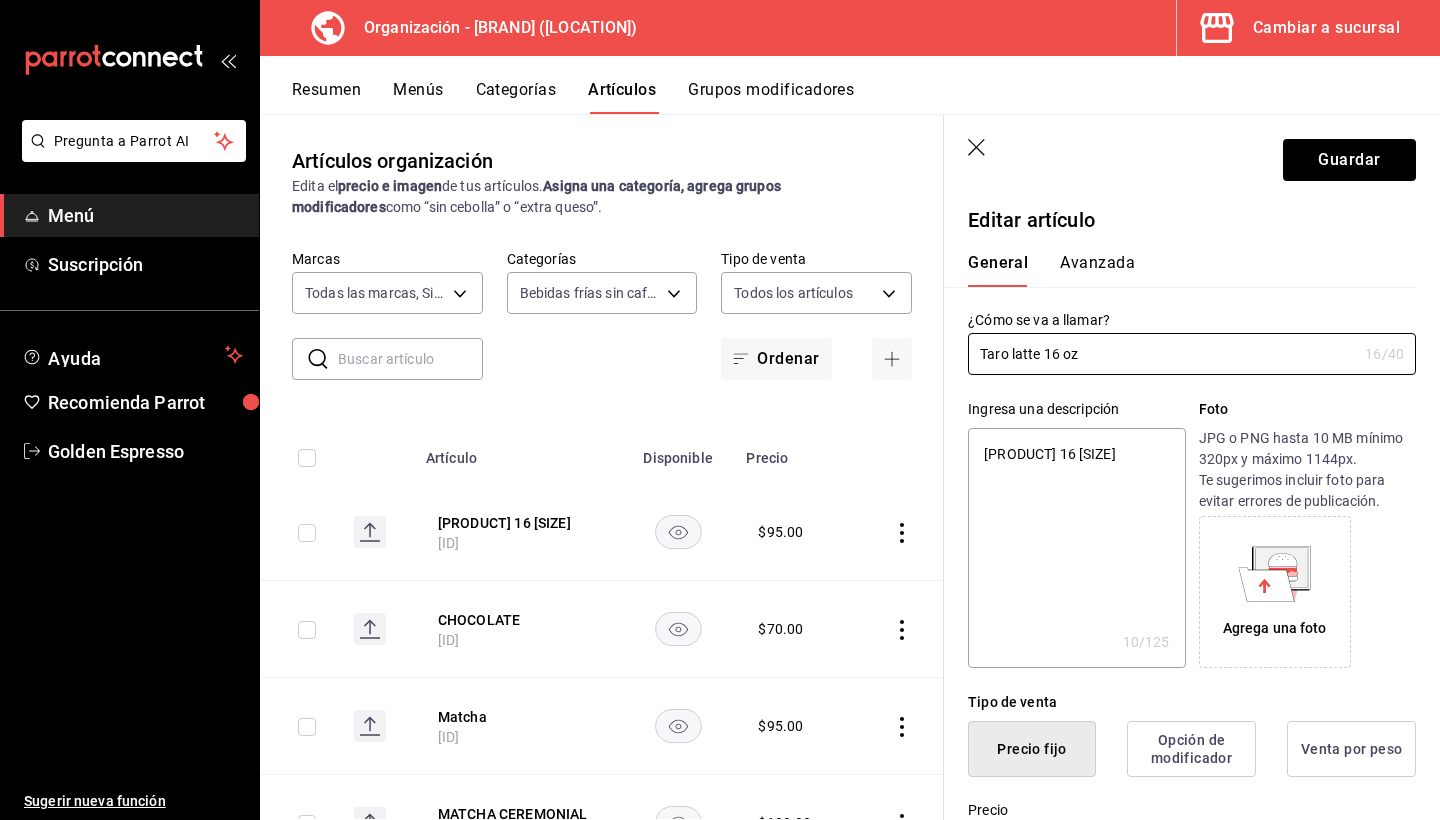 type on "Taro latte 16 oz" 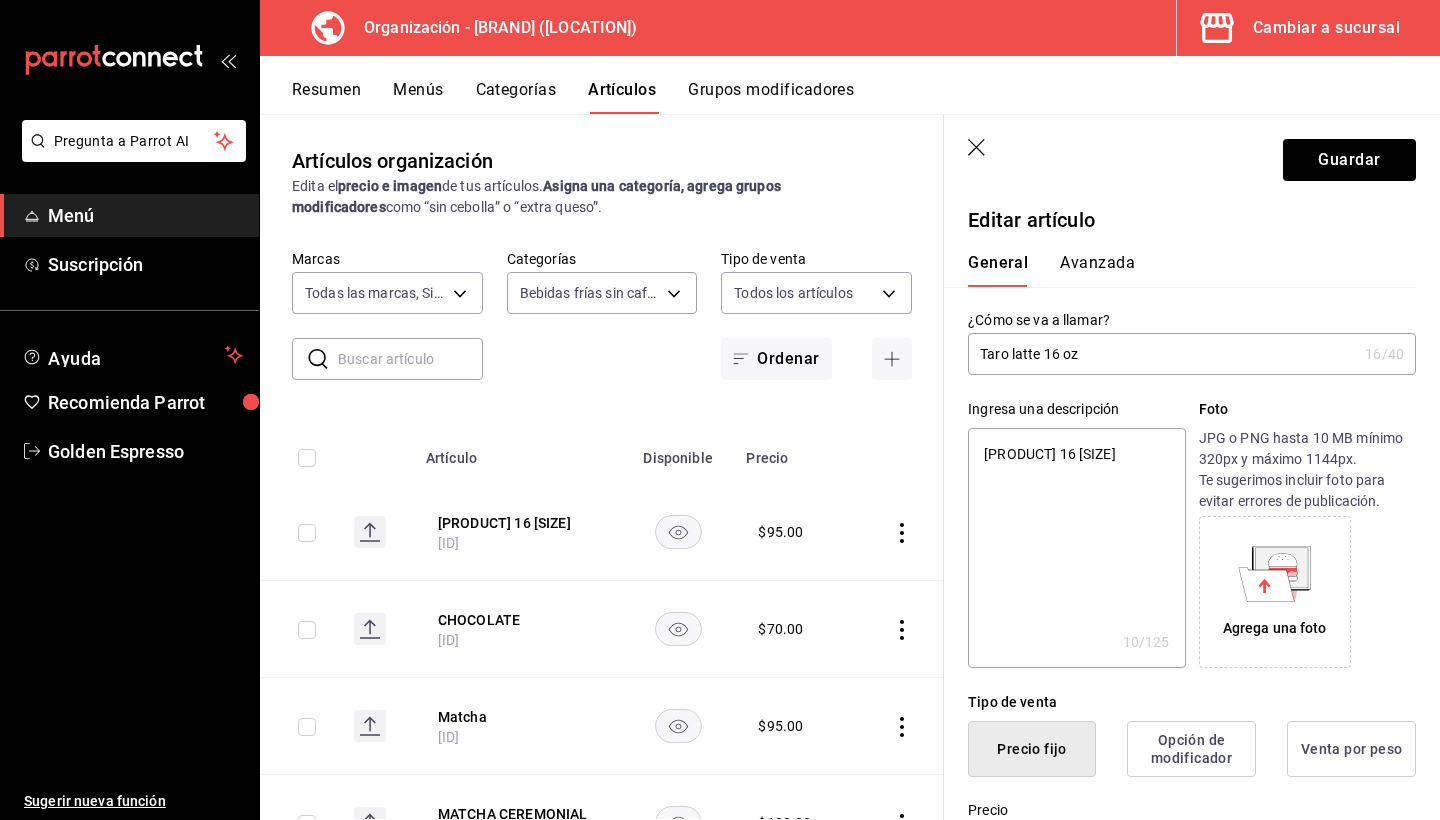 click on "[PRODUCT] 16 [SIZE]" at bounding box center [1076, 548] 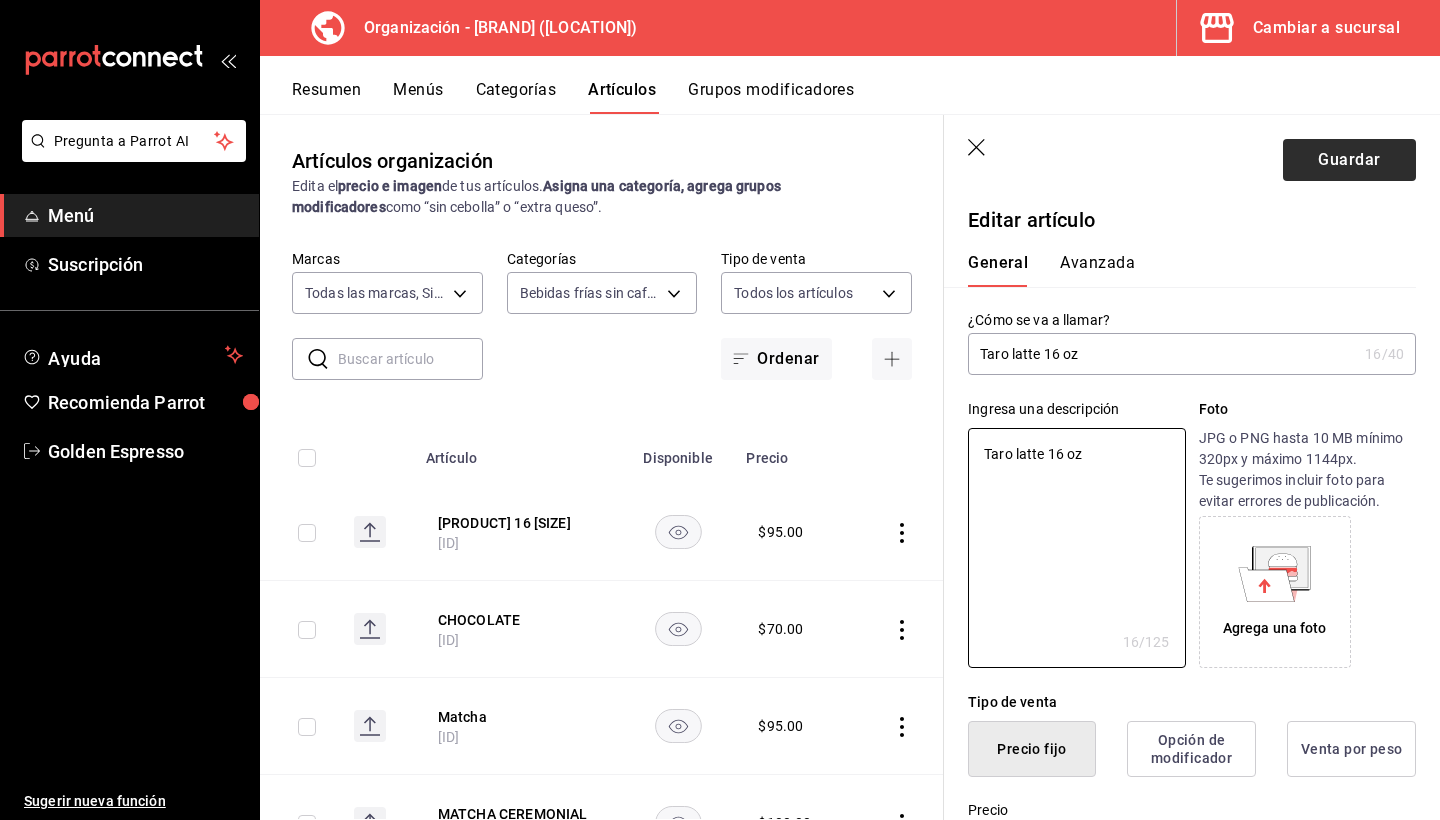 type on "Taro latte 16 oz" 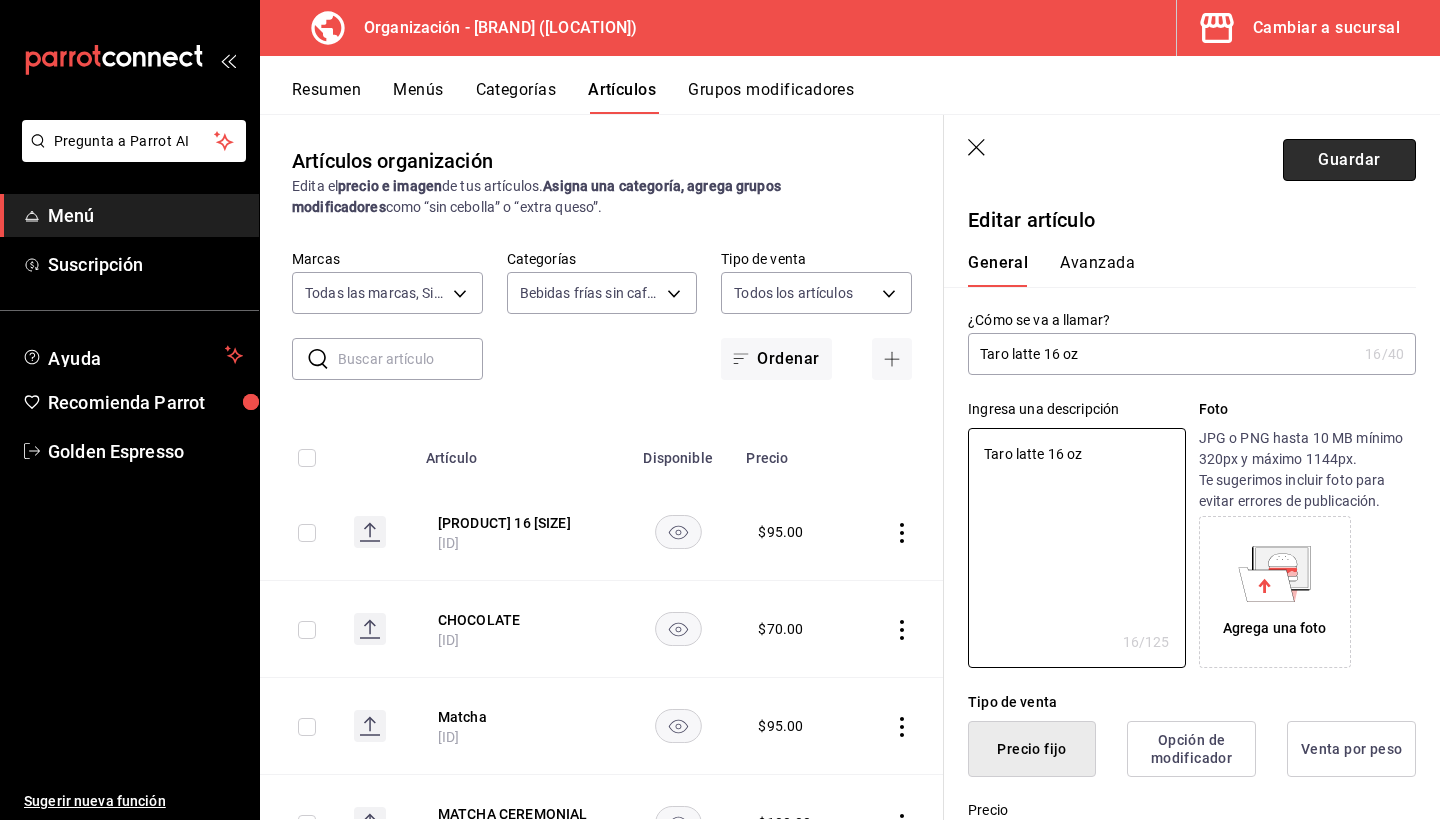 click on "Guardar" at bounding box center [1349, 160] 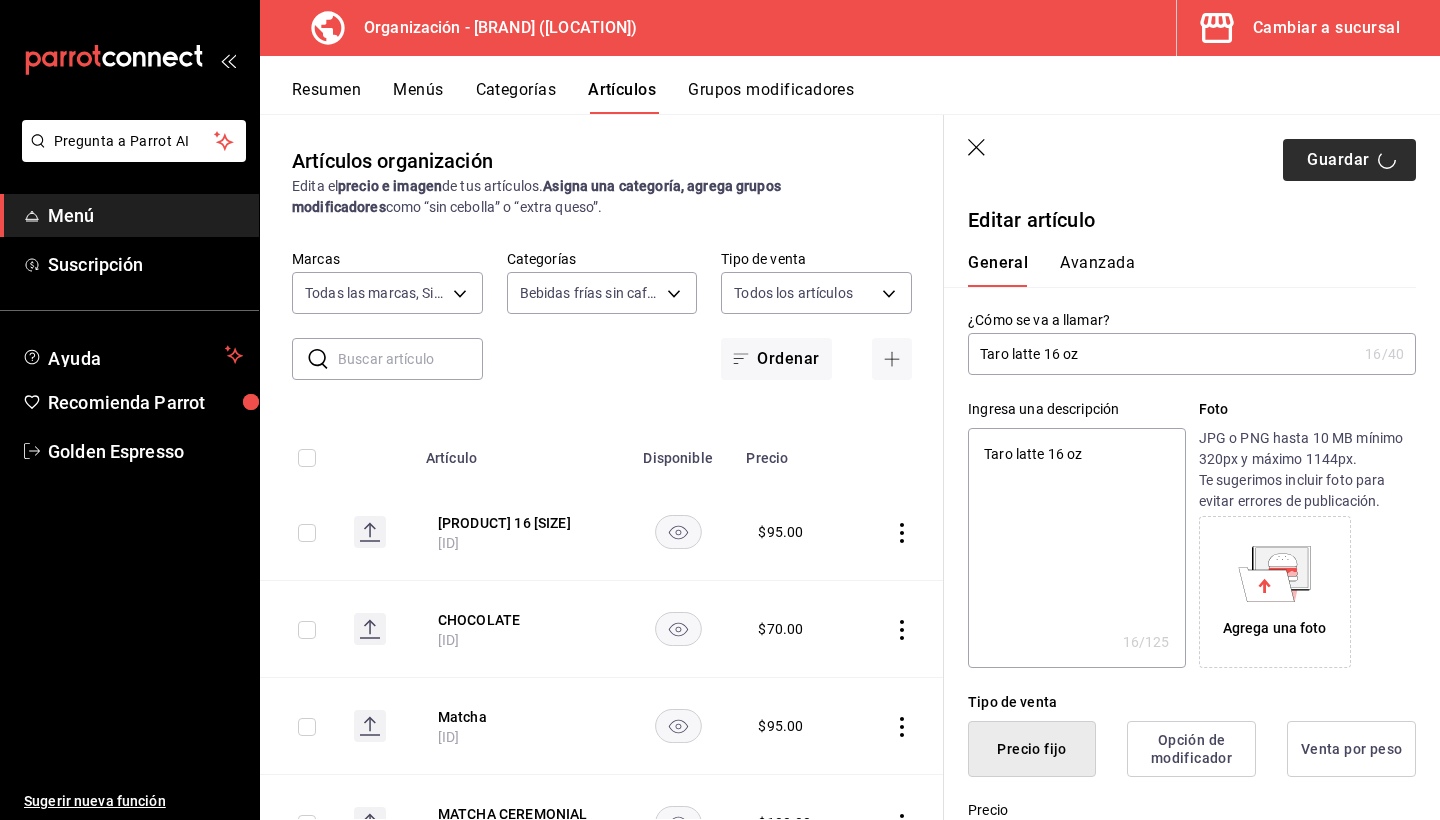 type on "x" 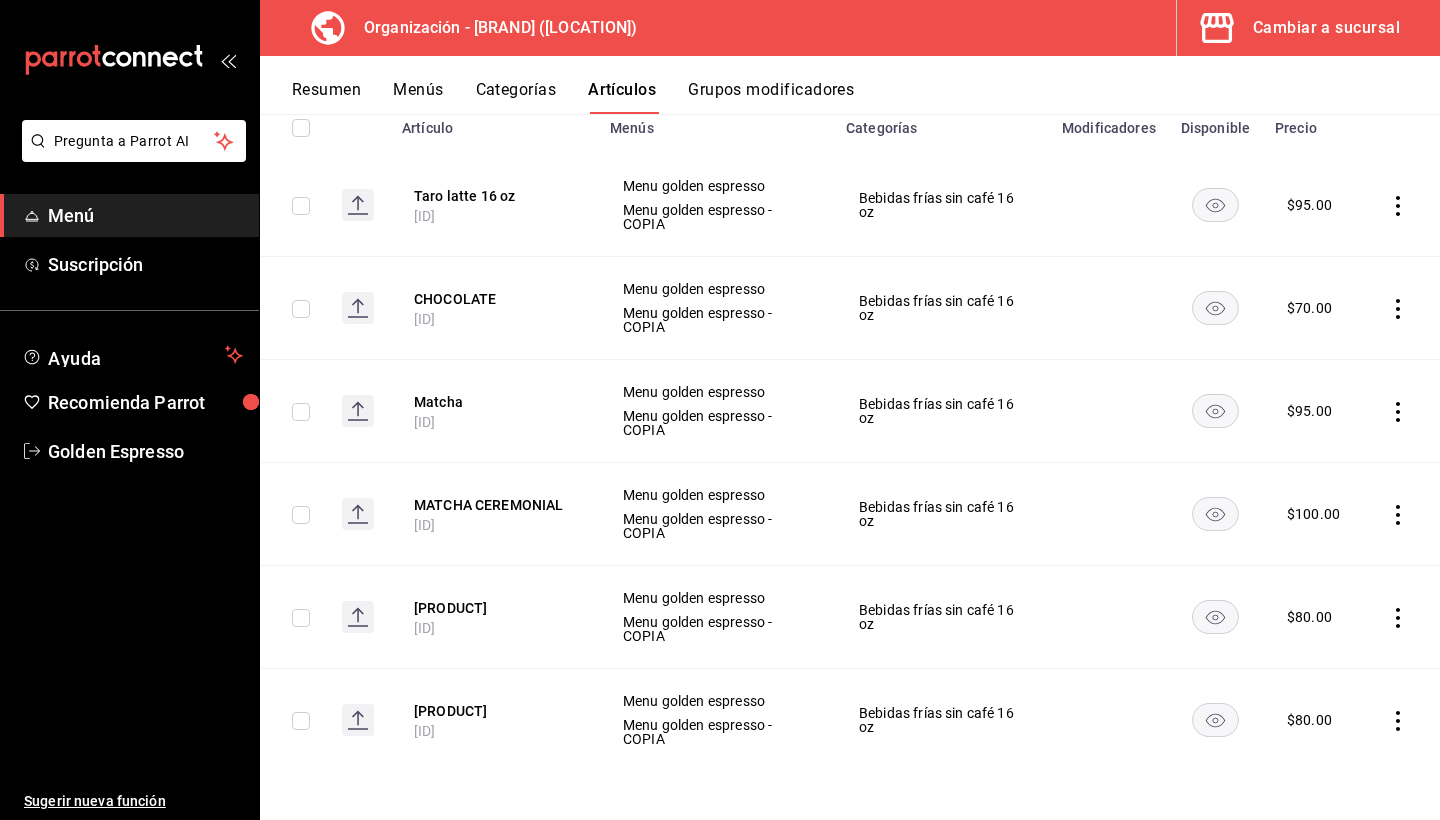 scroll, scrollTop: 243, scrollLeft: 0, axis: vertical 